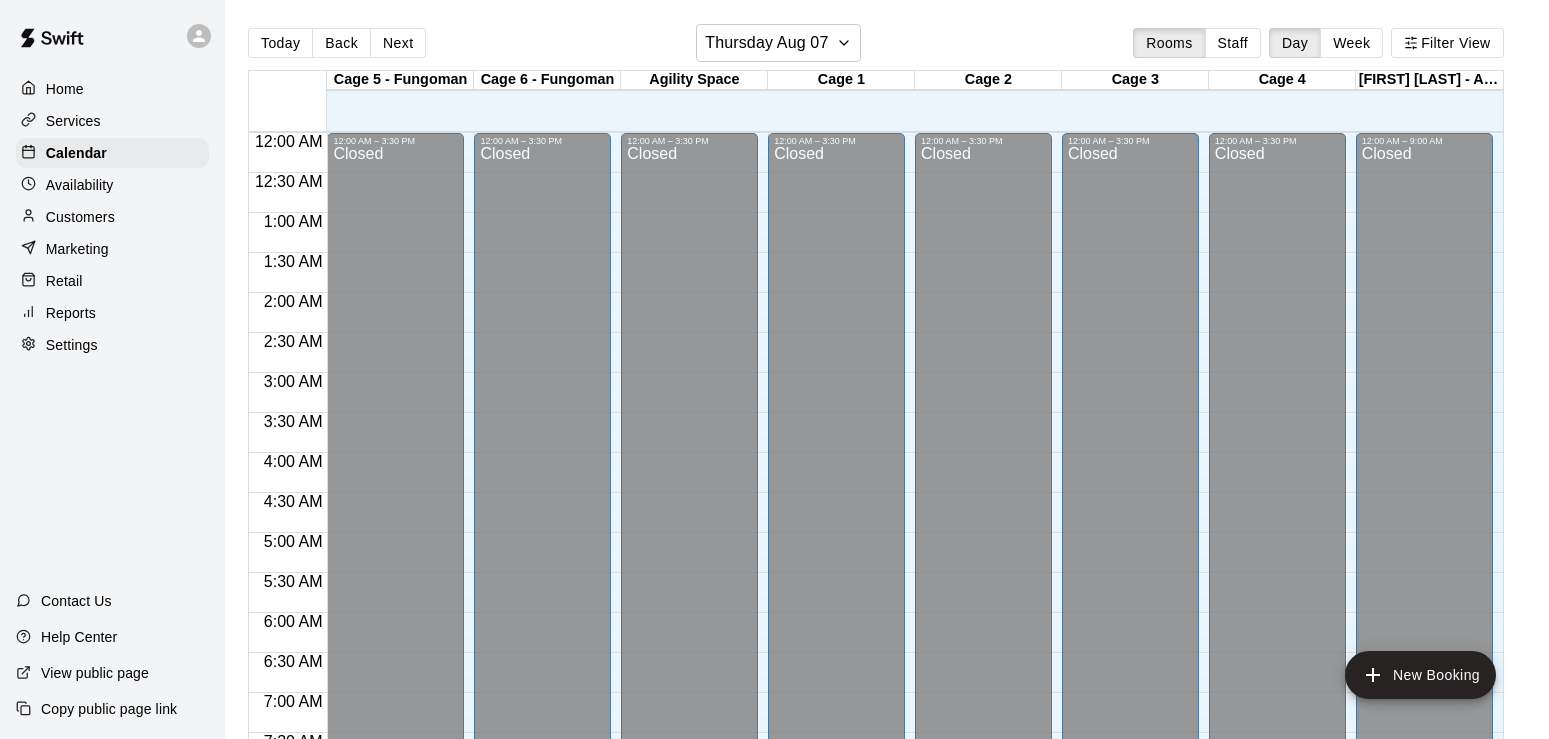 scroll, scrollTop: 0, scrollLeft: 0, axis: both 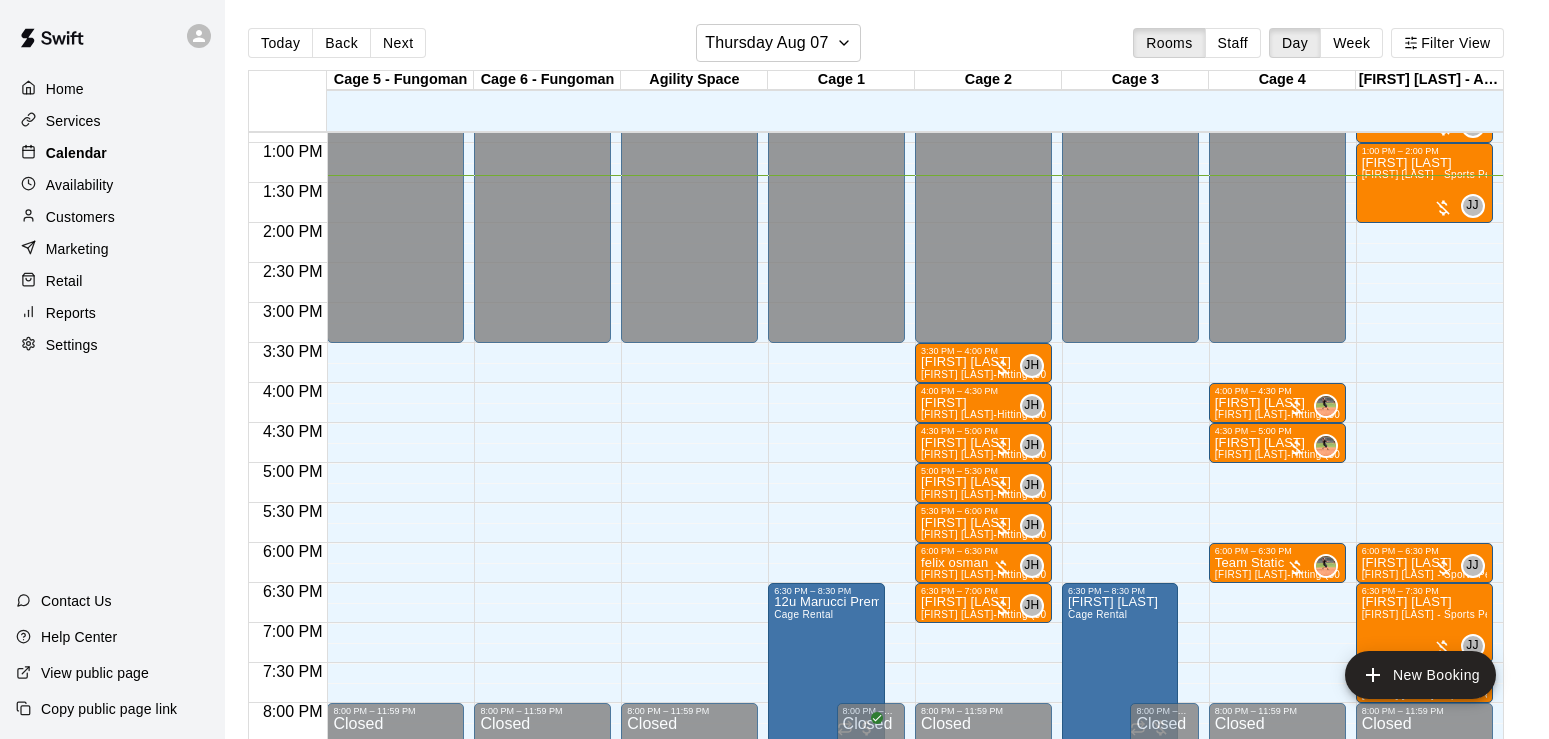 click on "Calendar" at bounding box center [76, 153] 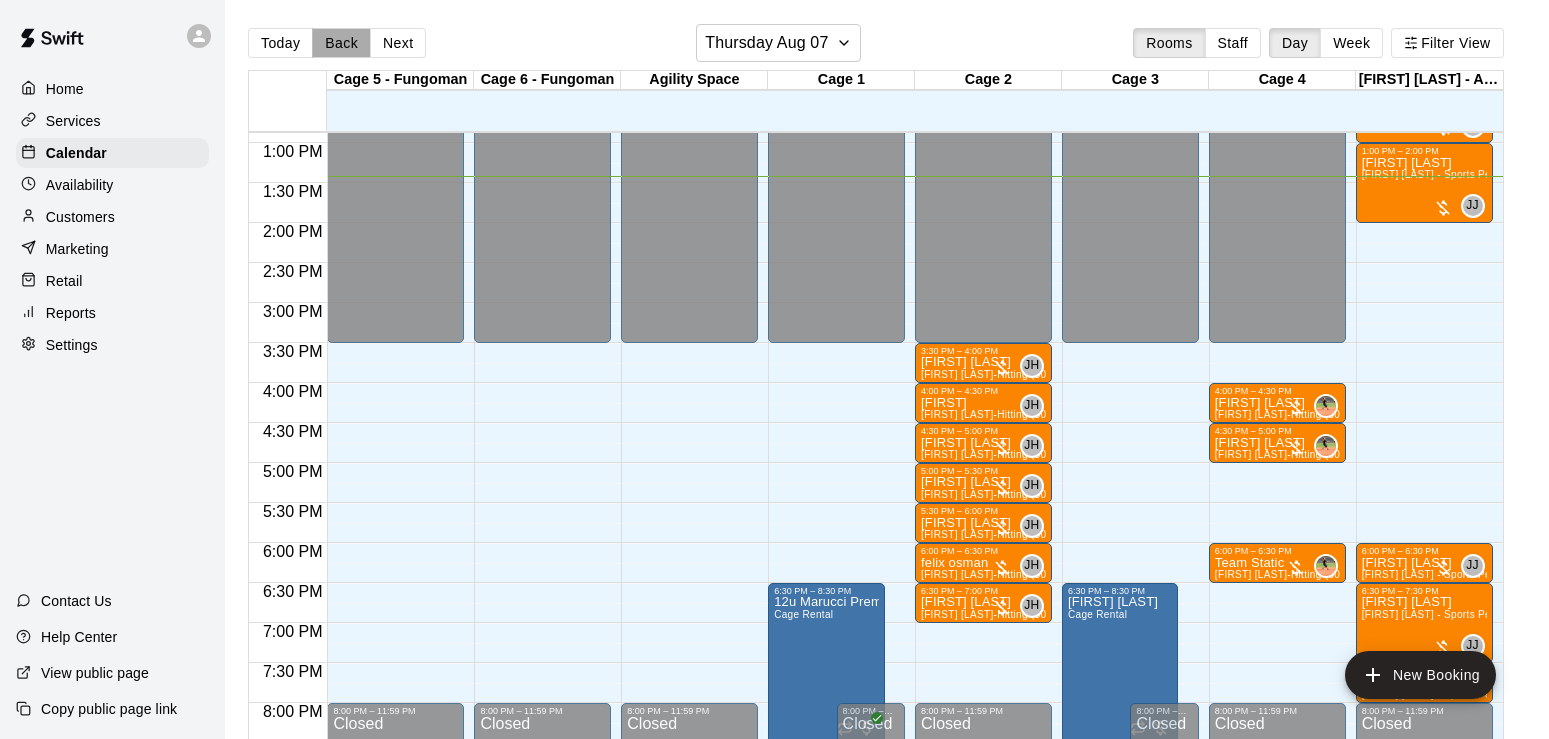 click on "Back" at bounding box center [341, 43] 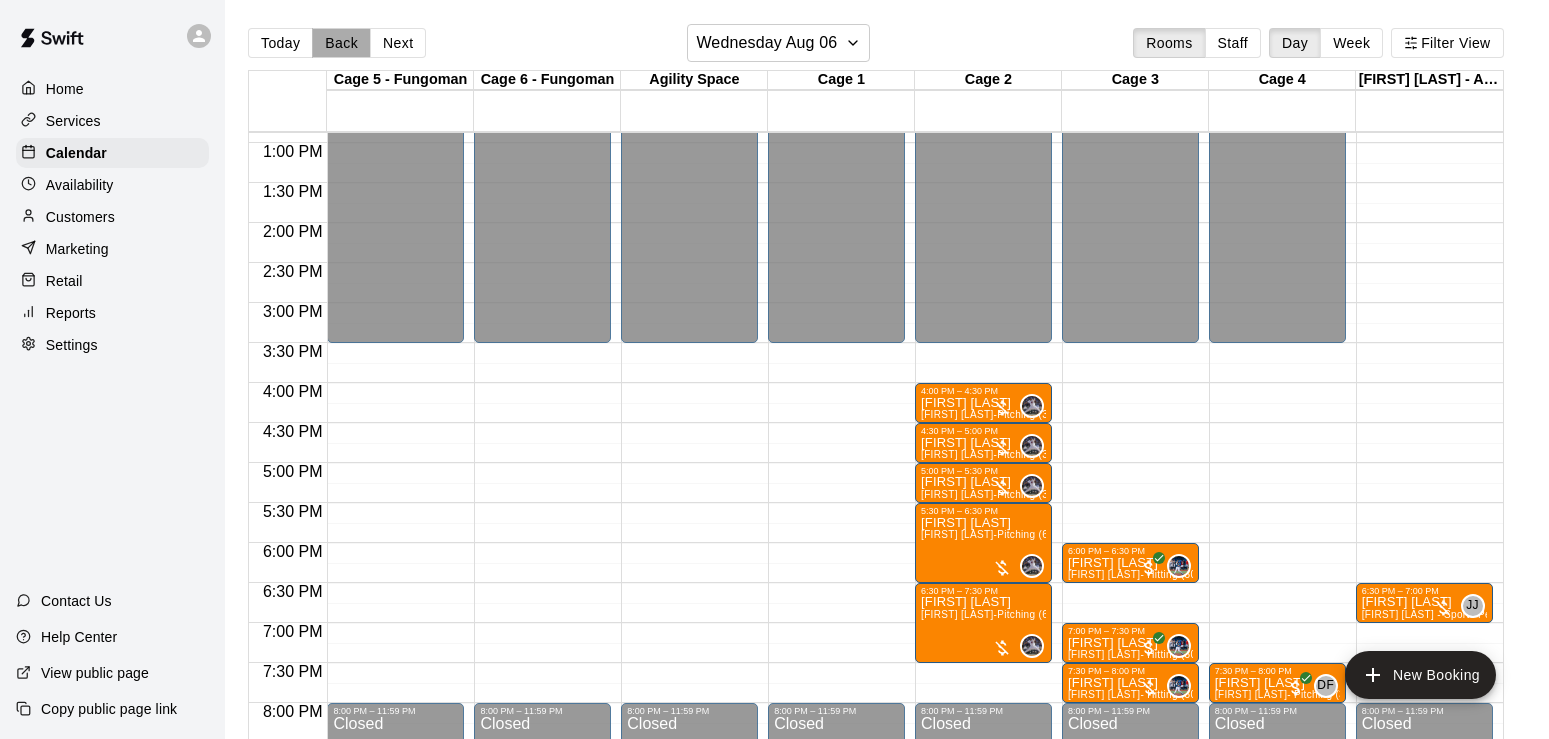 click on "Back" at bounding box center [341, 43] 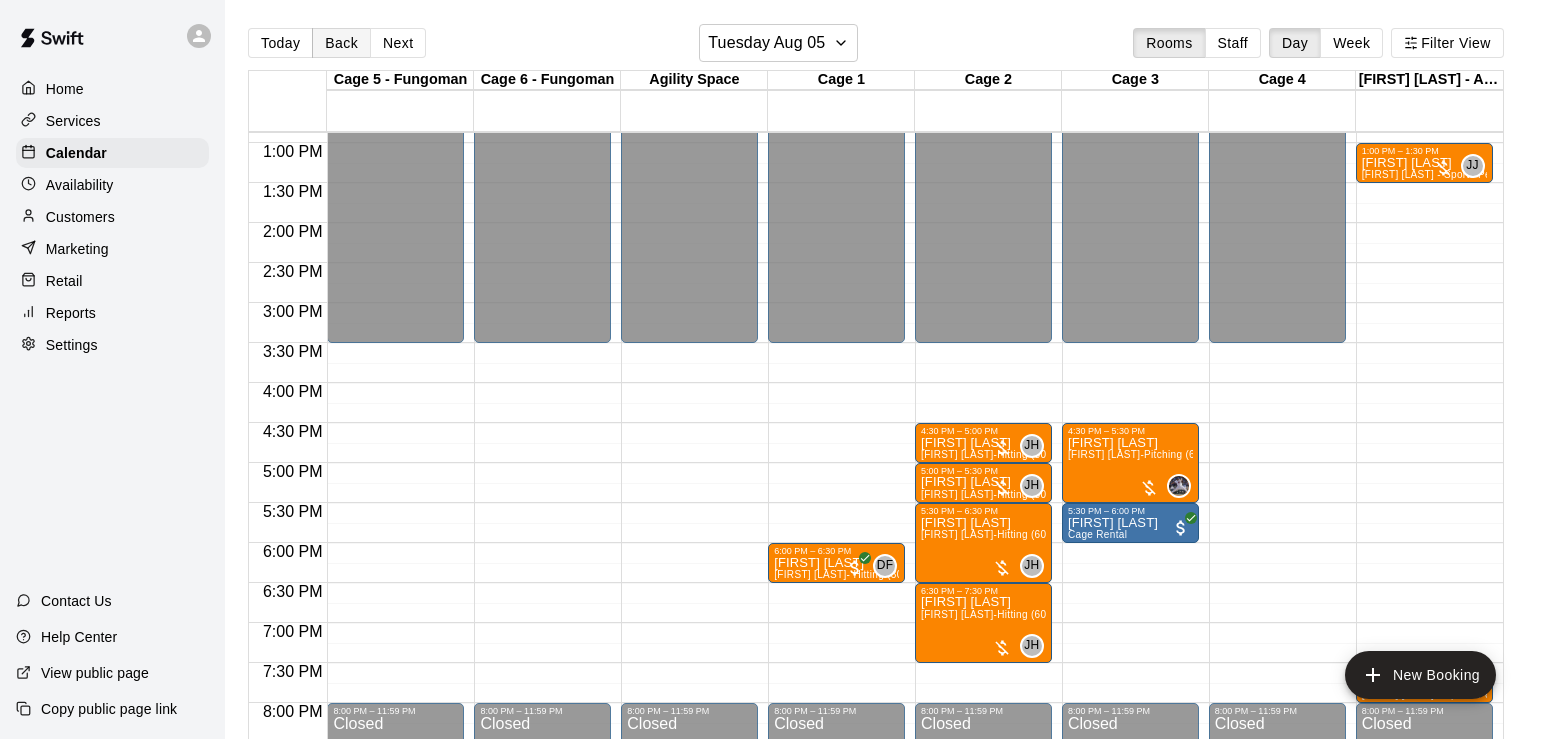 click on "Back" at bounding box center (341, 43) 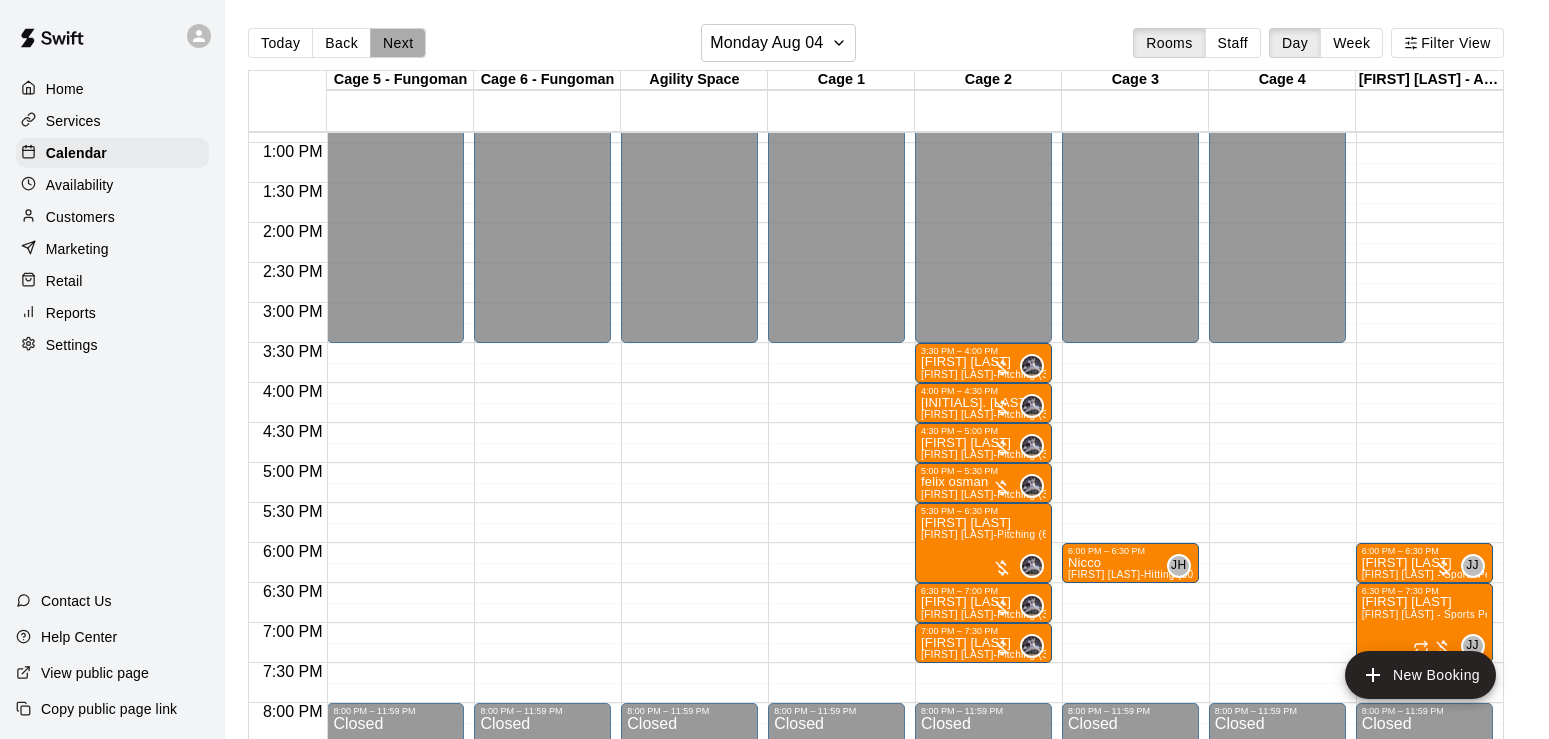 click on "Next" at bounding box center (398, 43) 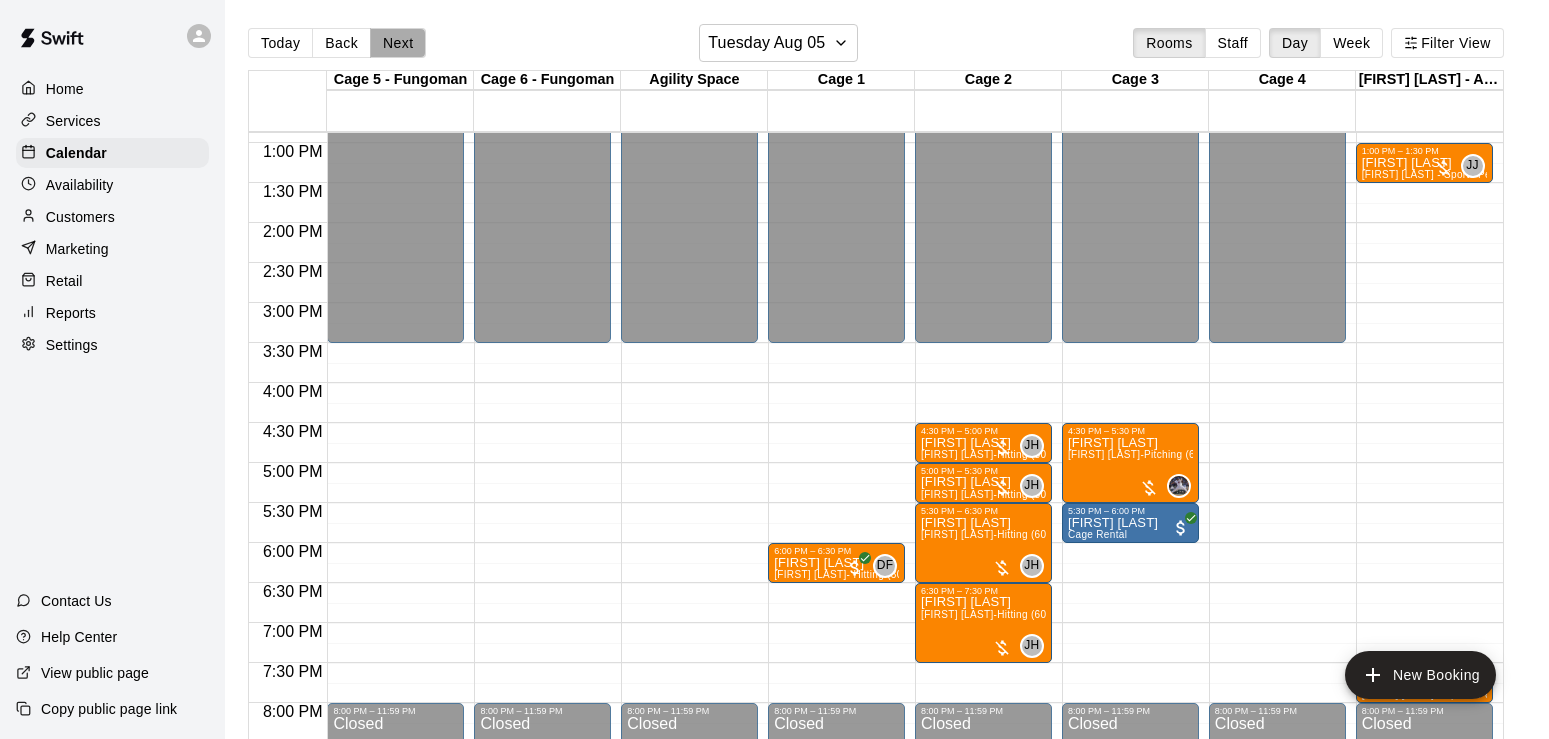 click on "Next" at bounding box center (398, 43) 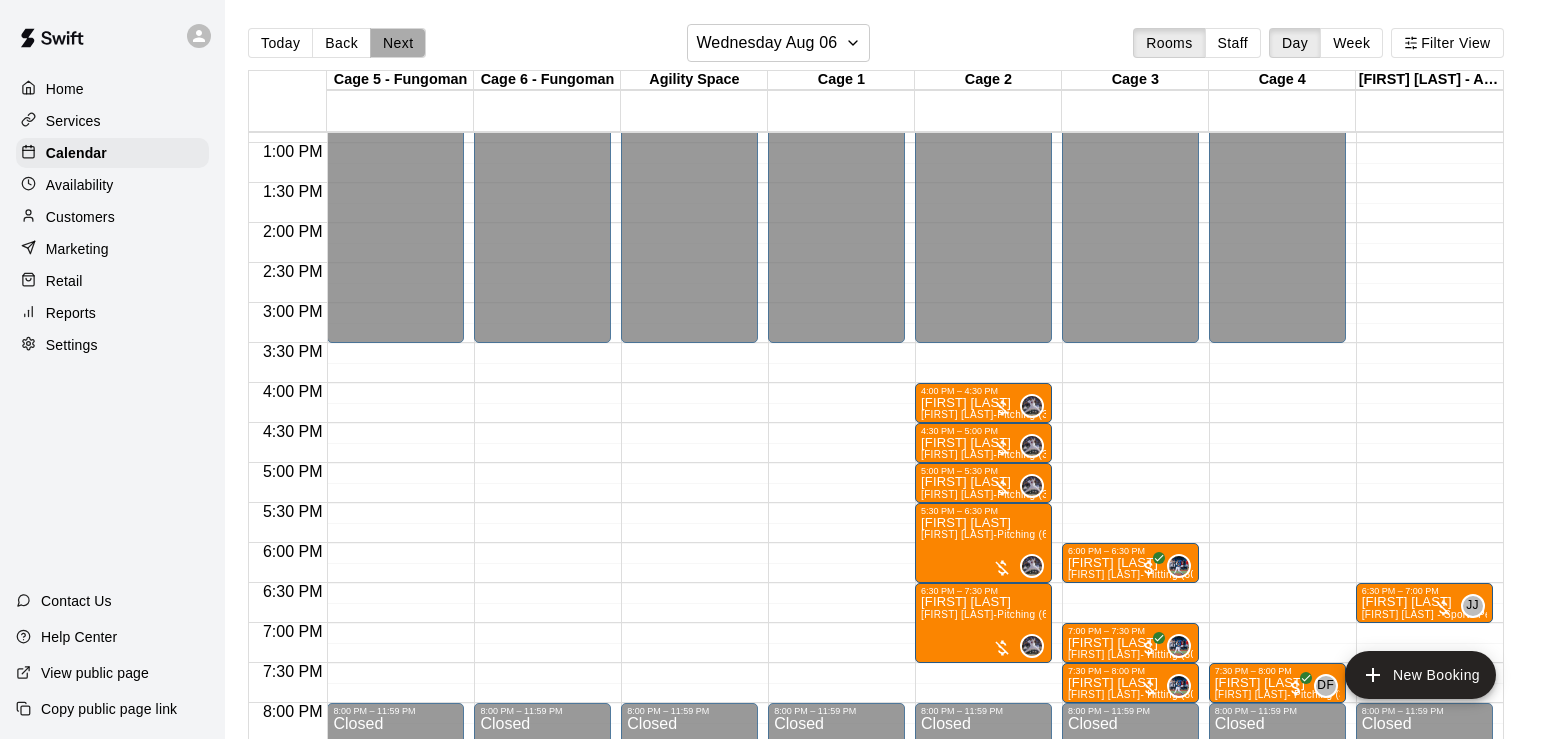 click on "Next" at bounding box center [398, 43] 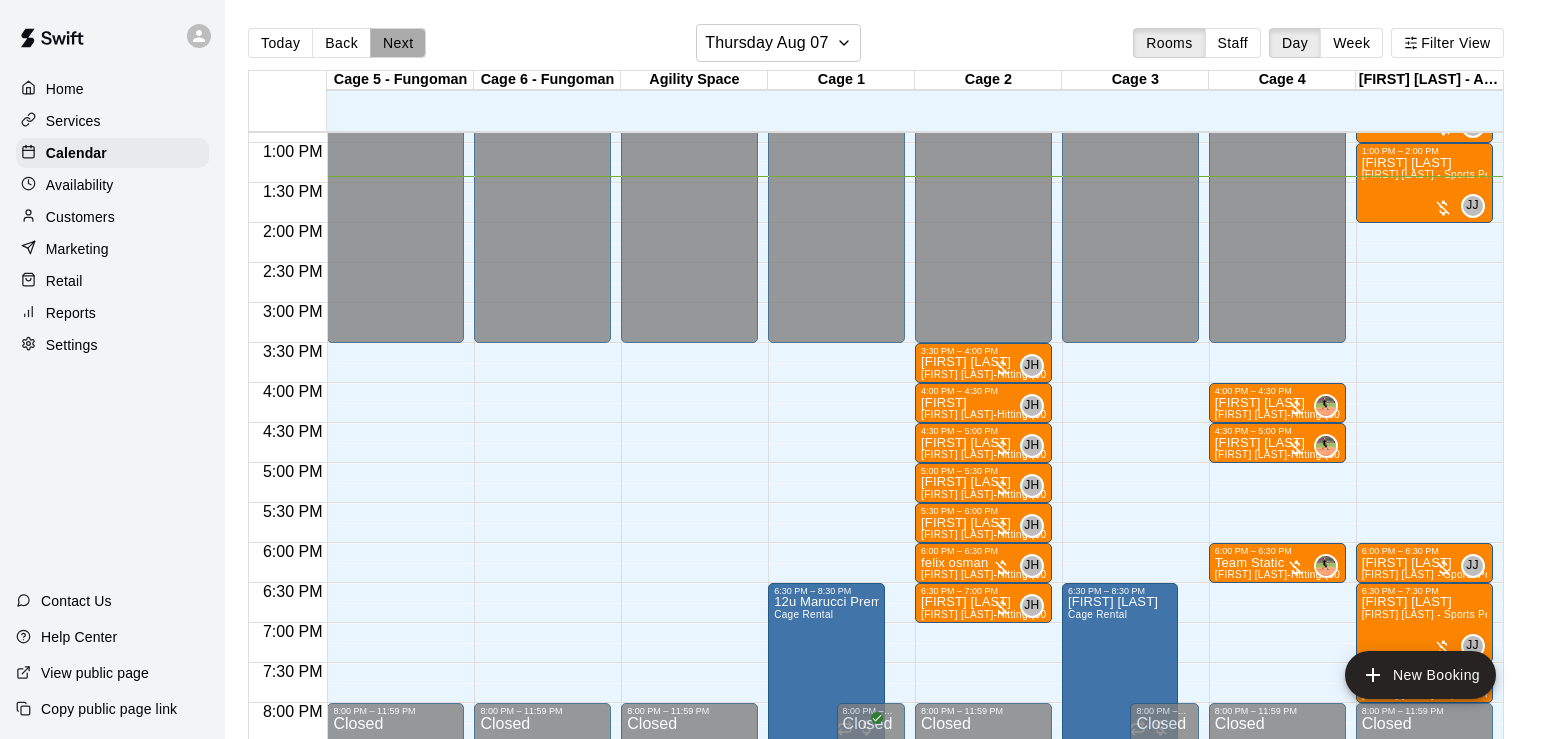 click on "Next" at bounding box center (398, 43) 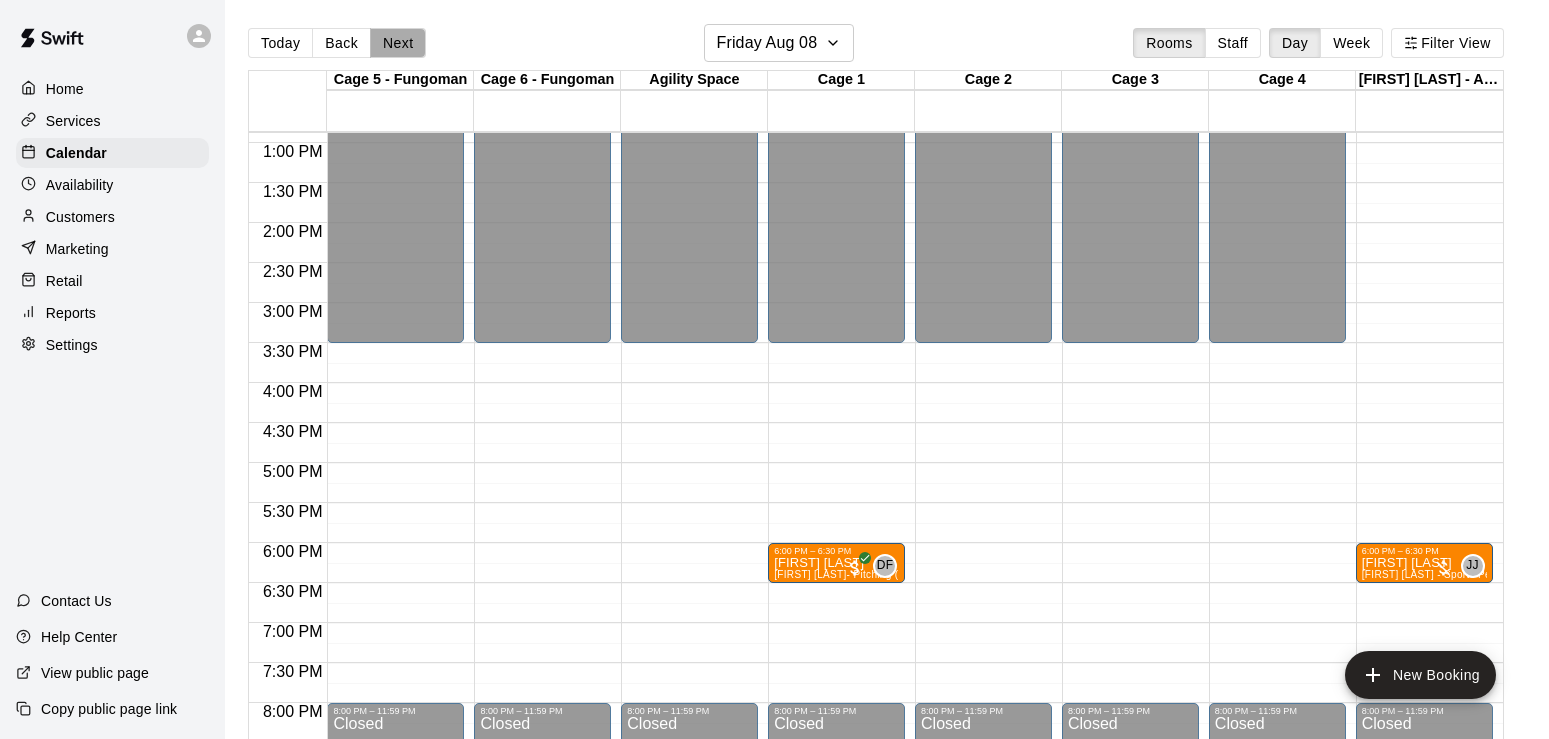 click on "Next" at bounding box center (398, 43) 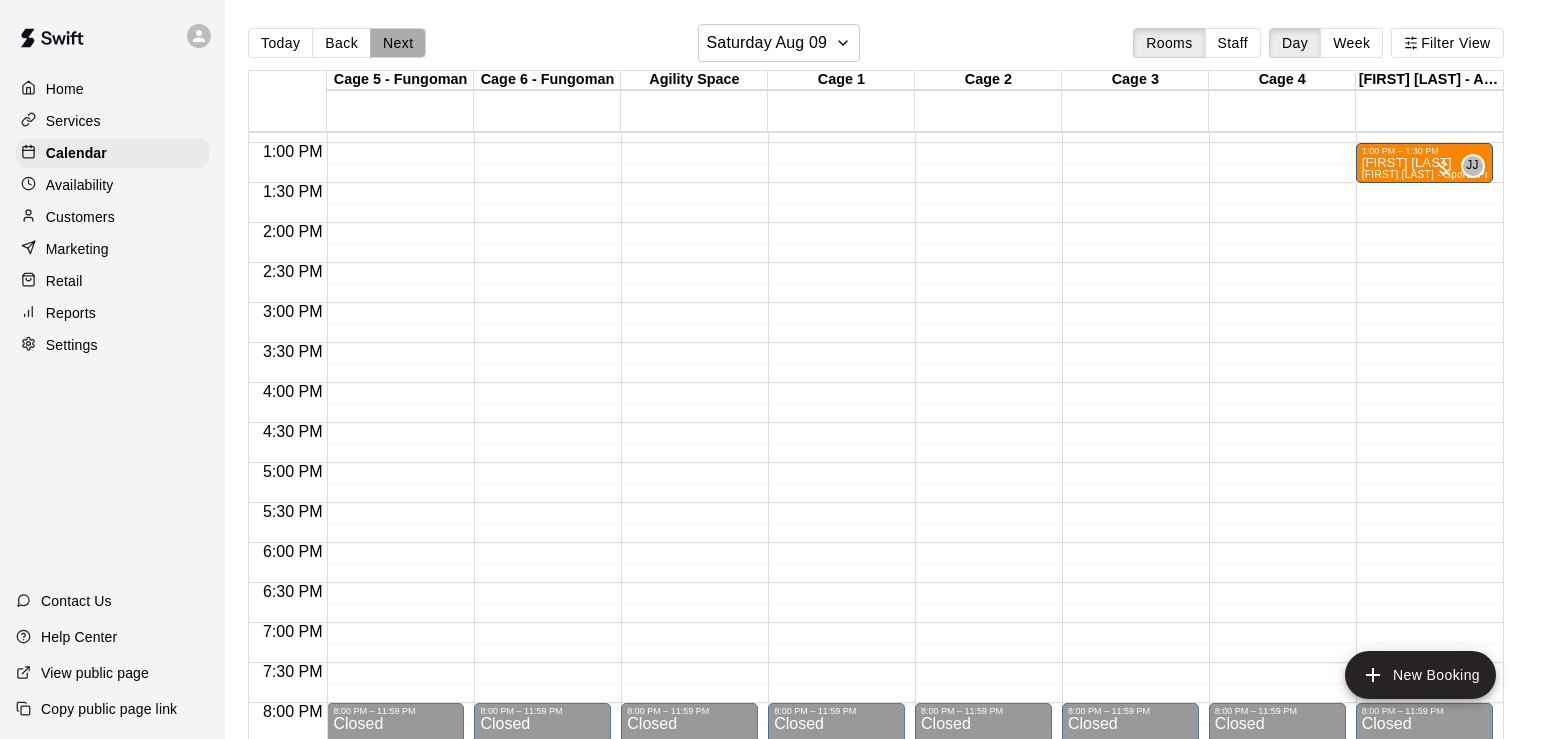 click on "Next" at bounding box center (398, 43) 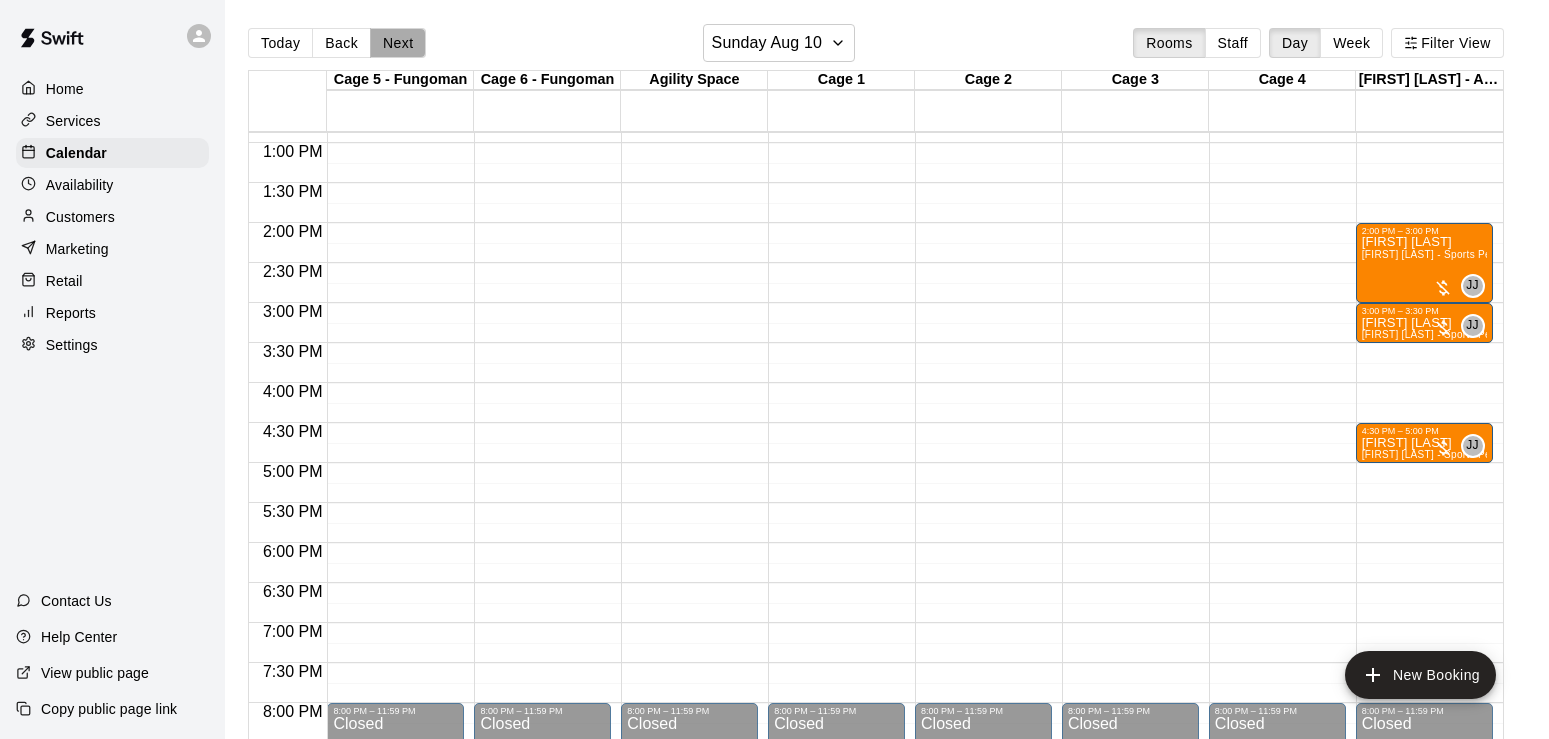 click on "Next" at bounding box center (398, 43) 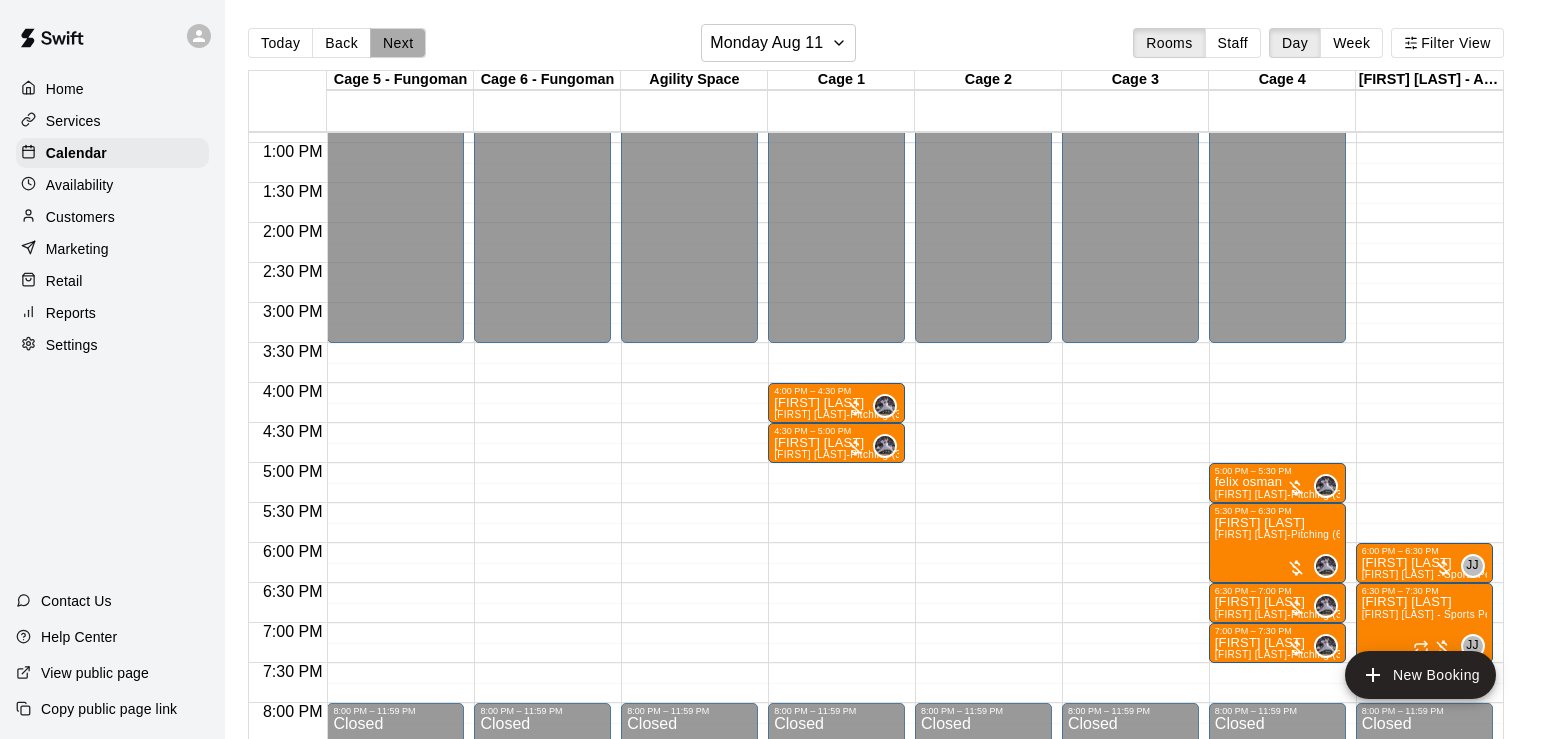 click on "Next" at bounding box center (398, 43) 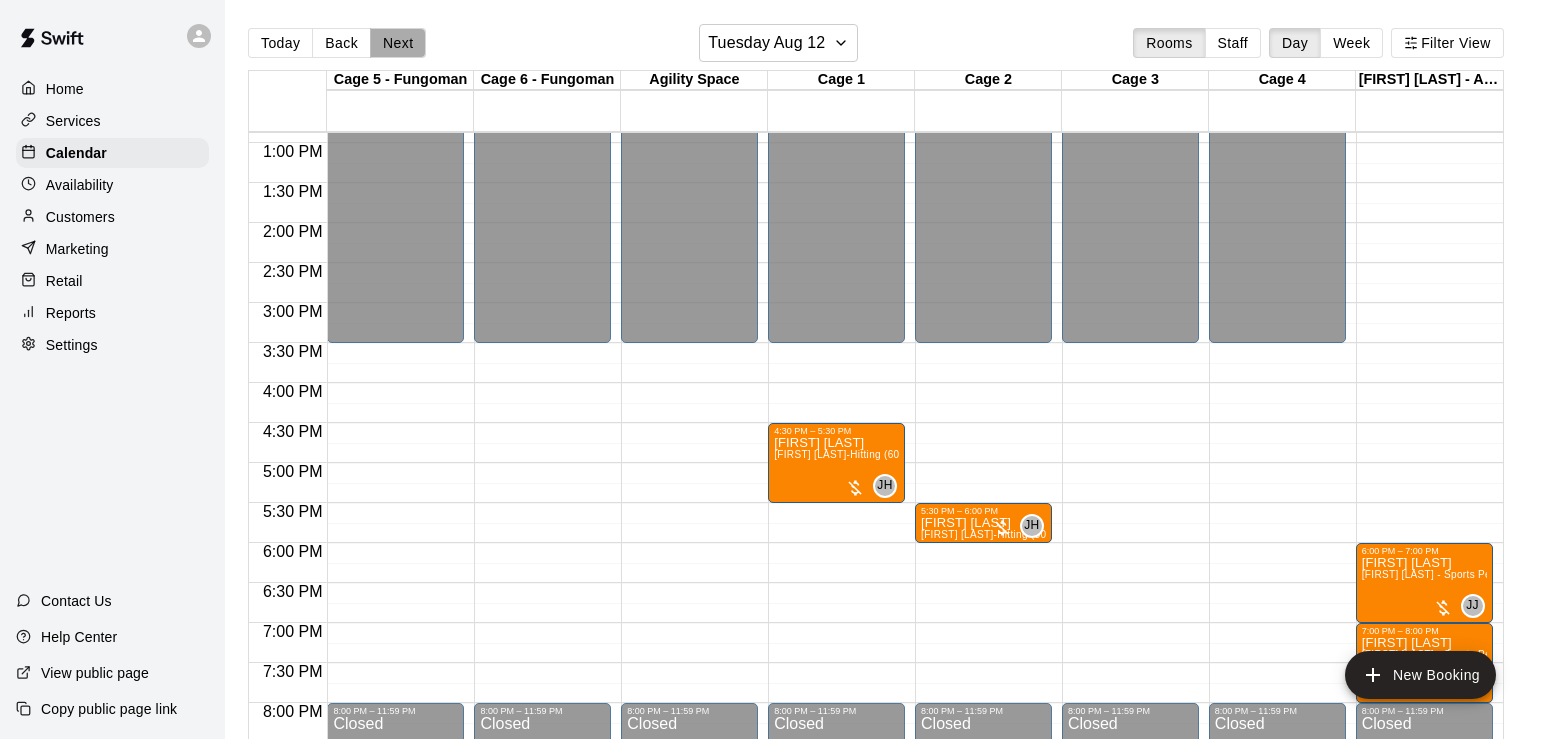 click on "Next" at bounding box center [398, 43] 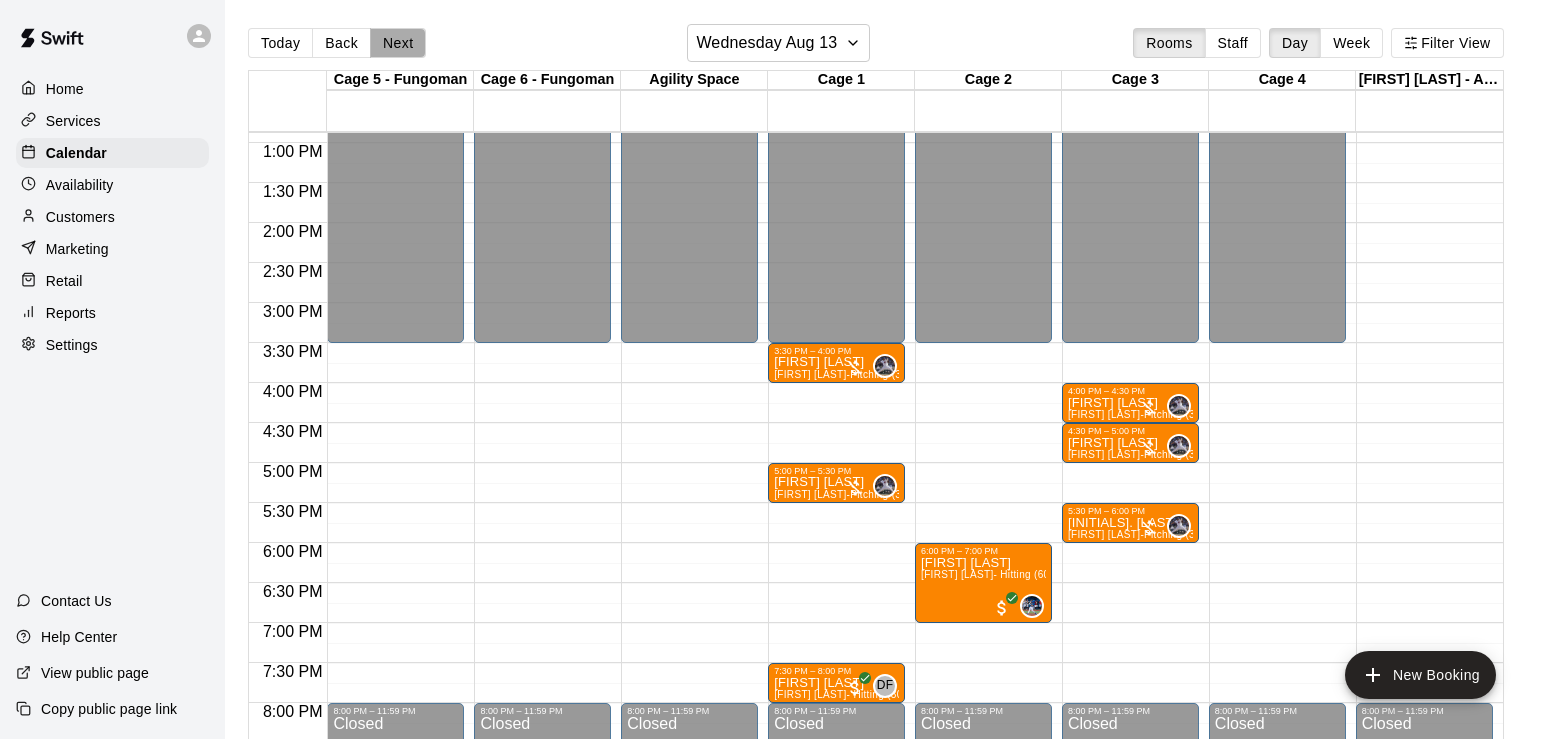 click on "Next" at bounding box center [398, 43] 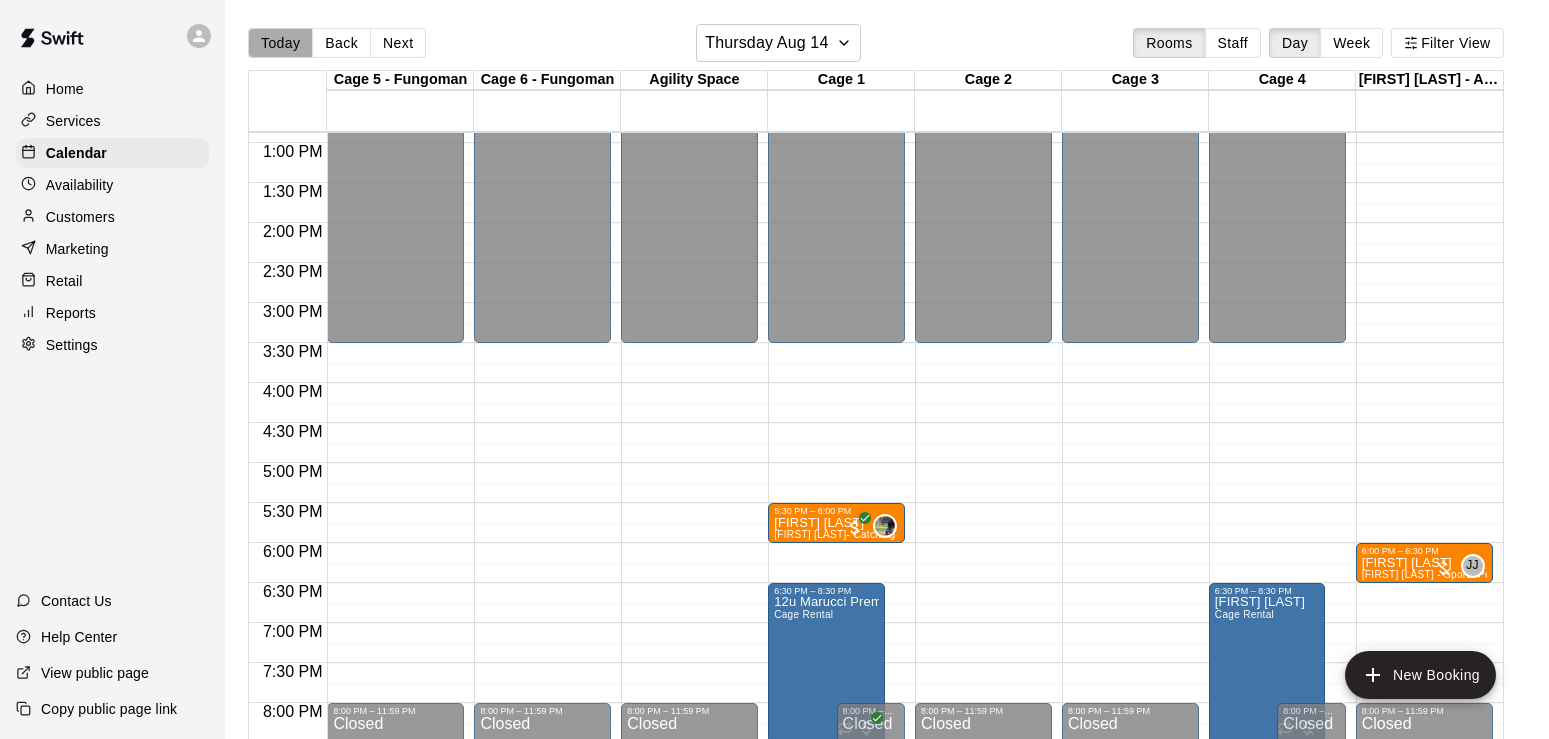 click on "Today" at bounding box center [280, 43] 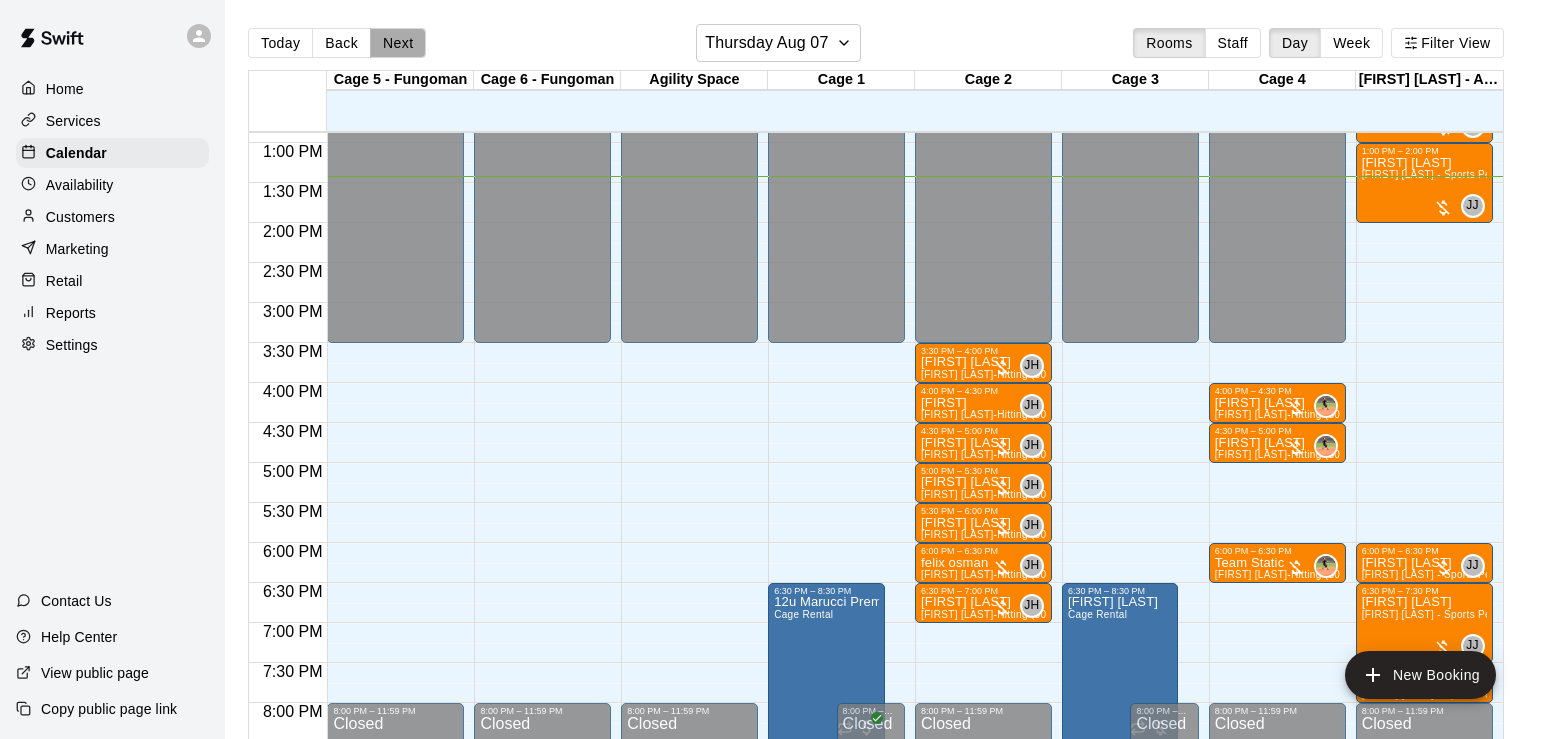click on "Next" at bounding box center [398, 43] 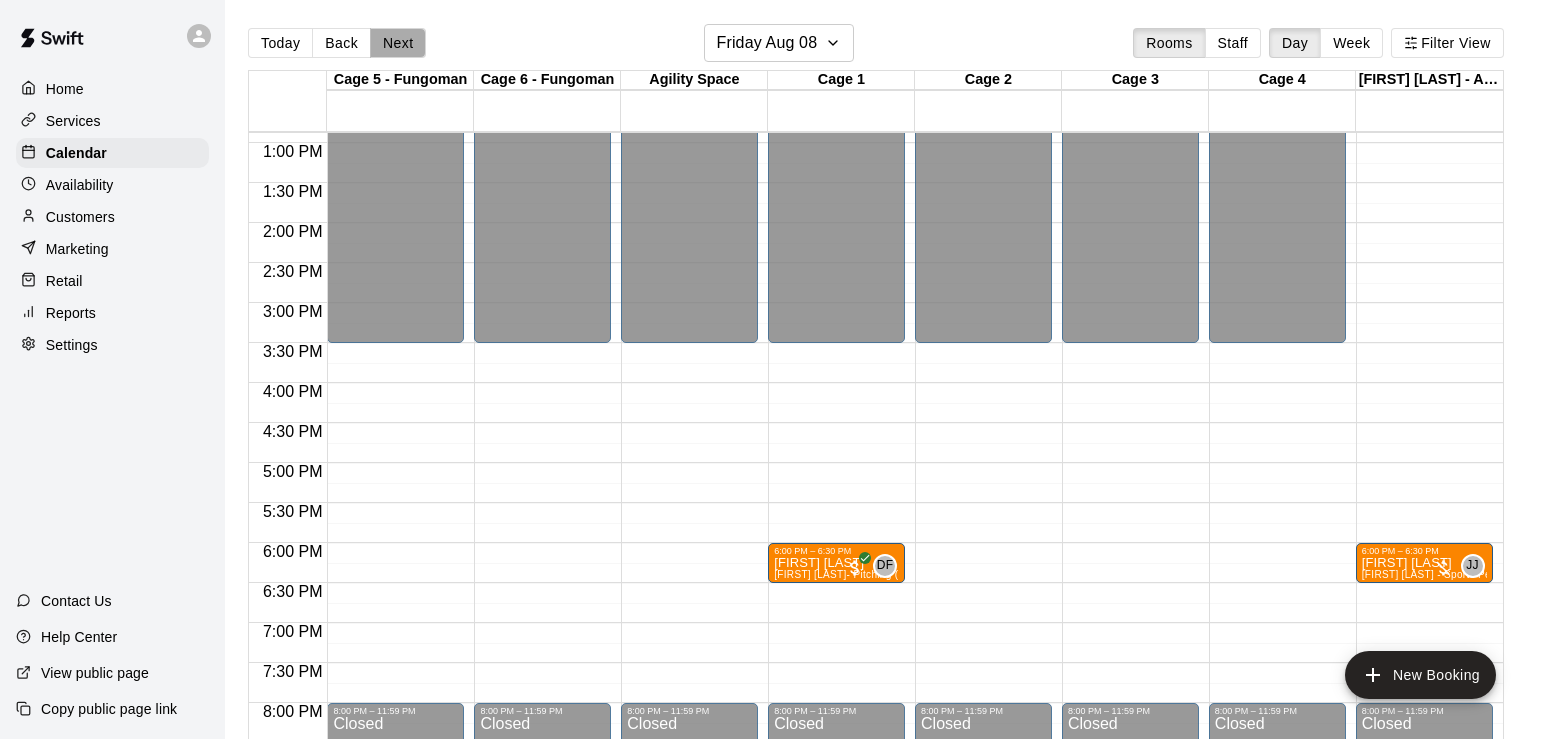 click on "Next" at bounding box center [398, 43] 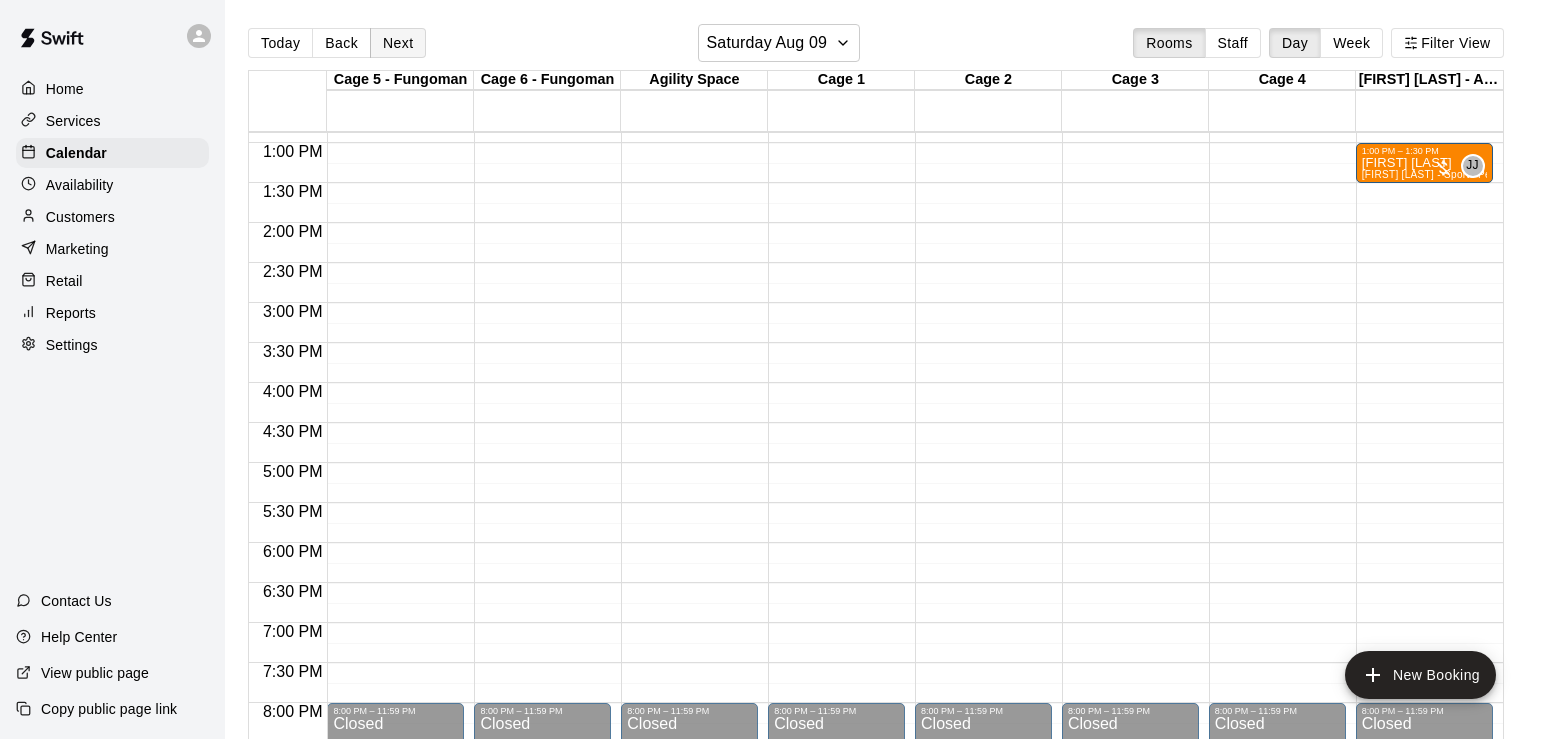 click on "Next" at bounding box center (398, 43) 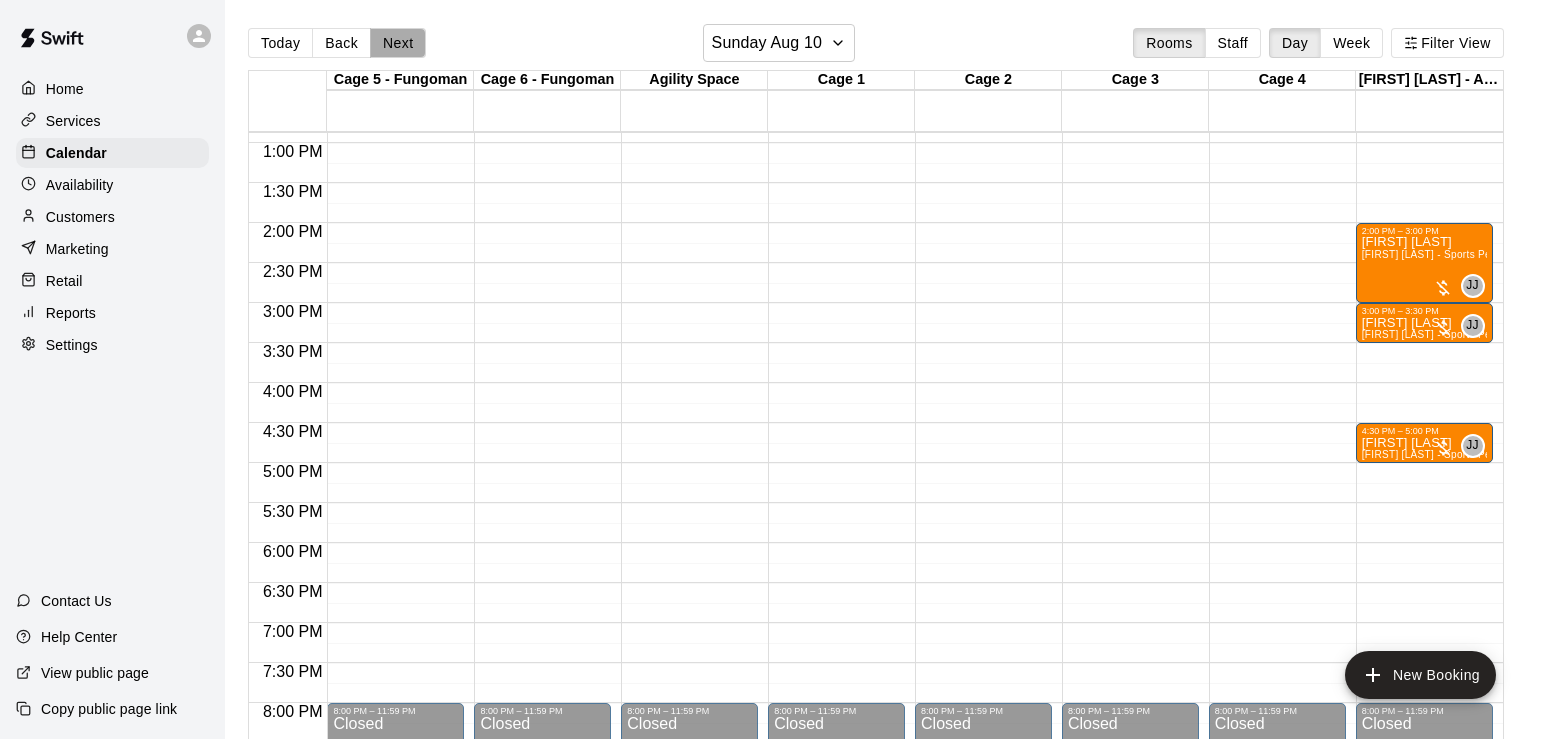 click on "Next" at bounding box center (398, 43) 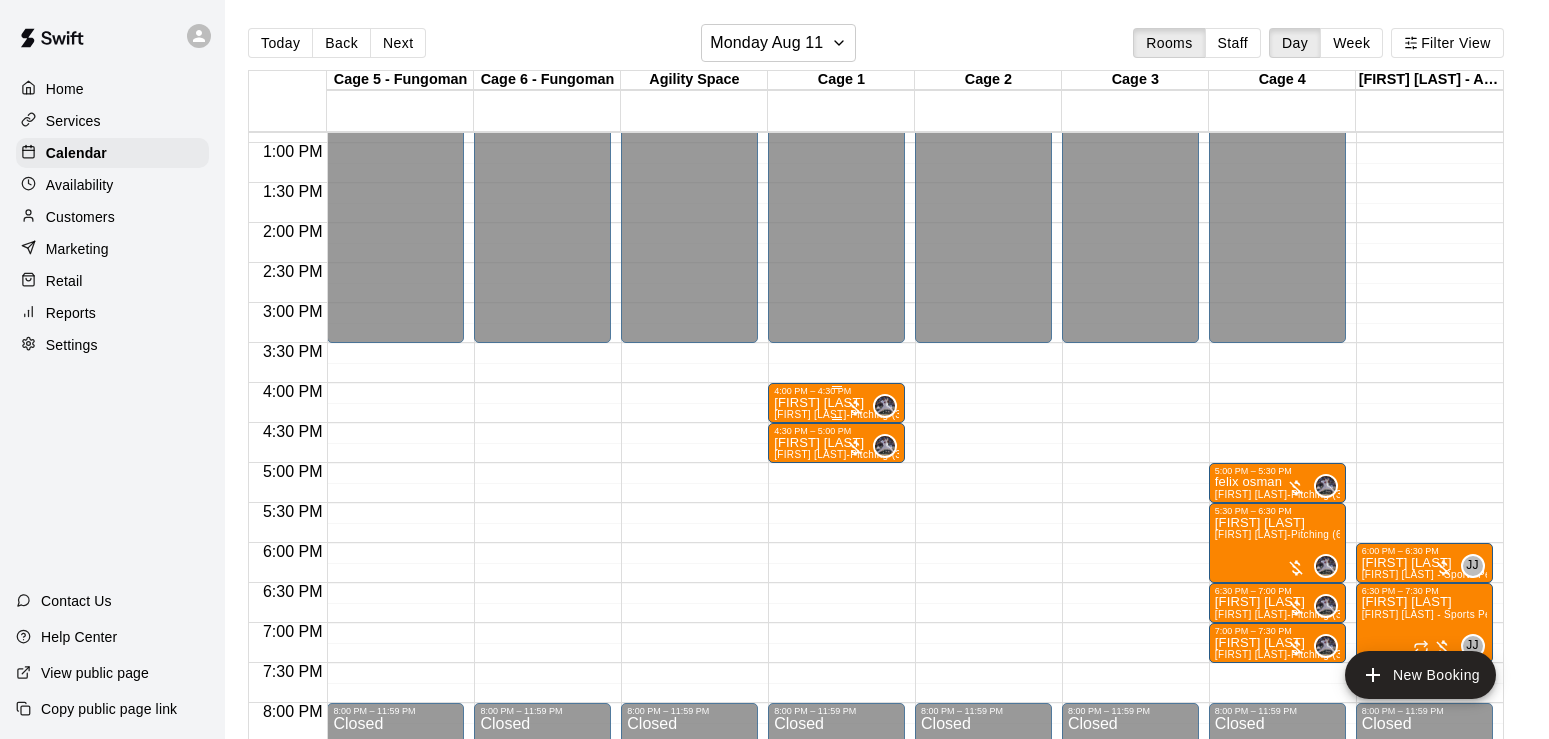 click on "[FIRST] [LAST]" at bounding box center [836, 403] 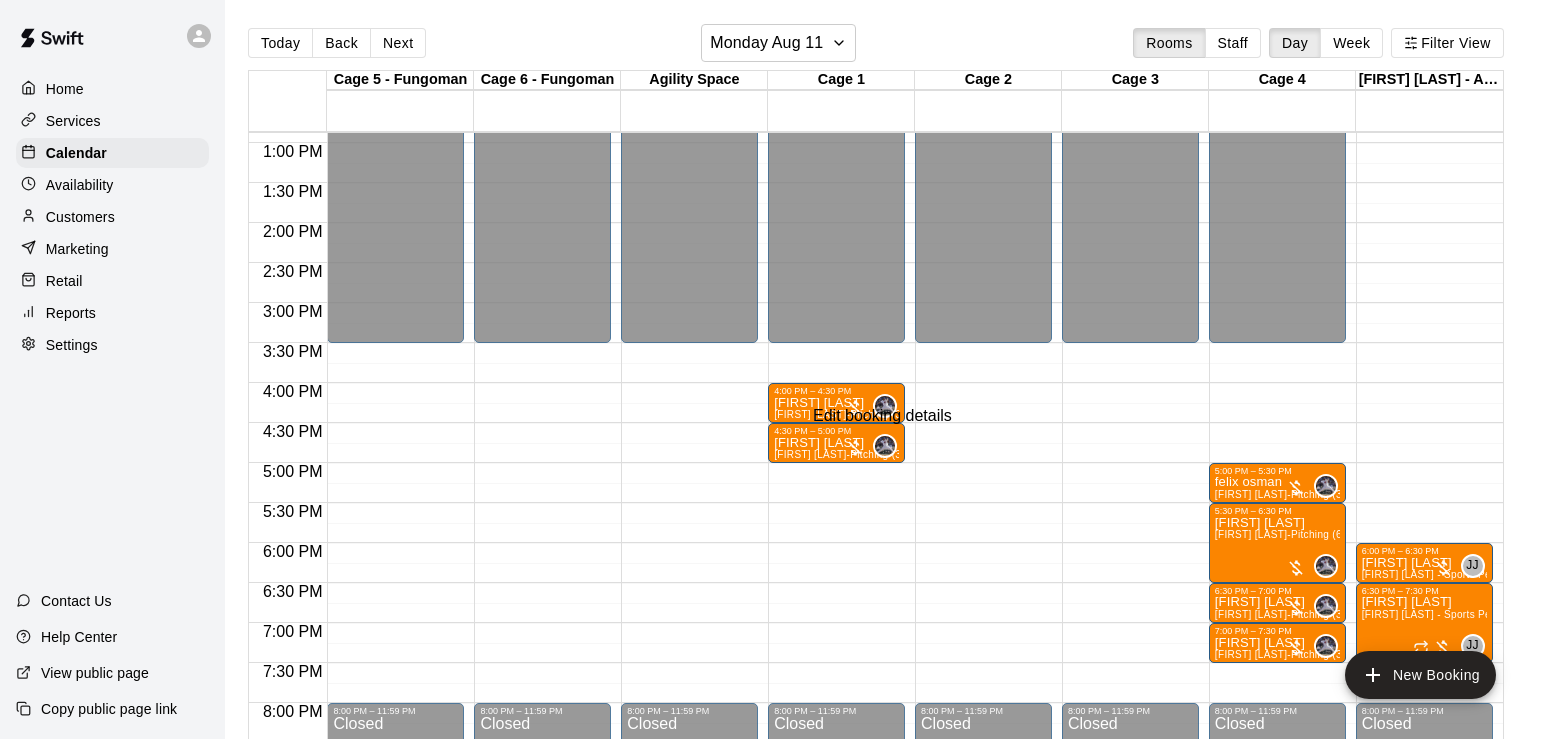 click 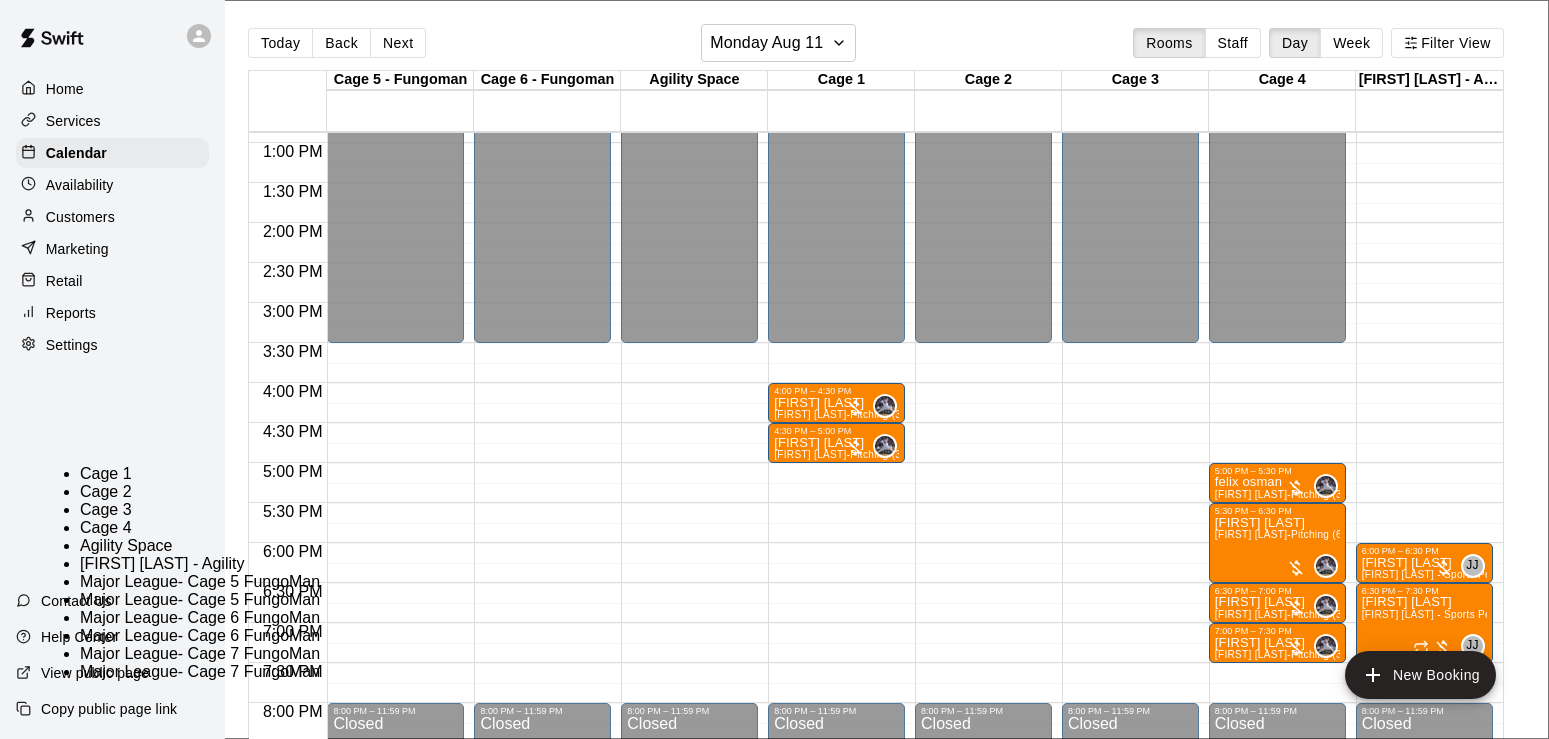 click at bounding box center [1201, 4477] 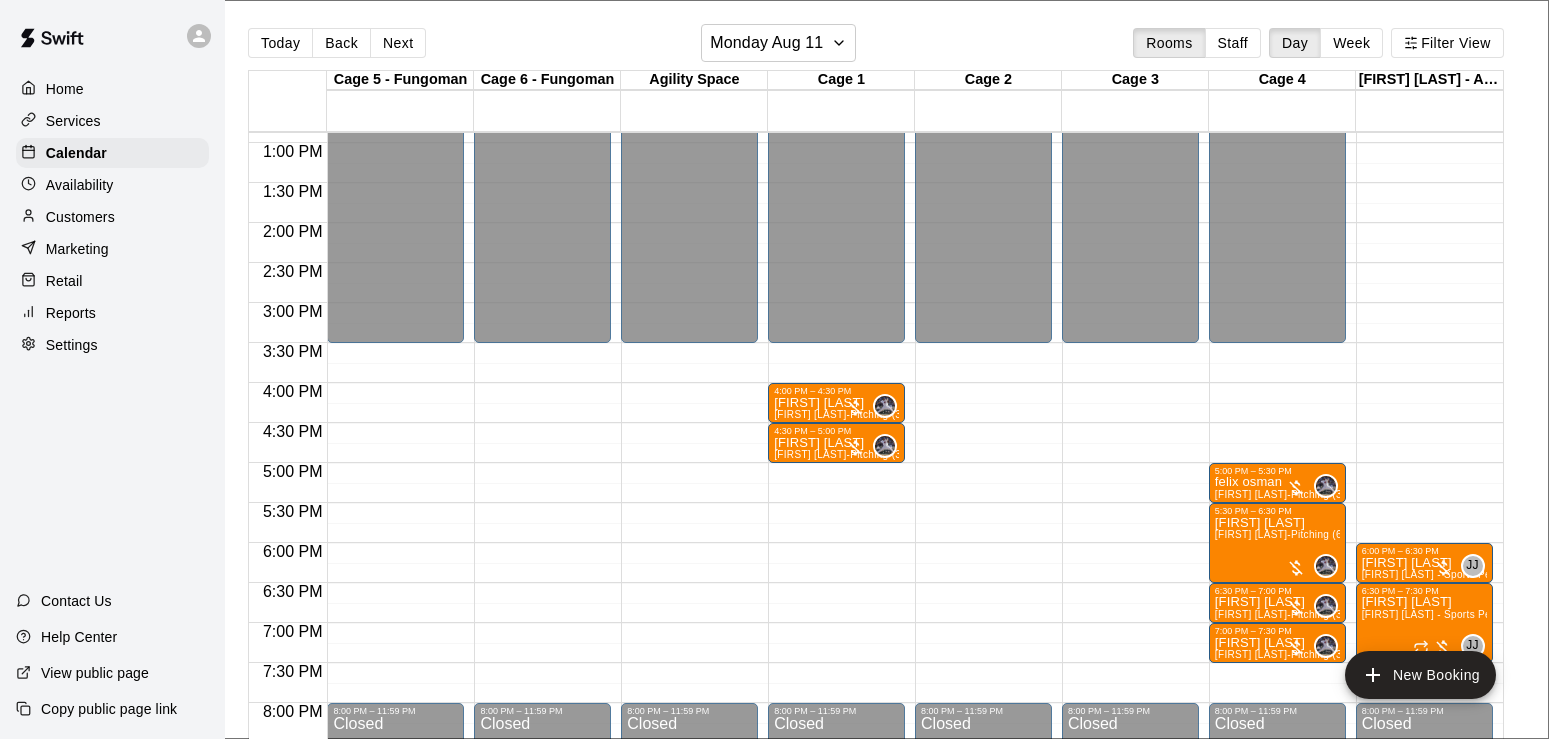 click 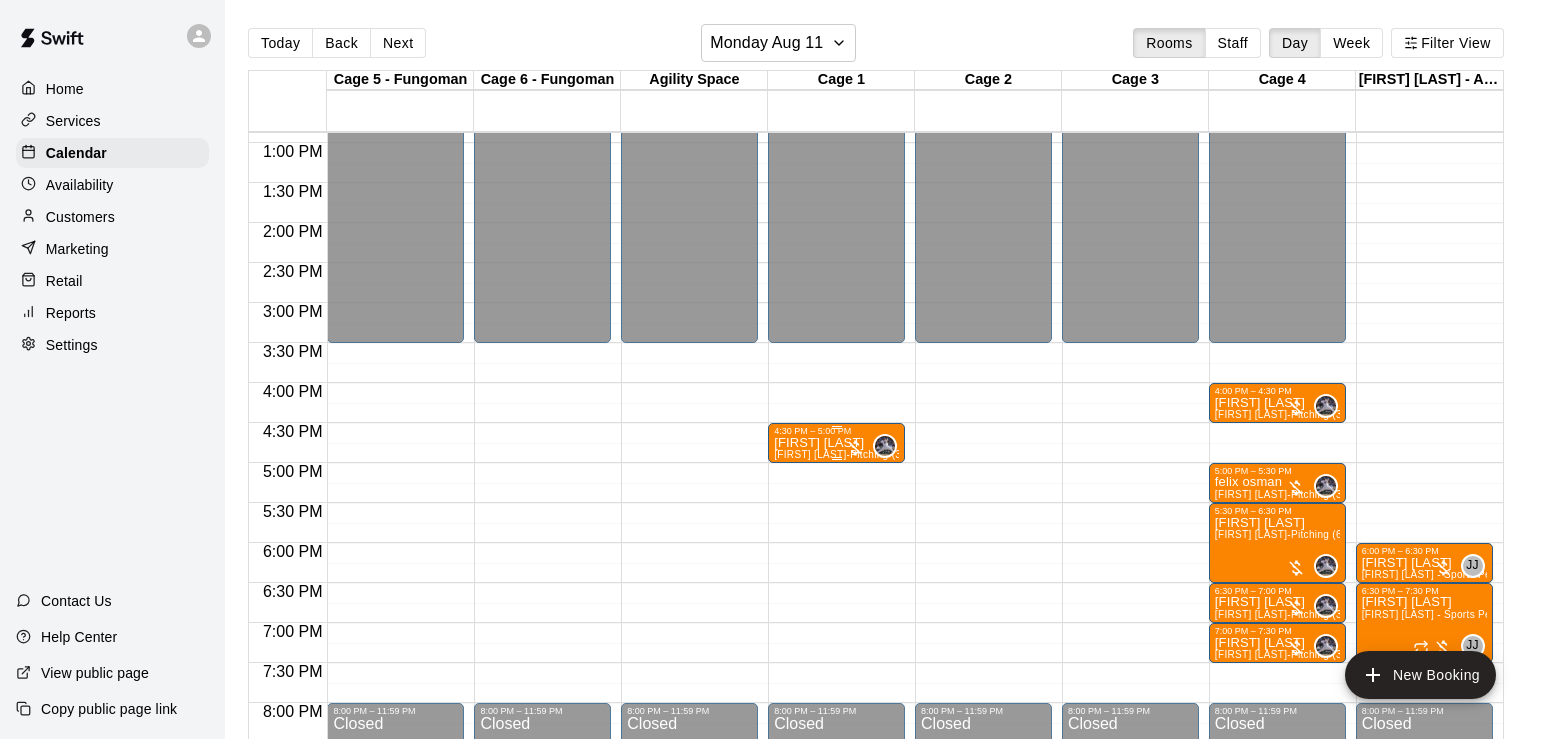 click on "[FIRST] [LAST]" at bounding box center (836, 443) 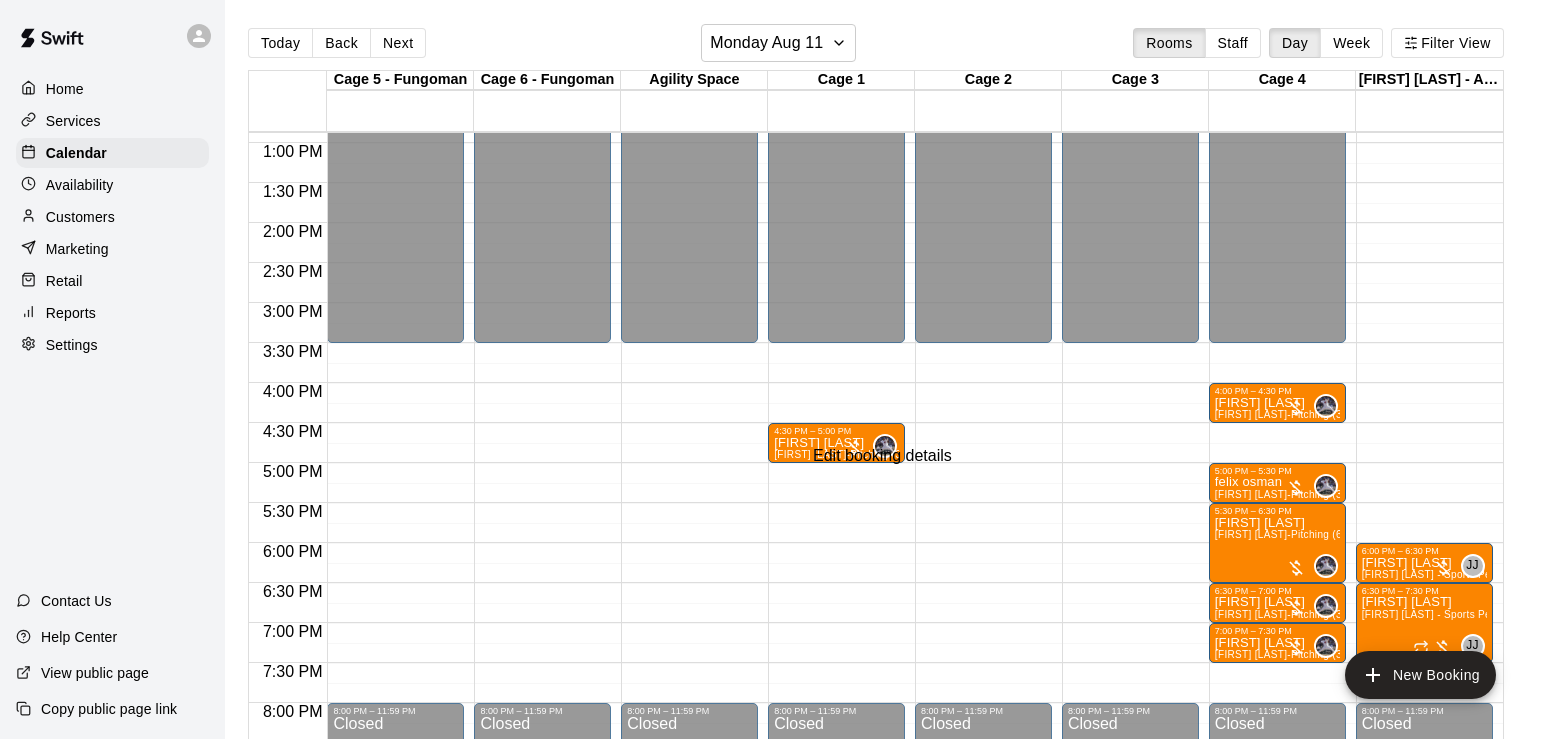 click 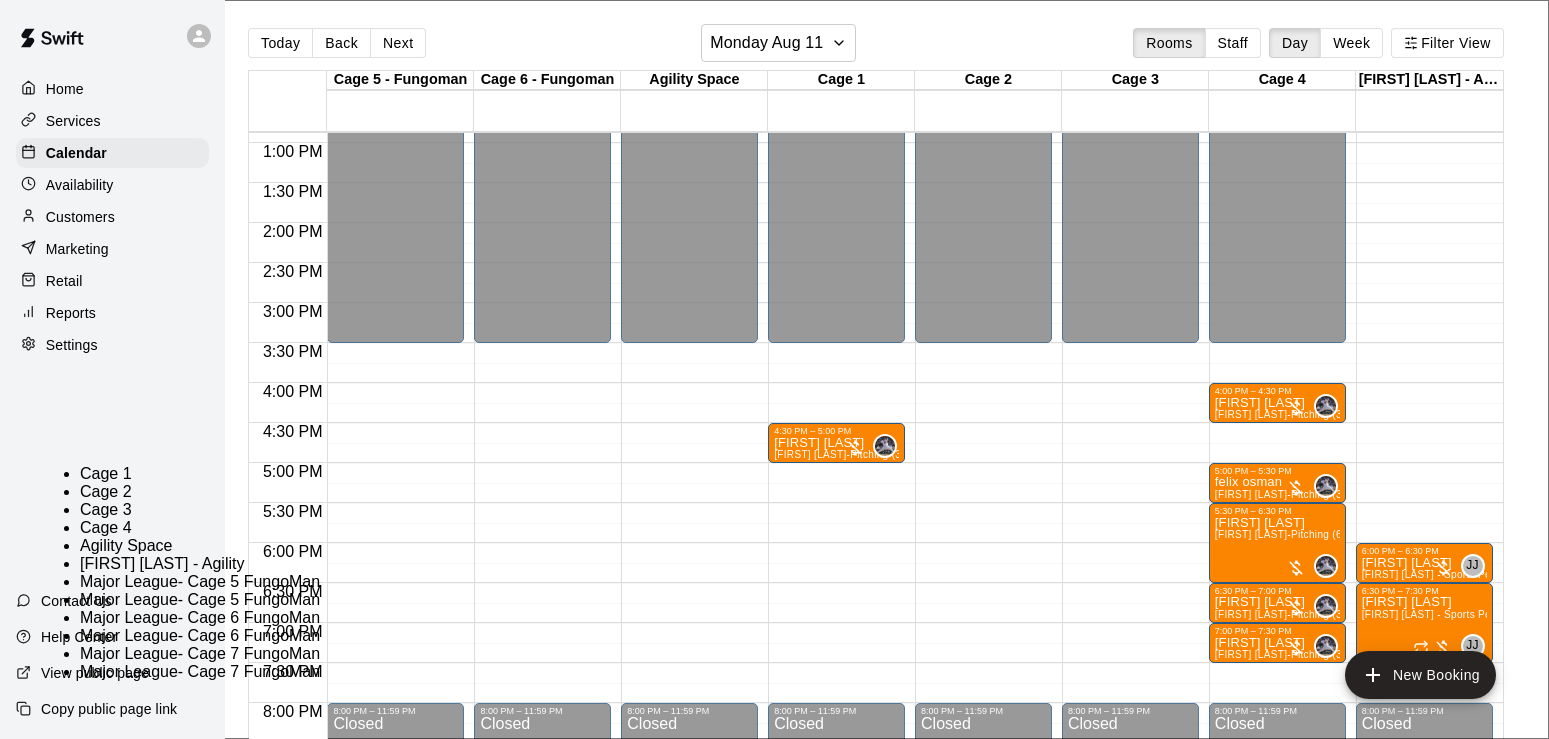 click at bounding box center [1201, 4477] 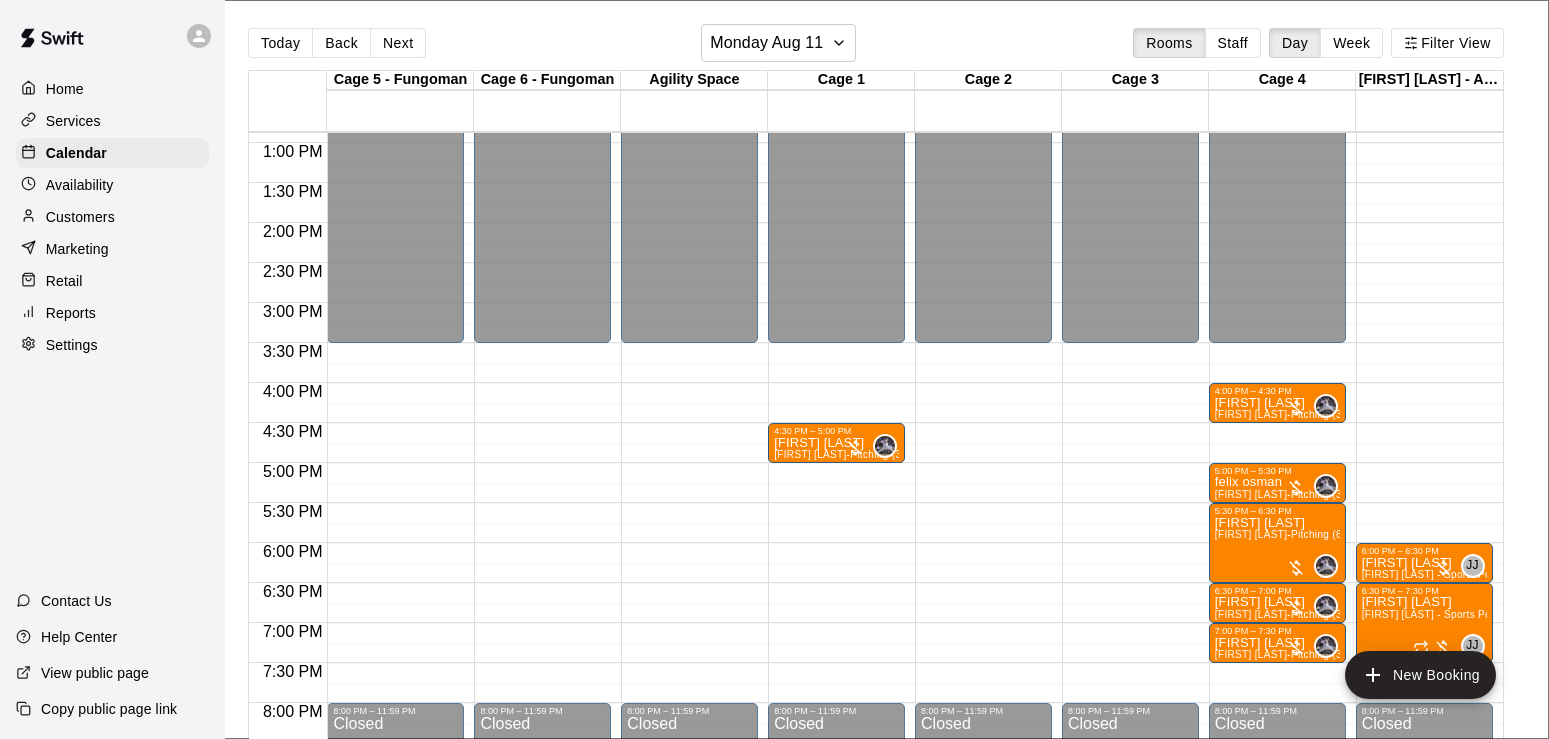 click 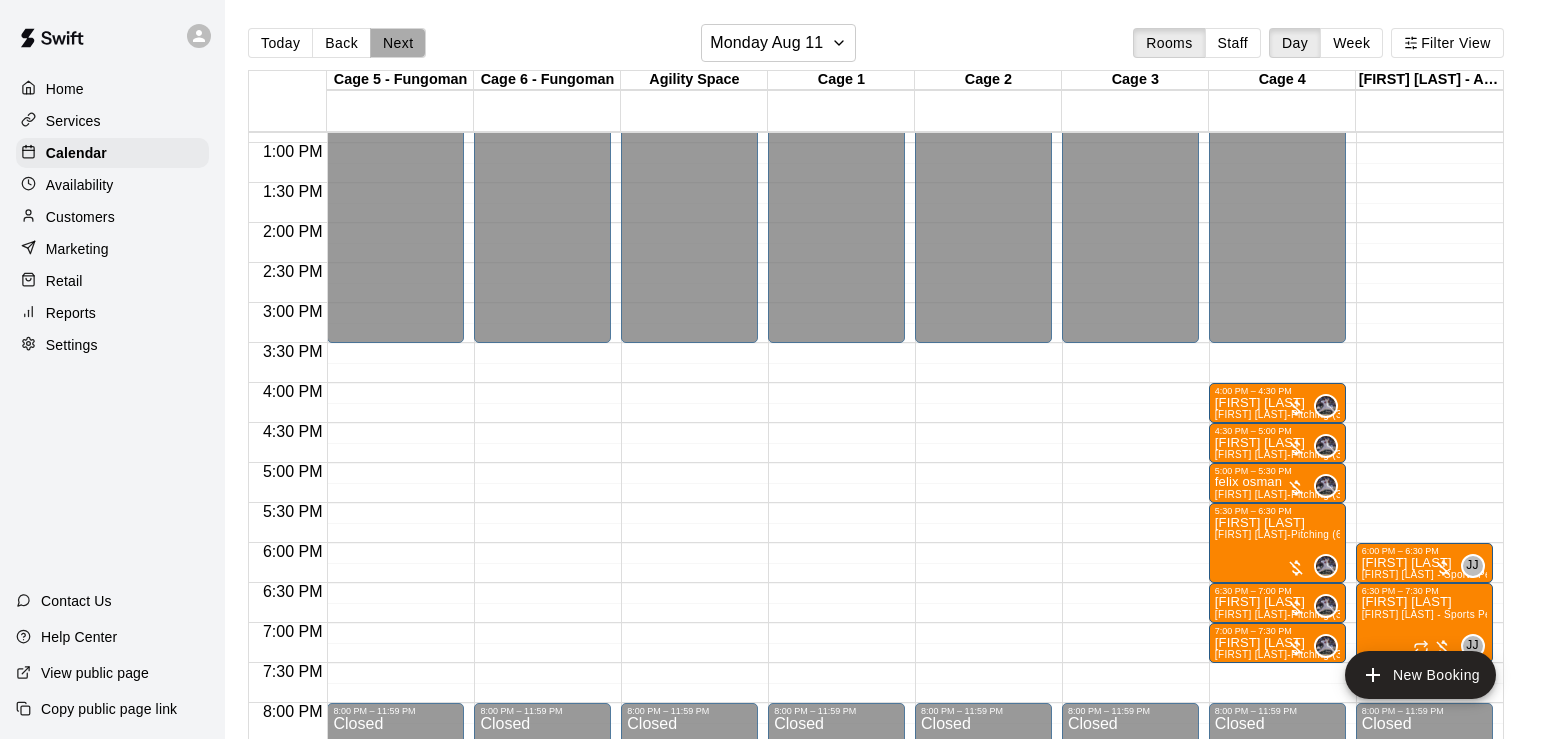 click on "Next" at bounding box center [398, 43] 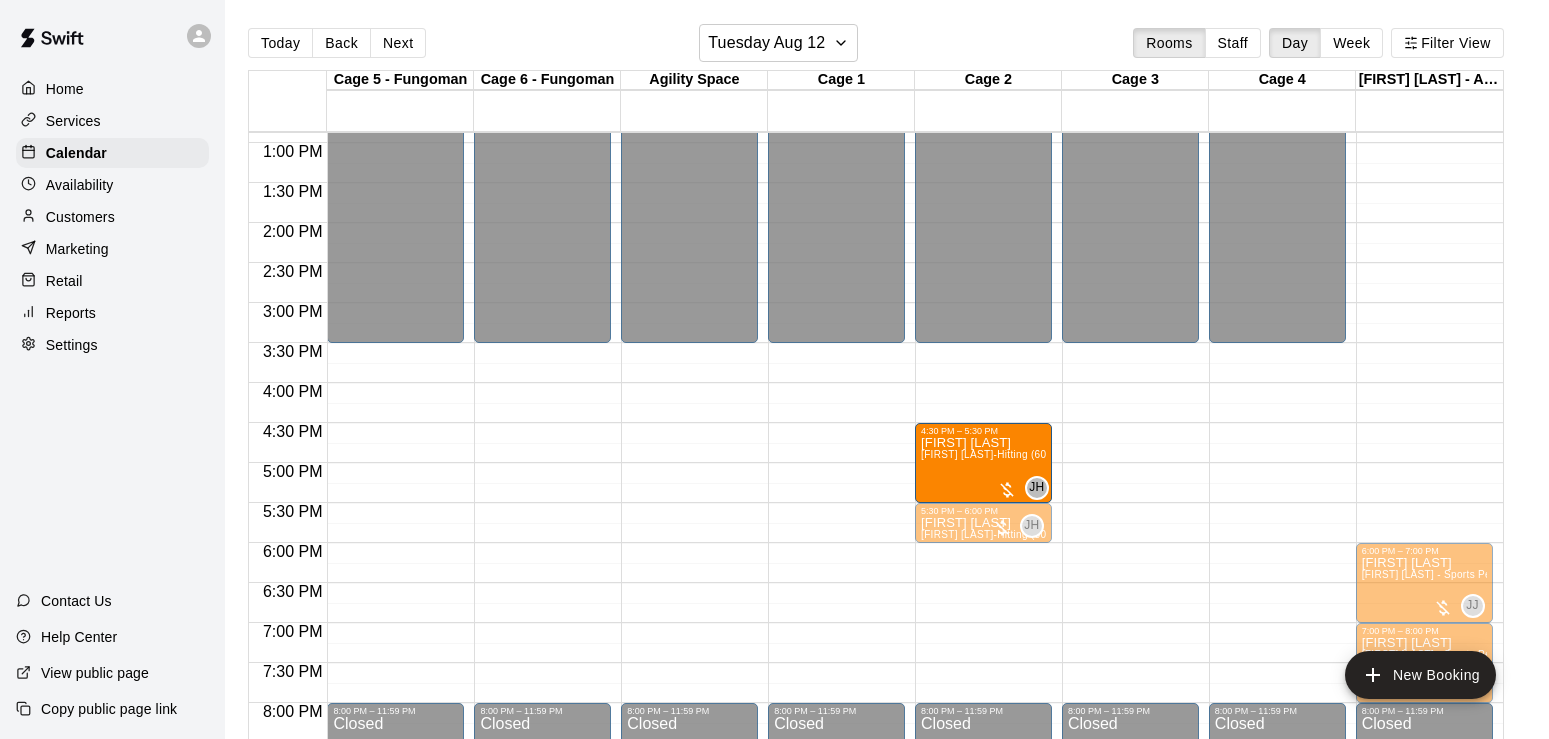 drag, startPoint x: 840, startPoint y: 459, endPoint x: 939, endPoint y: 471, distance: 99.724625 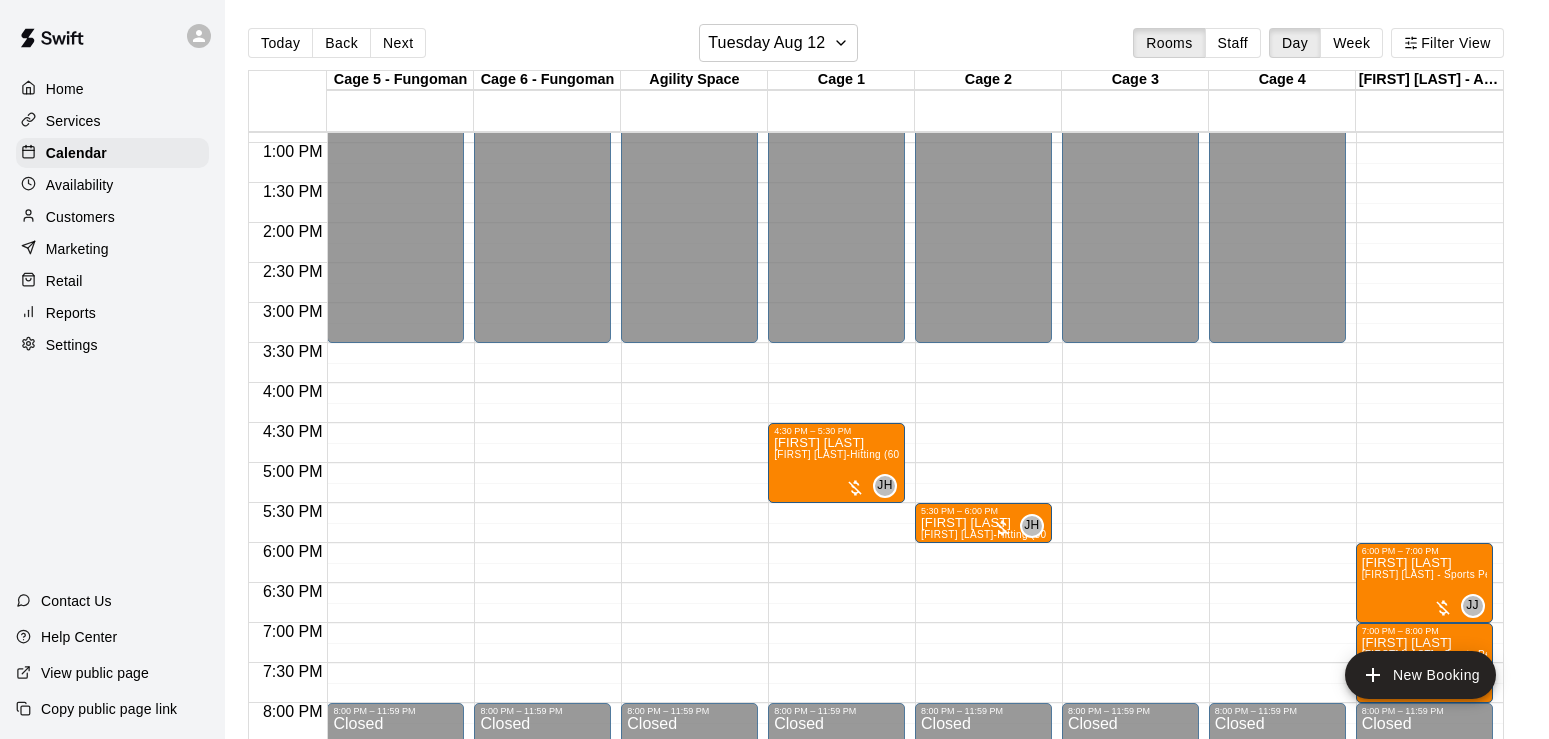 click on "Confirm" at bounding box center [89, 909] 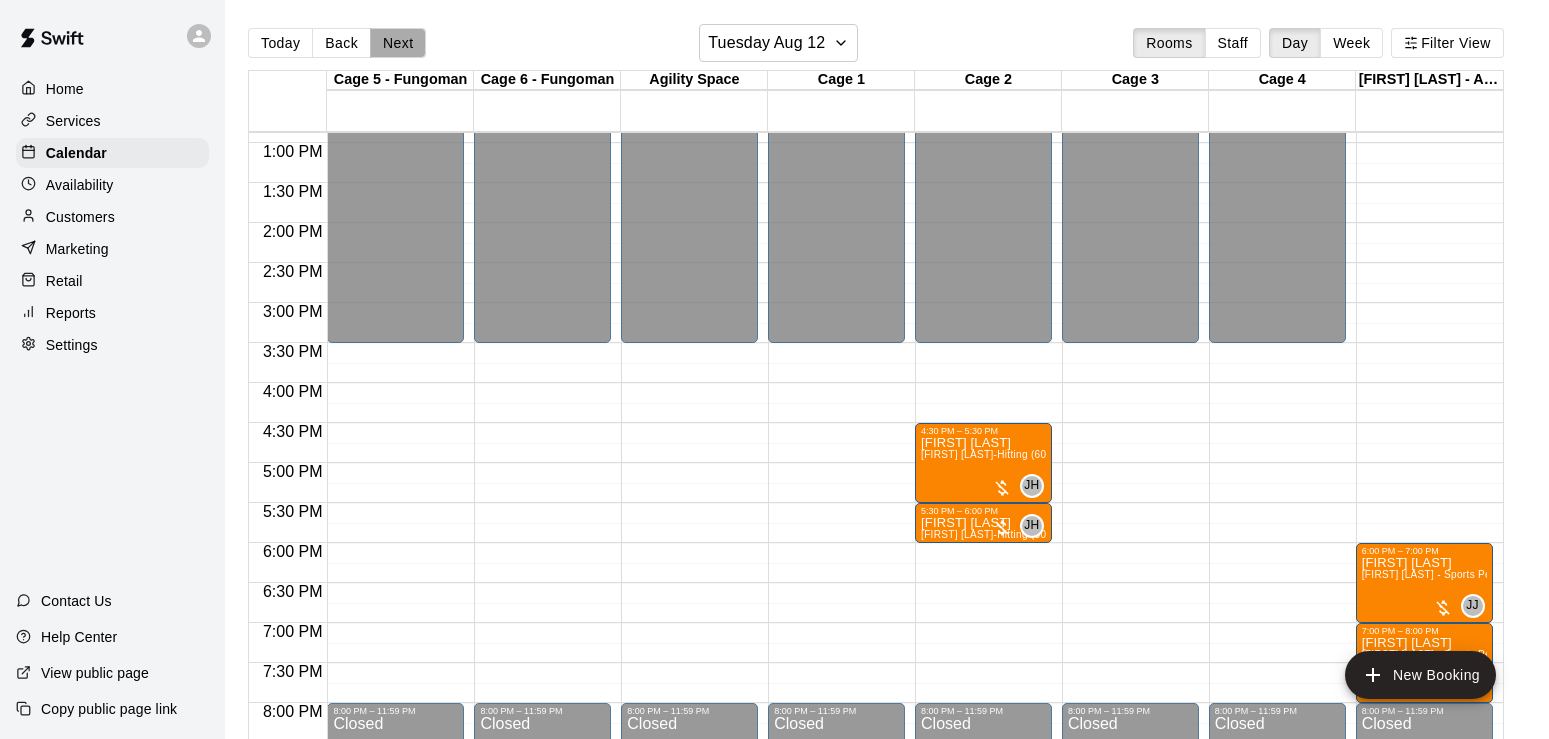 click on "Next" at bounding box center (398, 43) 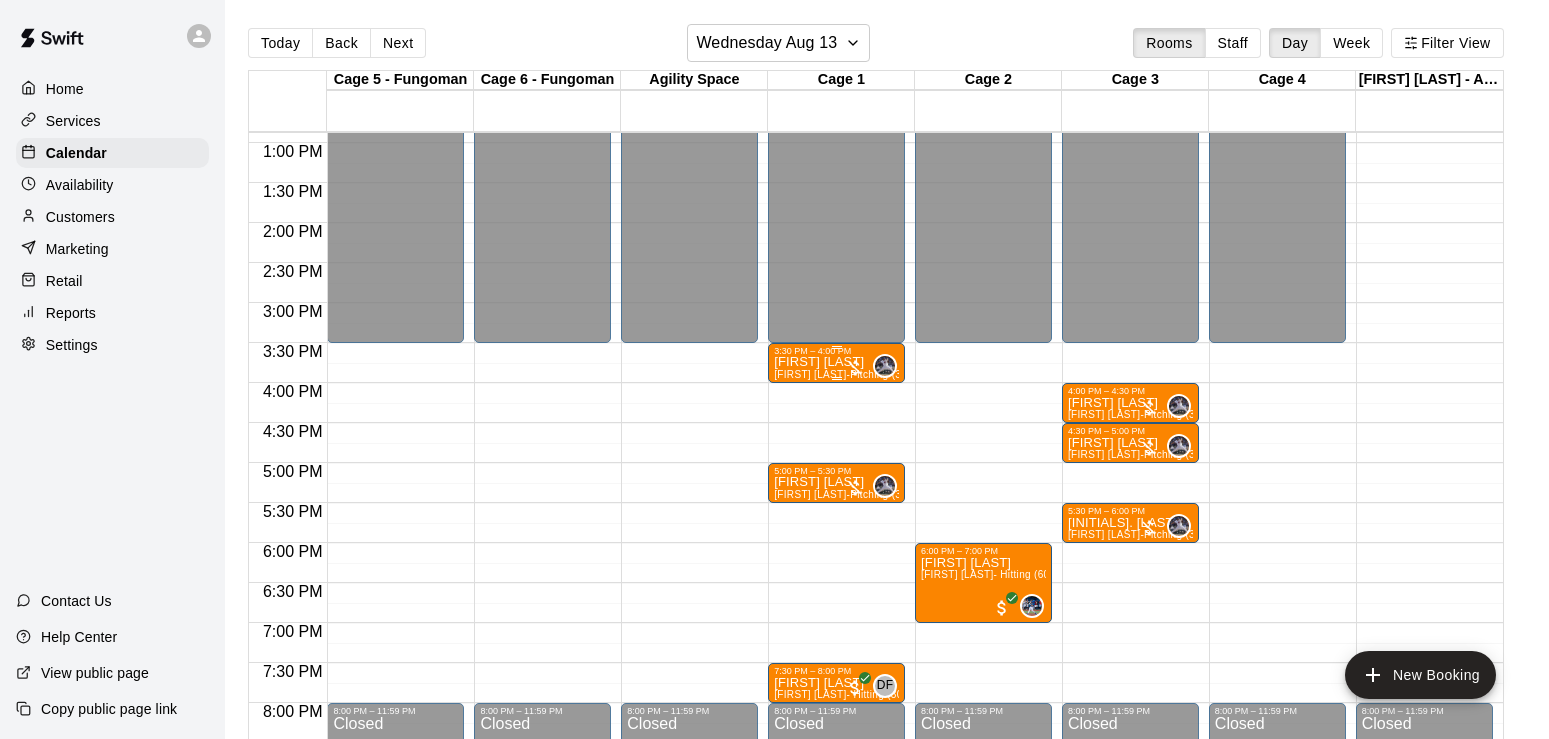 click on "[FIRST] [LAST]" at bounding box center [836, 362] 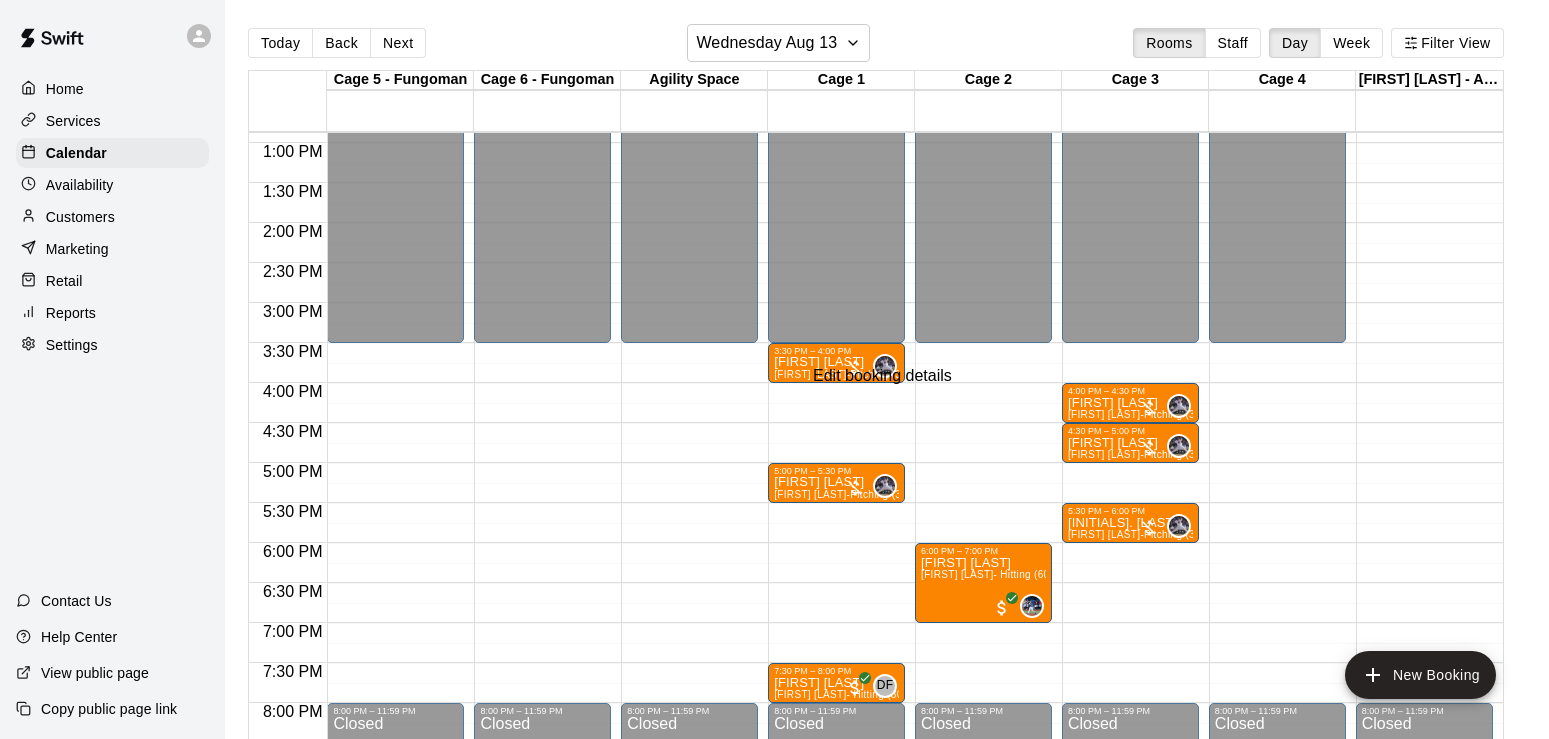 click 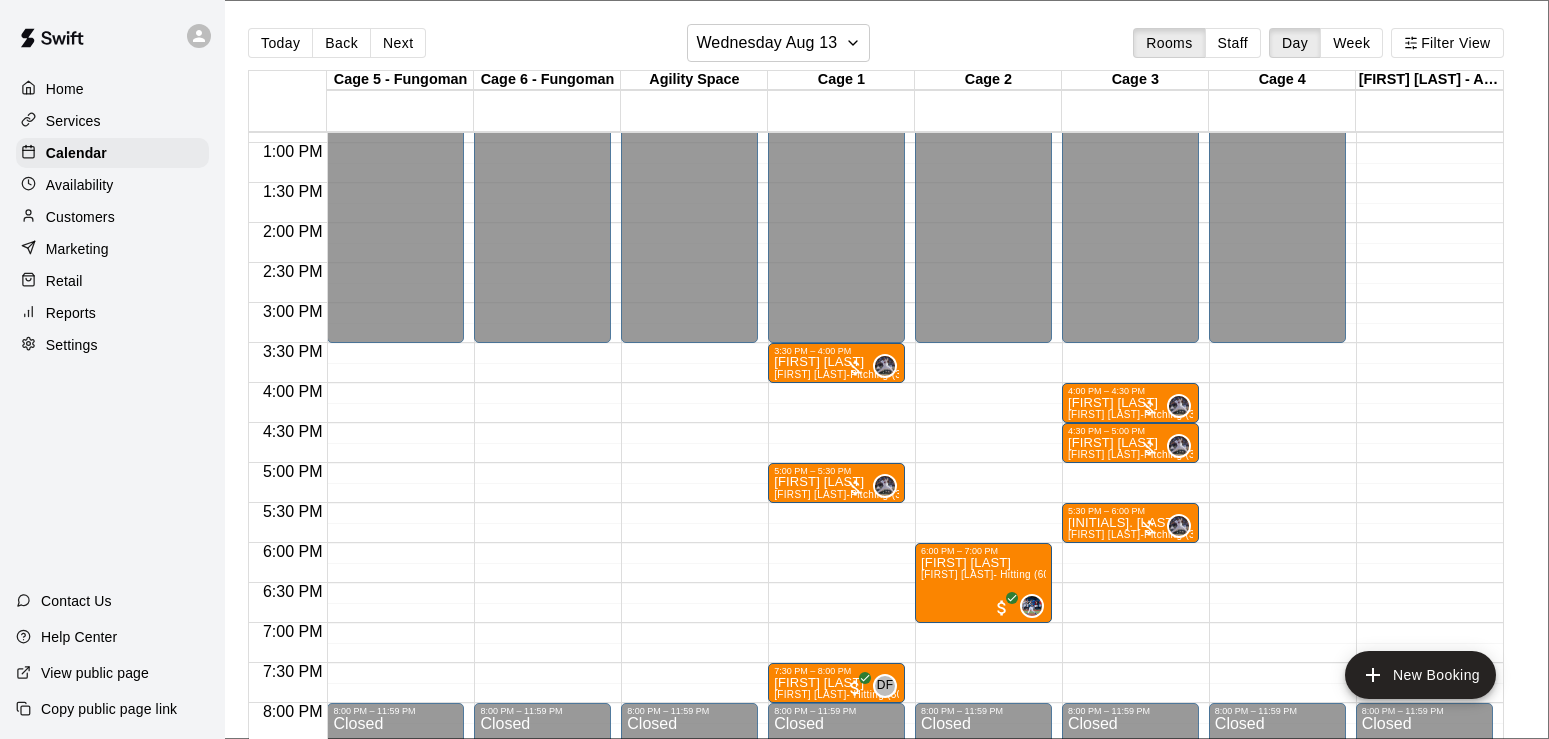 click 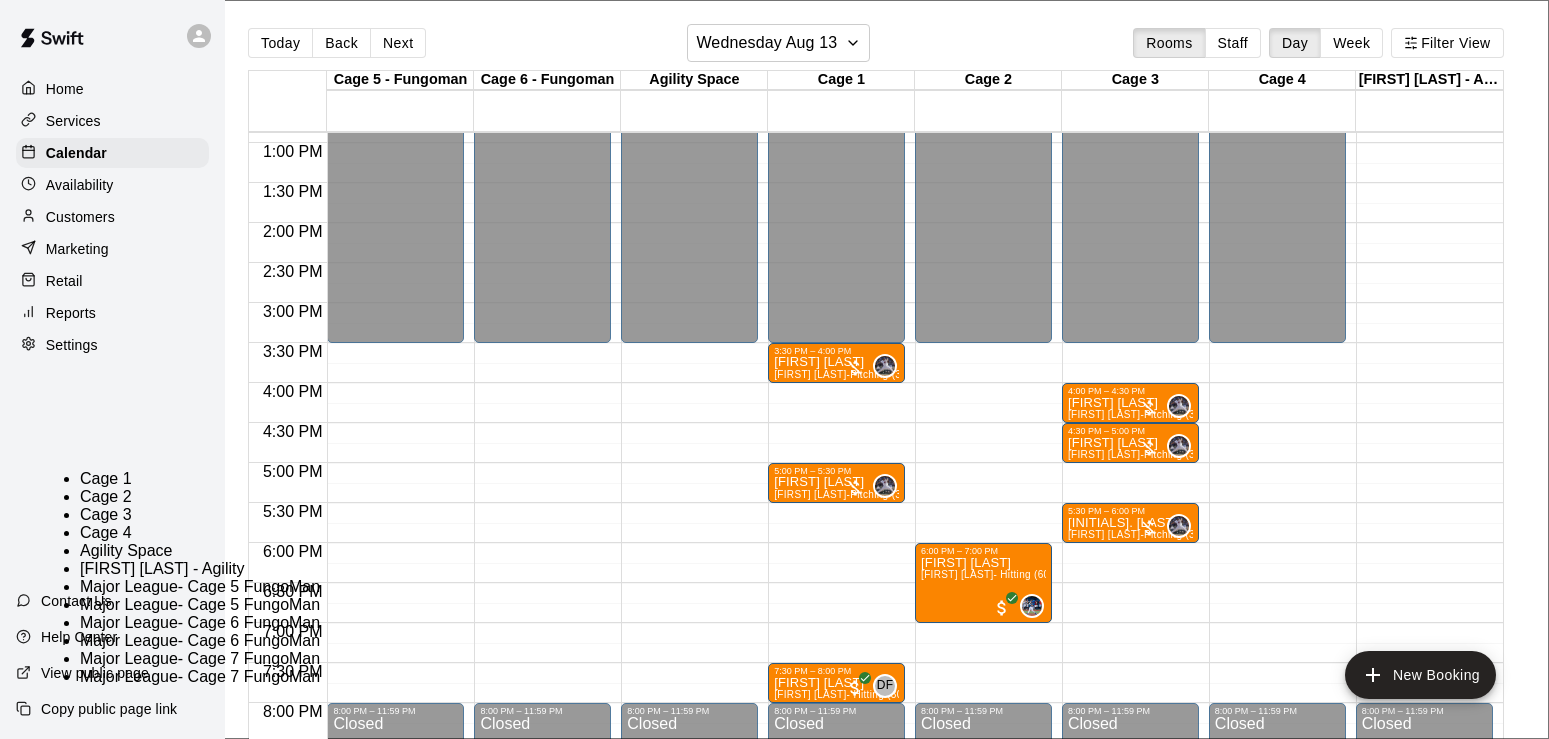 click at bounding box center [846, 4495] 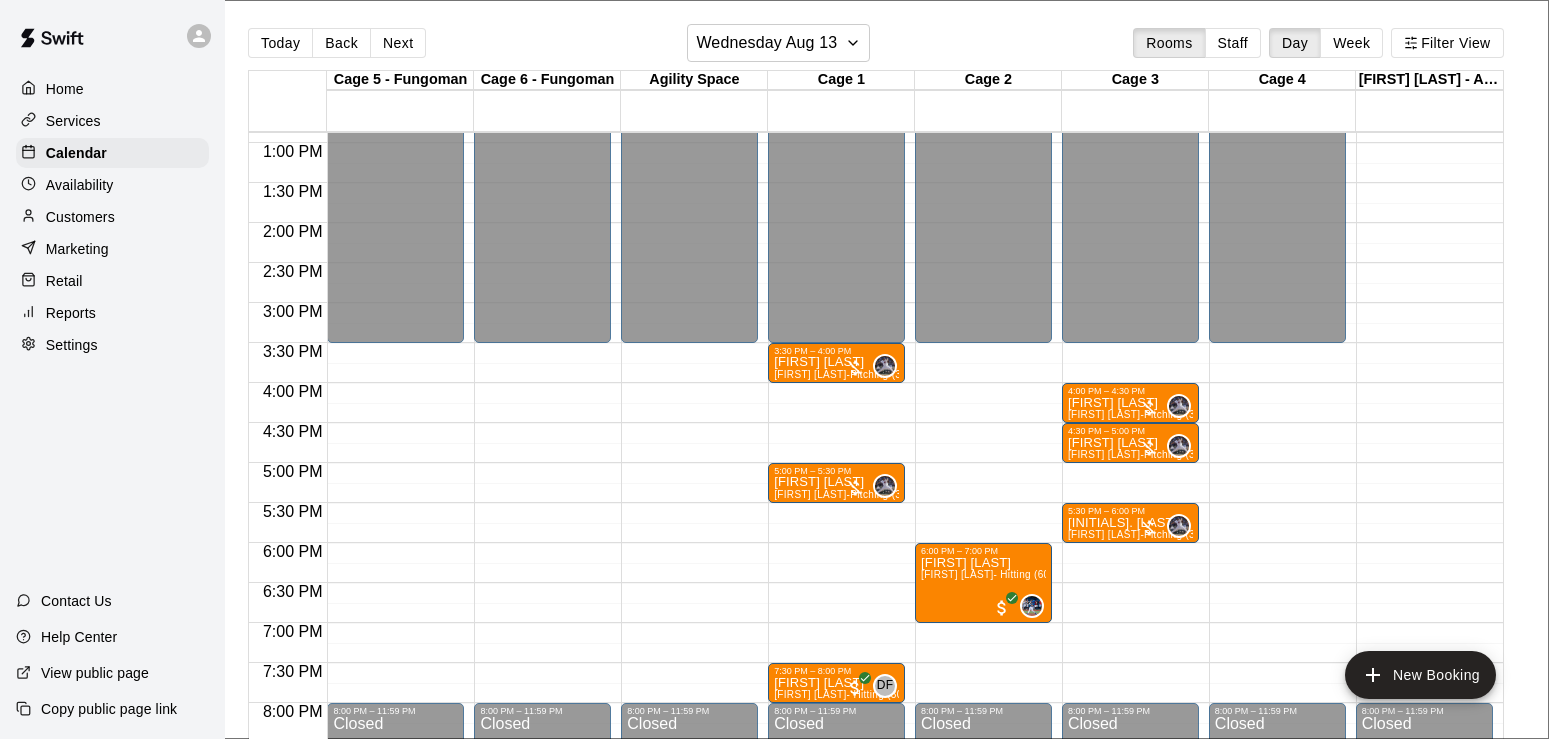 click on "Save booking" at bounding box center (106, 6468) 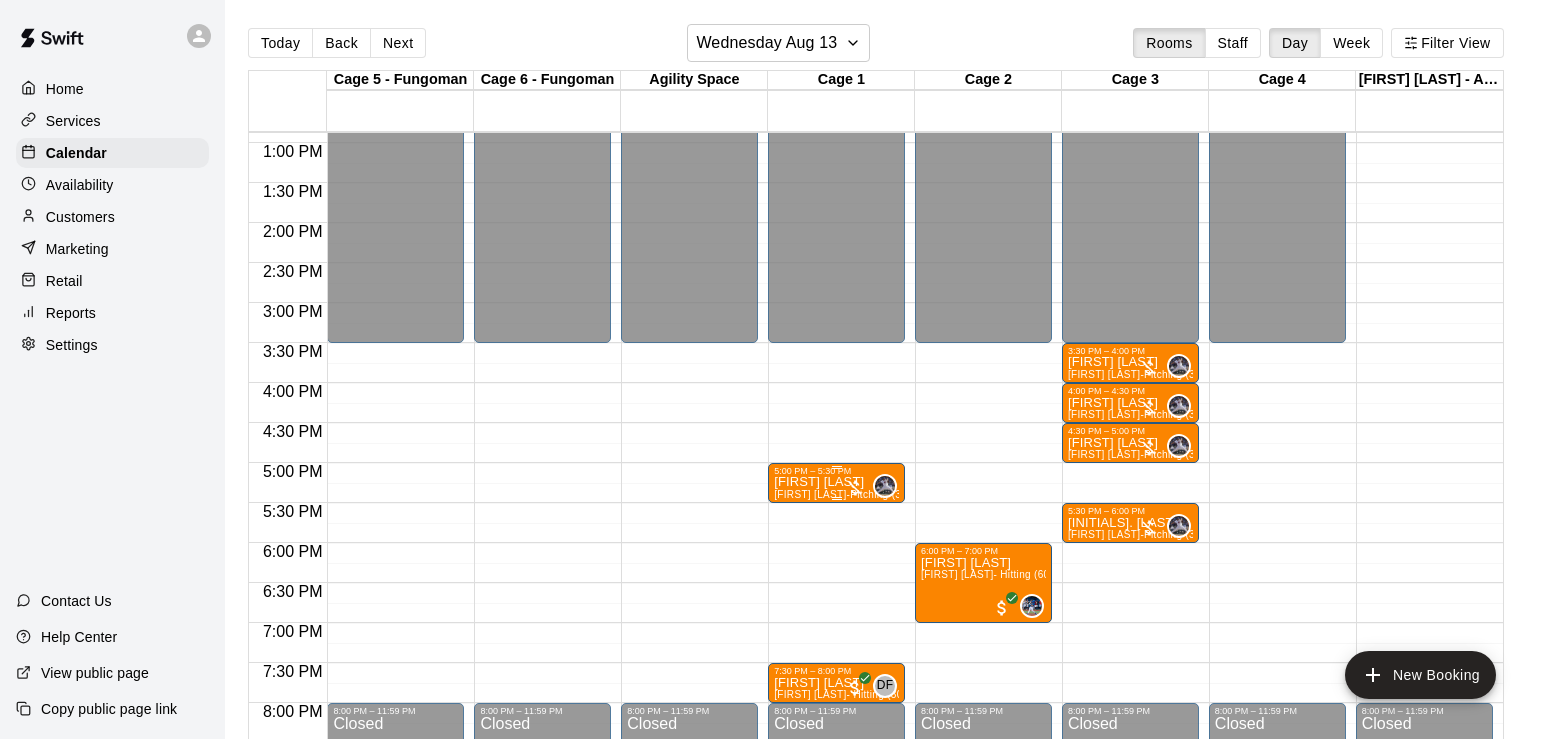 click on "[FIRST] [LAST]" at bounding box center (836, 482) 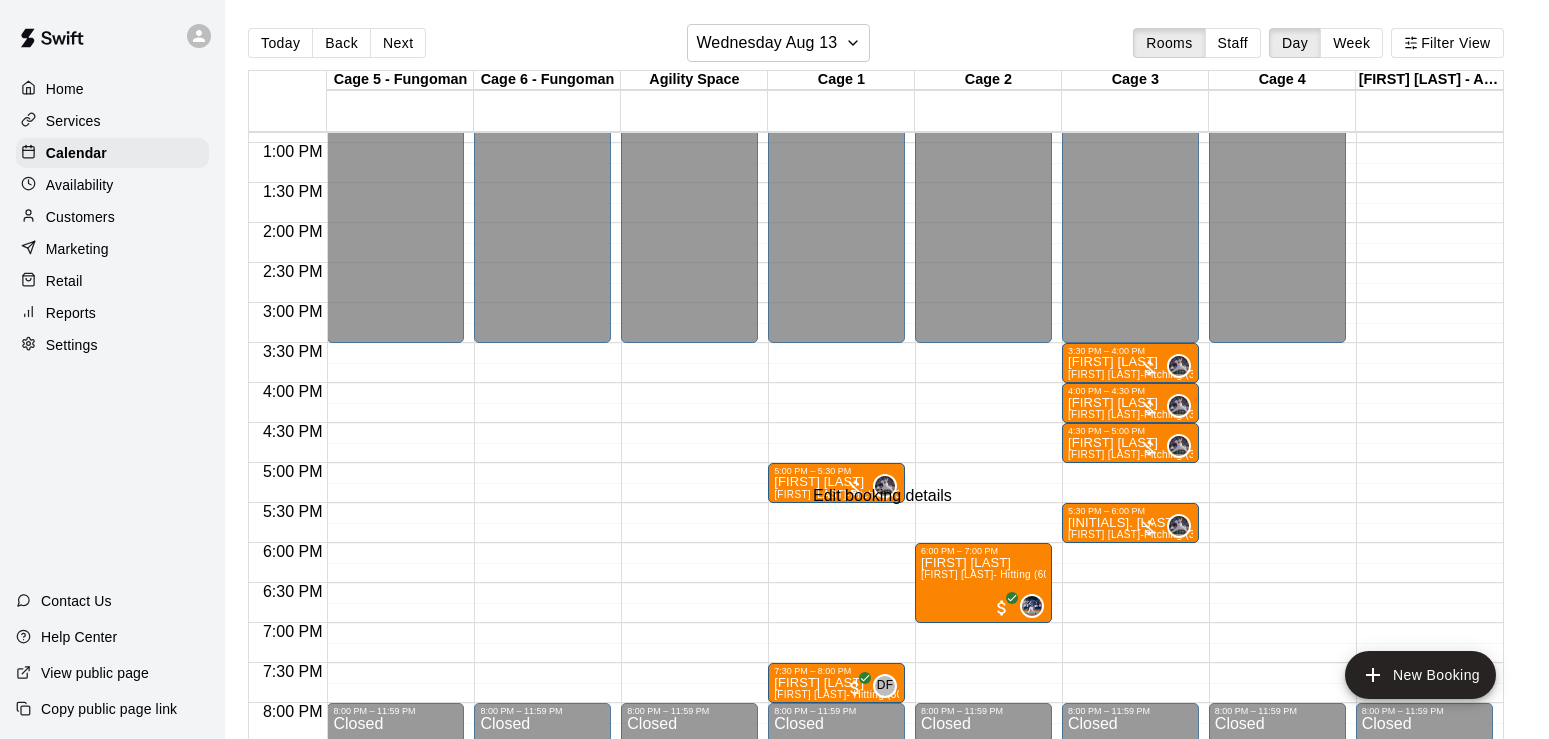 click 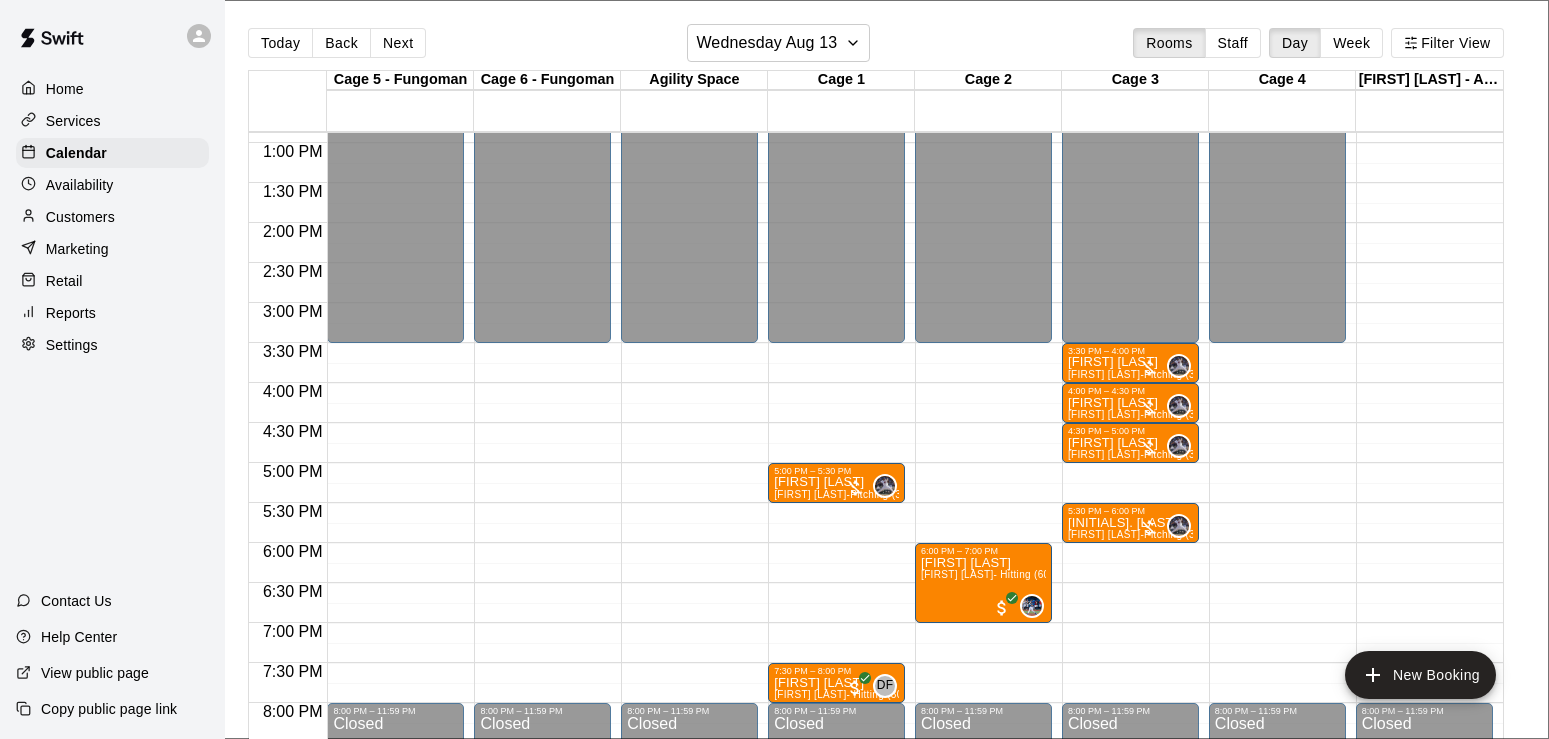 click 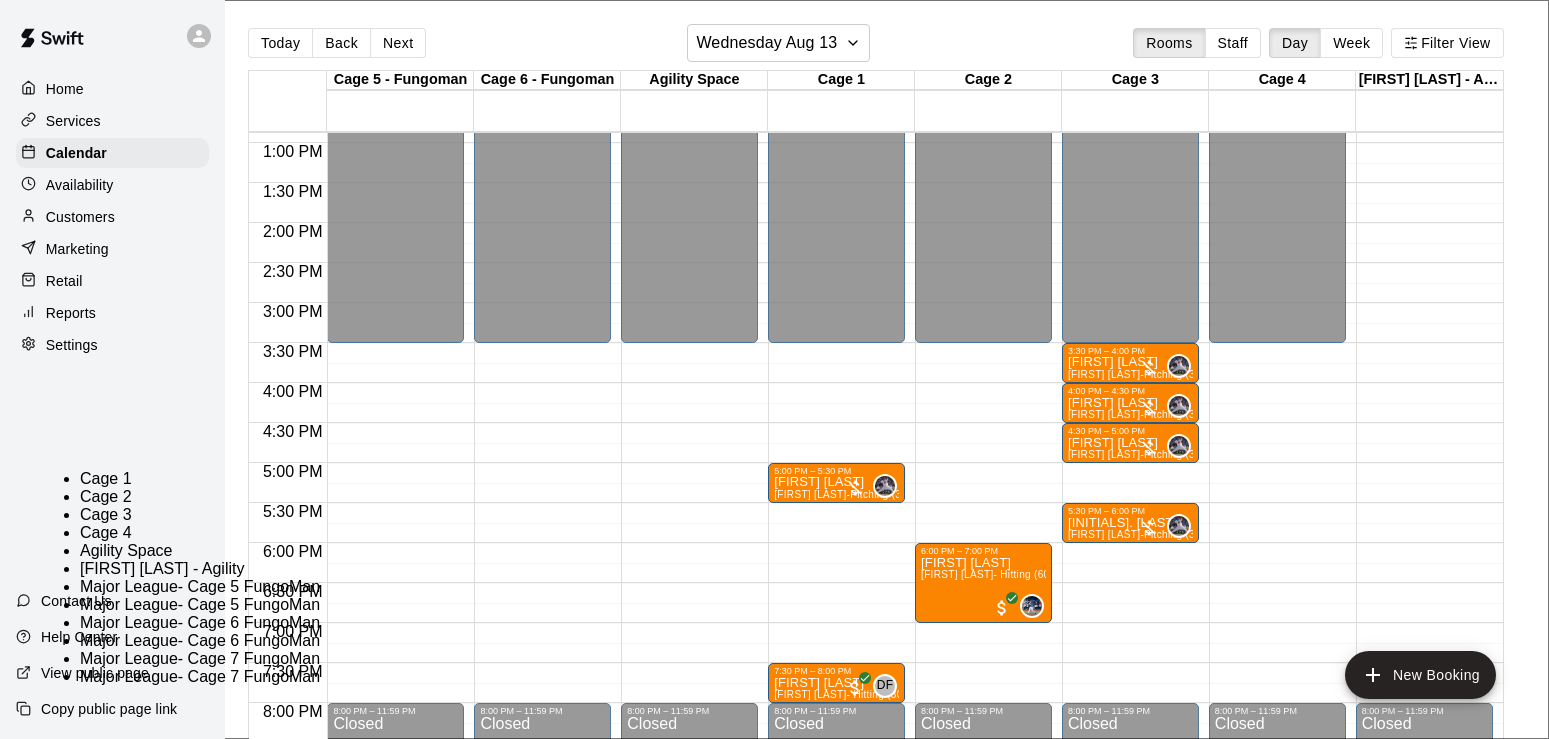 click at bounding box center [846, 4495] 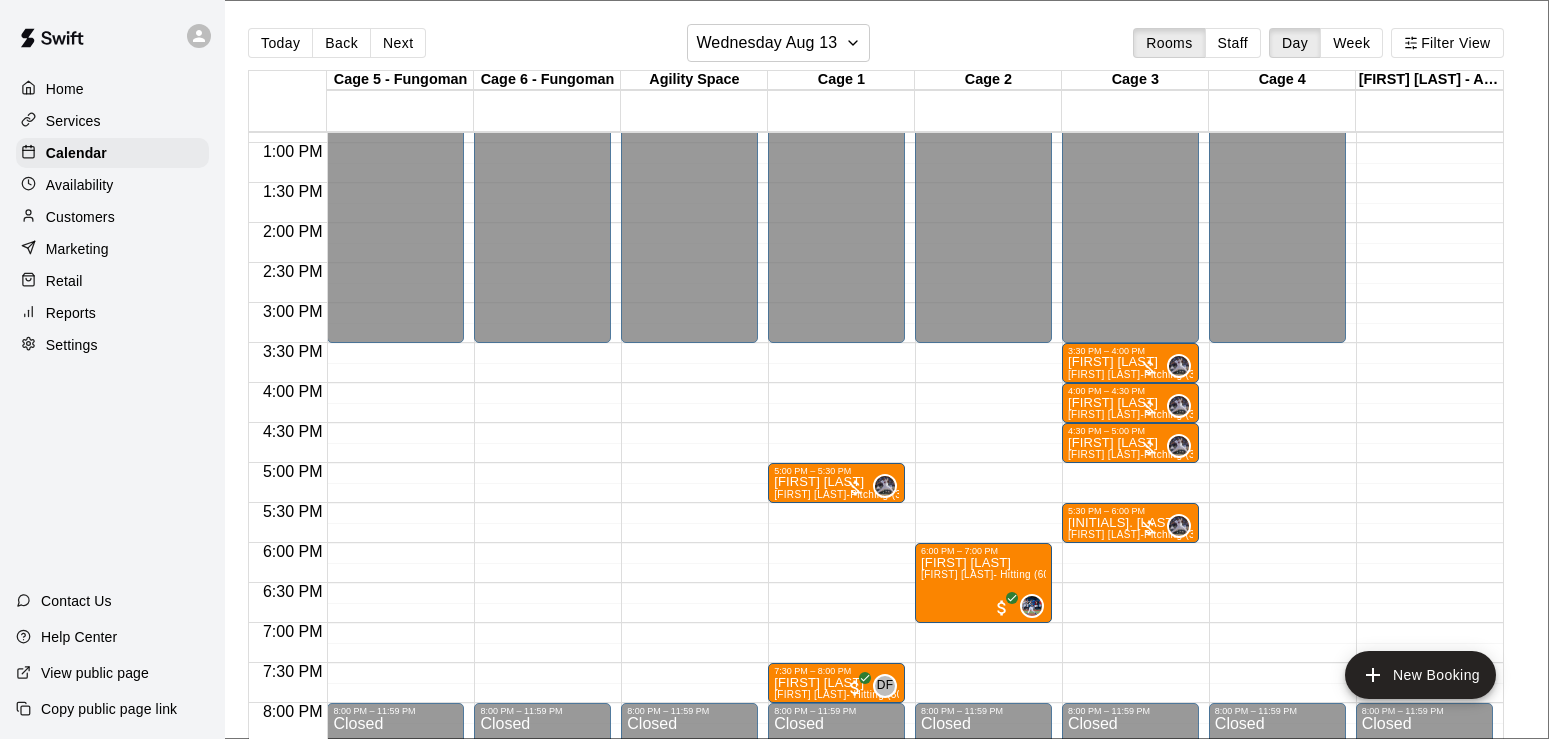 click on "Save booking" at bounding box center (106, 6468) 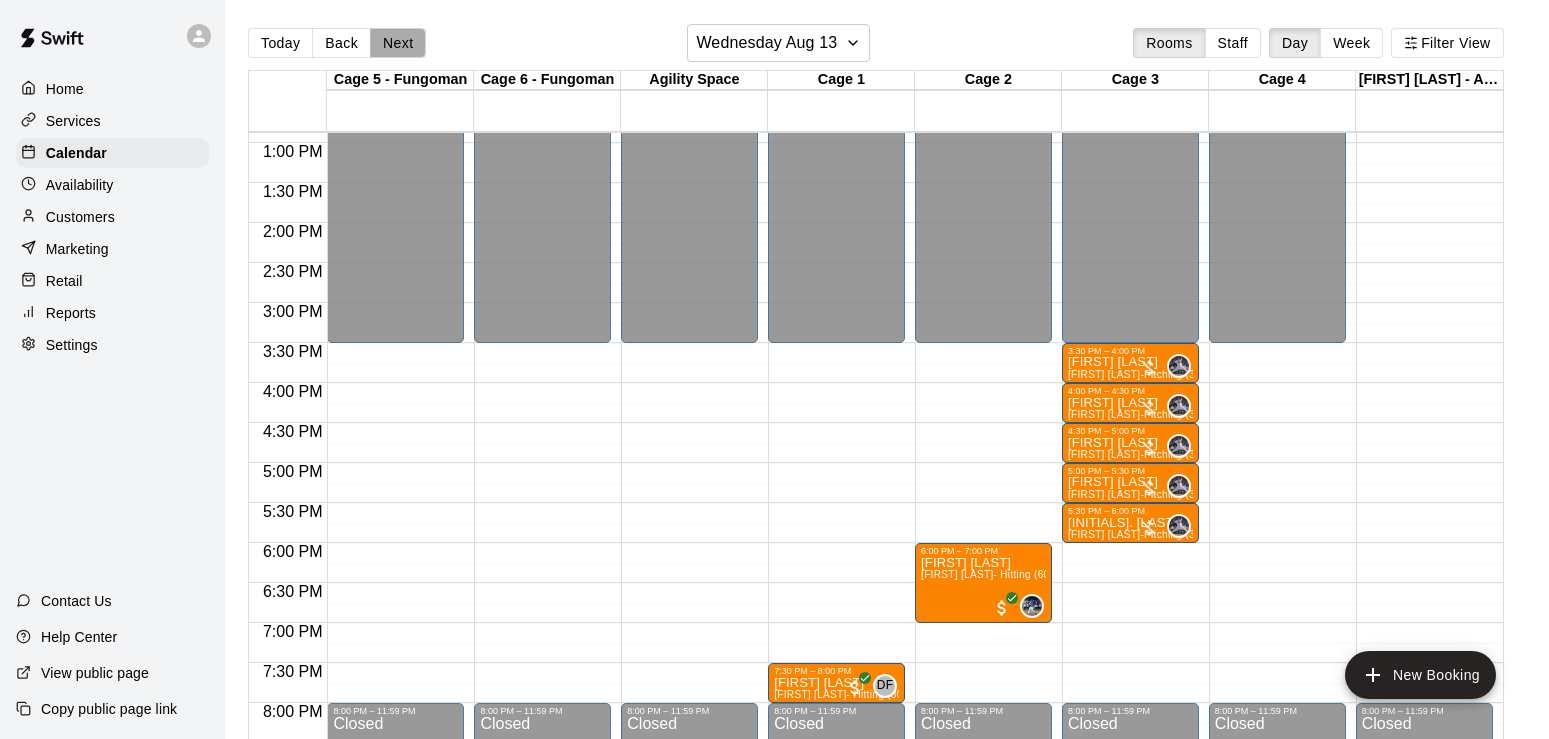 click on "Next" at bounding box center [398, 43] 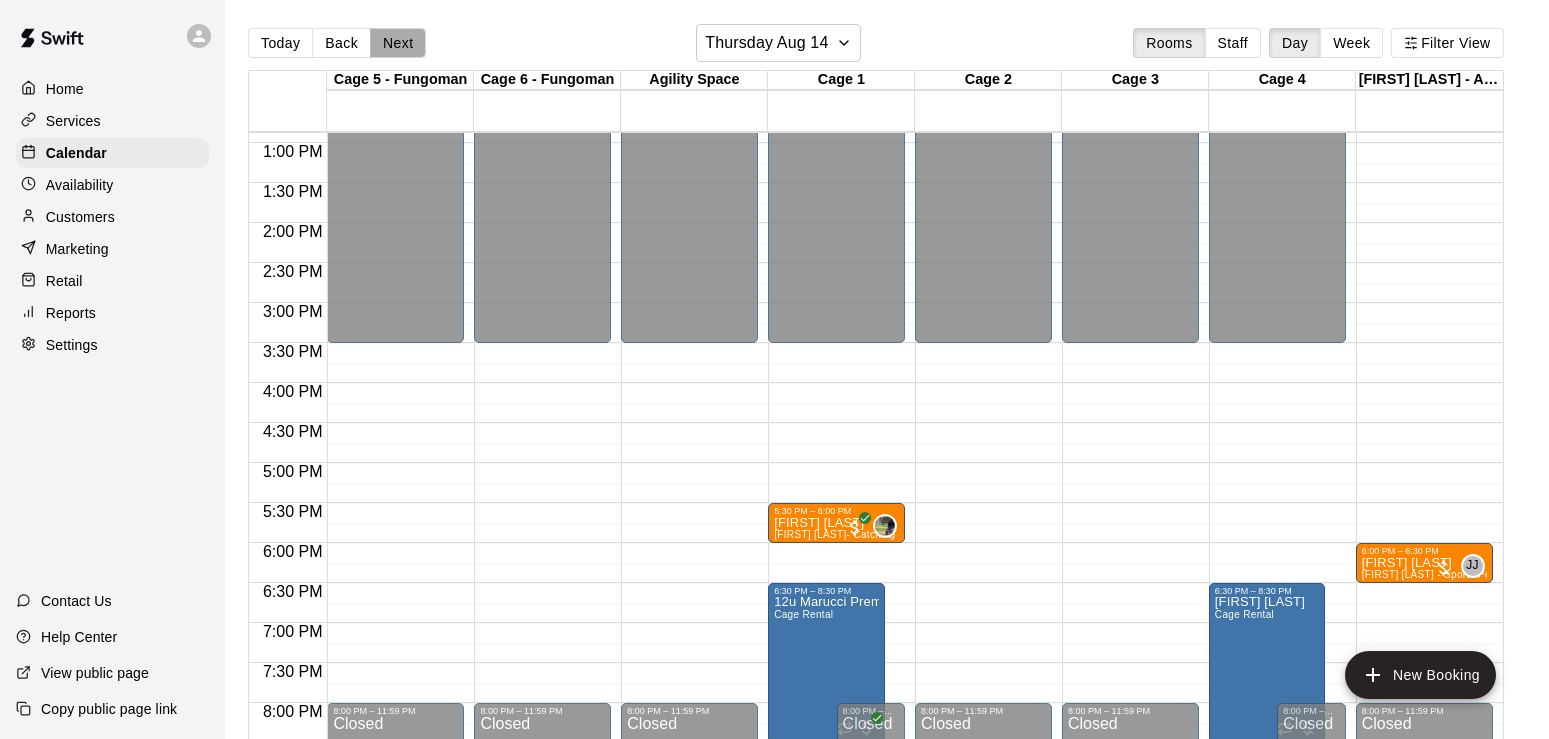 click on "Next" at bounding box center (398, 43) 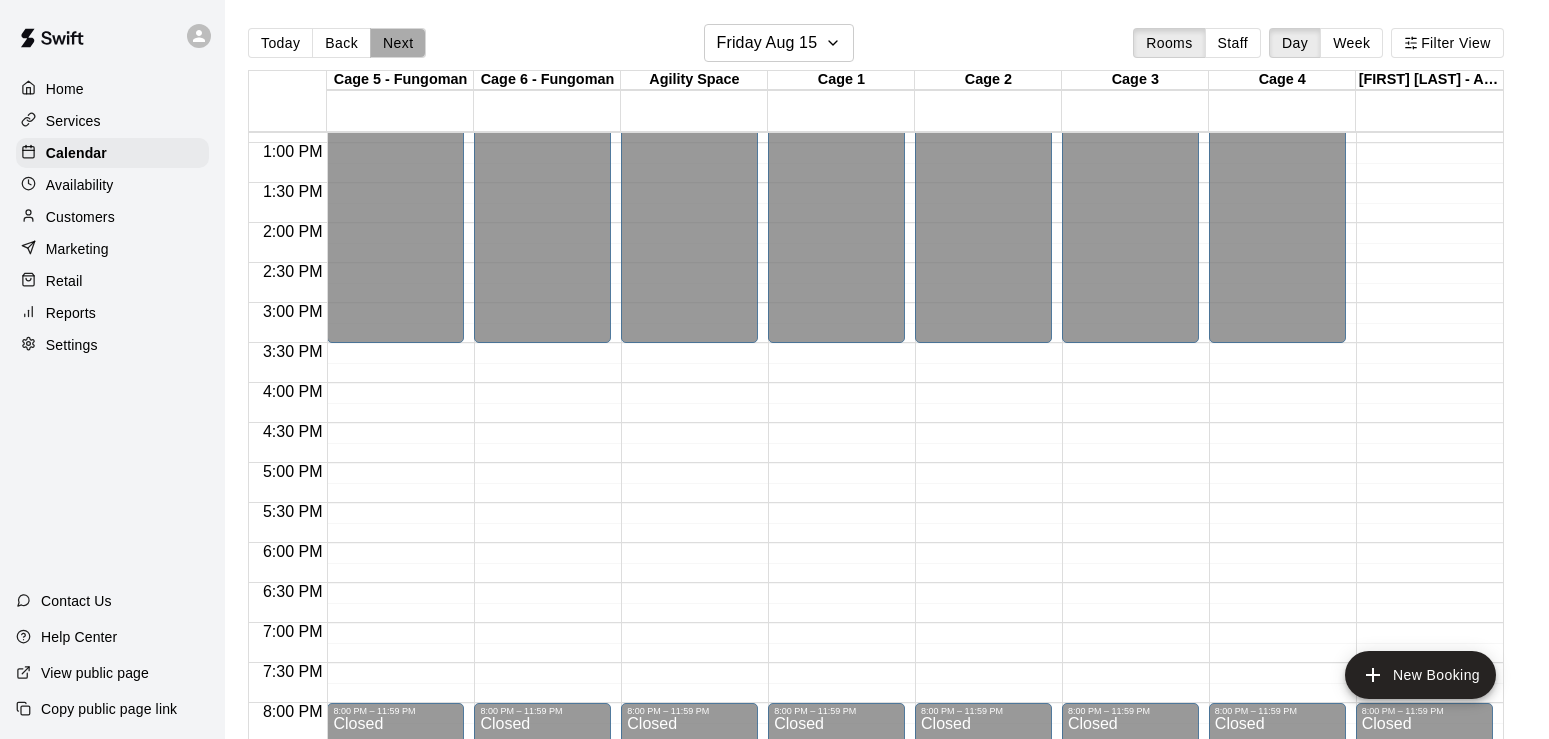 click on "Next" at bounding box center (398, 43) 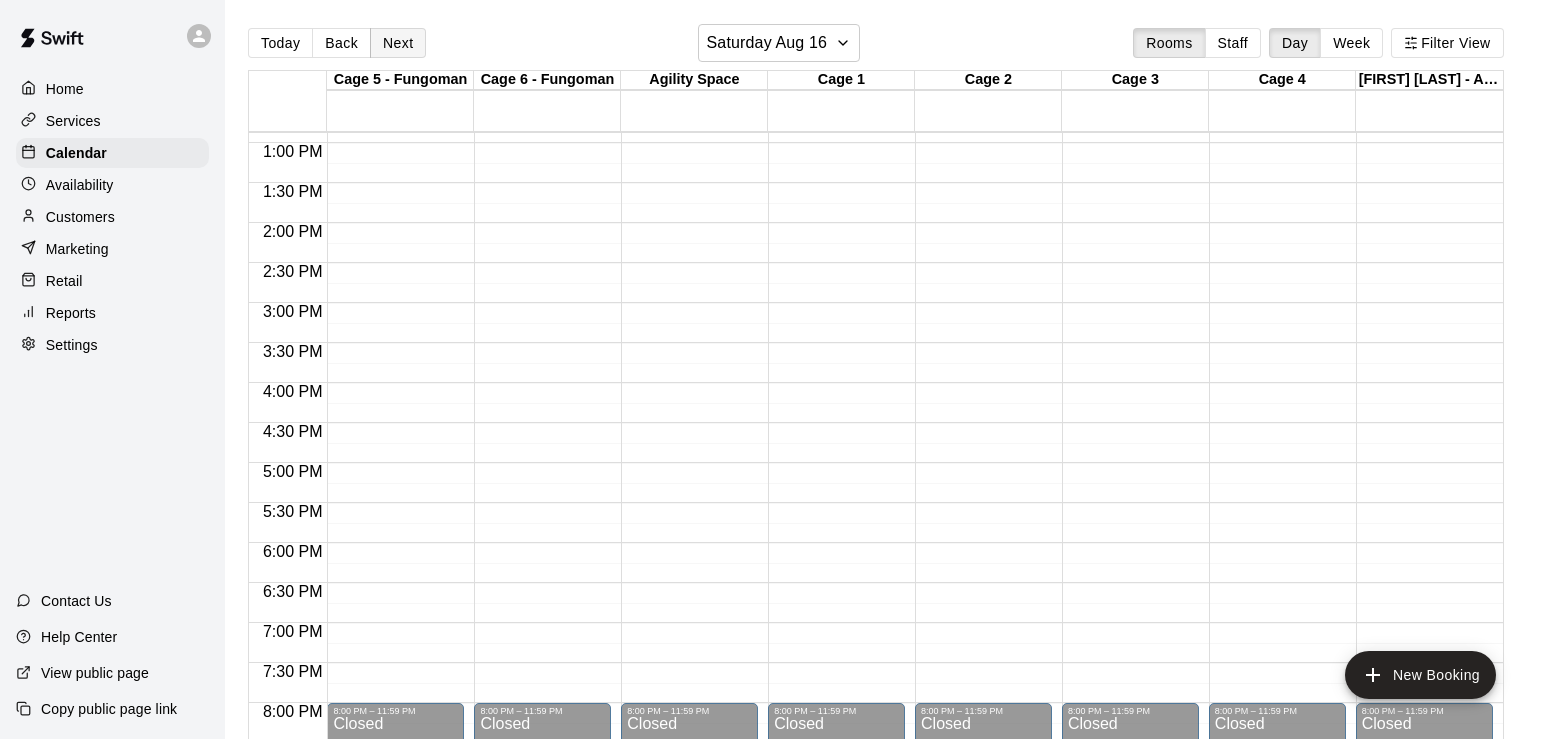 click on "Next" at bounding box center (398, 43) 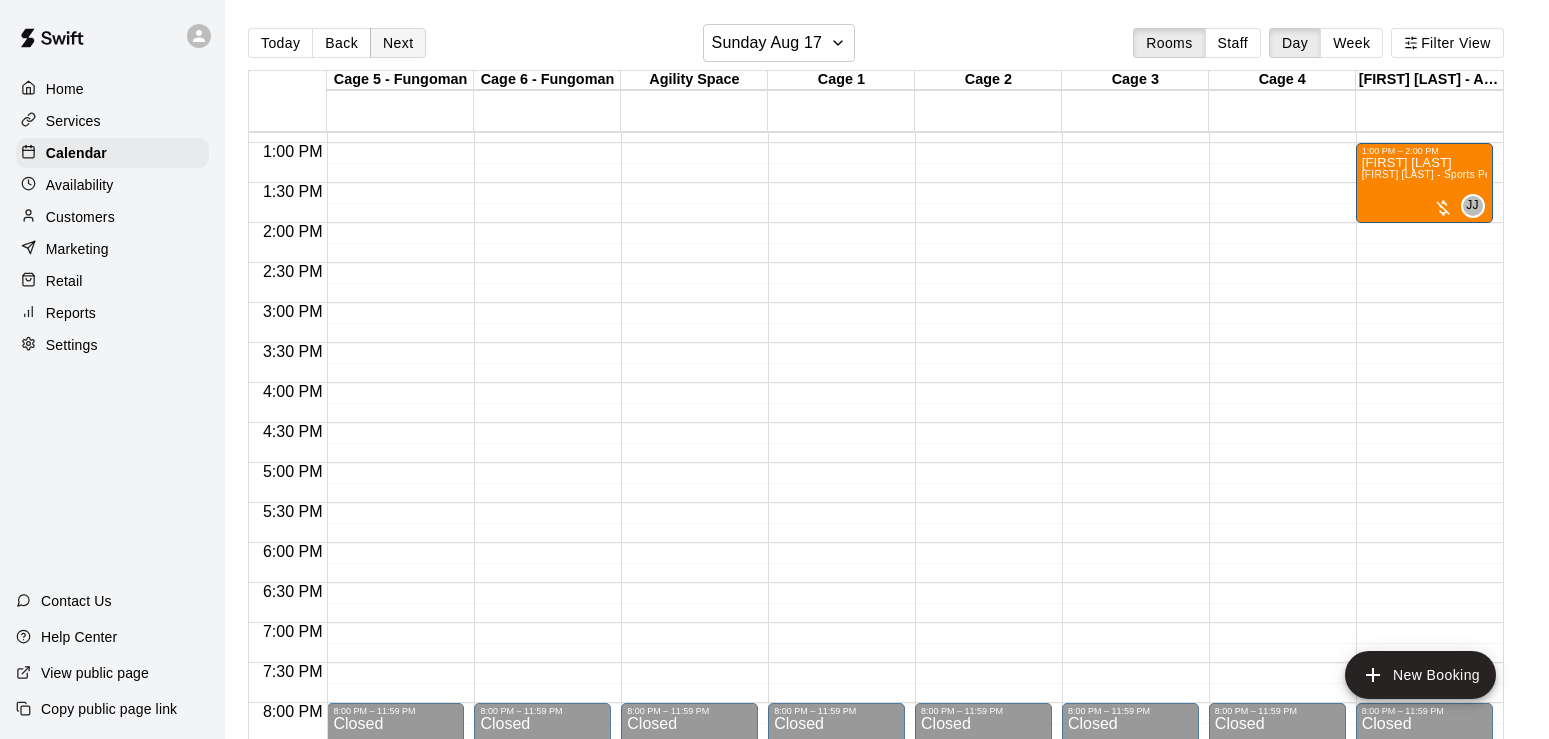 click on "Next" at bounding box center [398, 43] 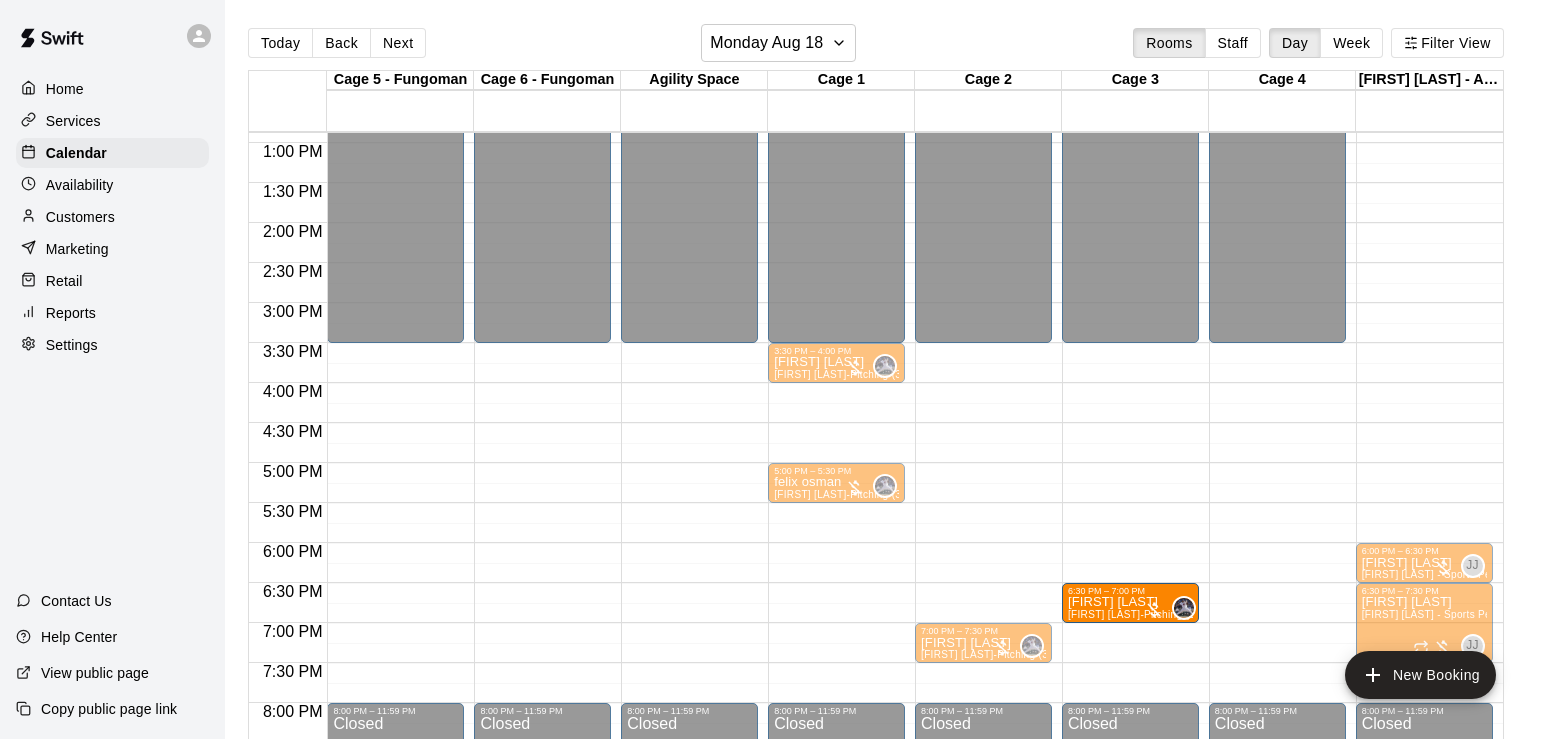 drag, startPoint x: 959, startPoint y: 610, endPoint x: 1081, endPoint y: 618, distance: 122.26202 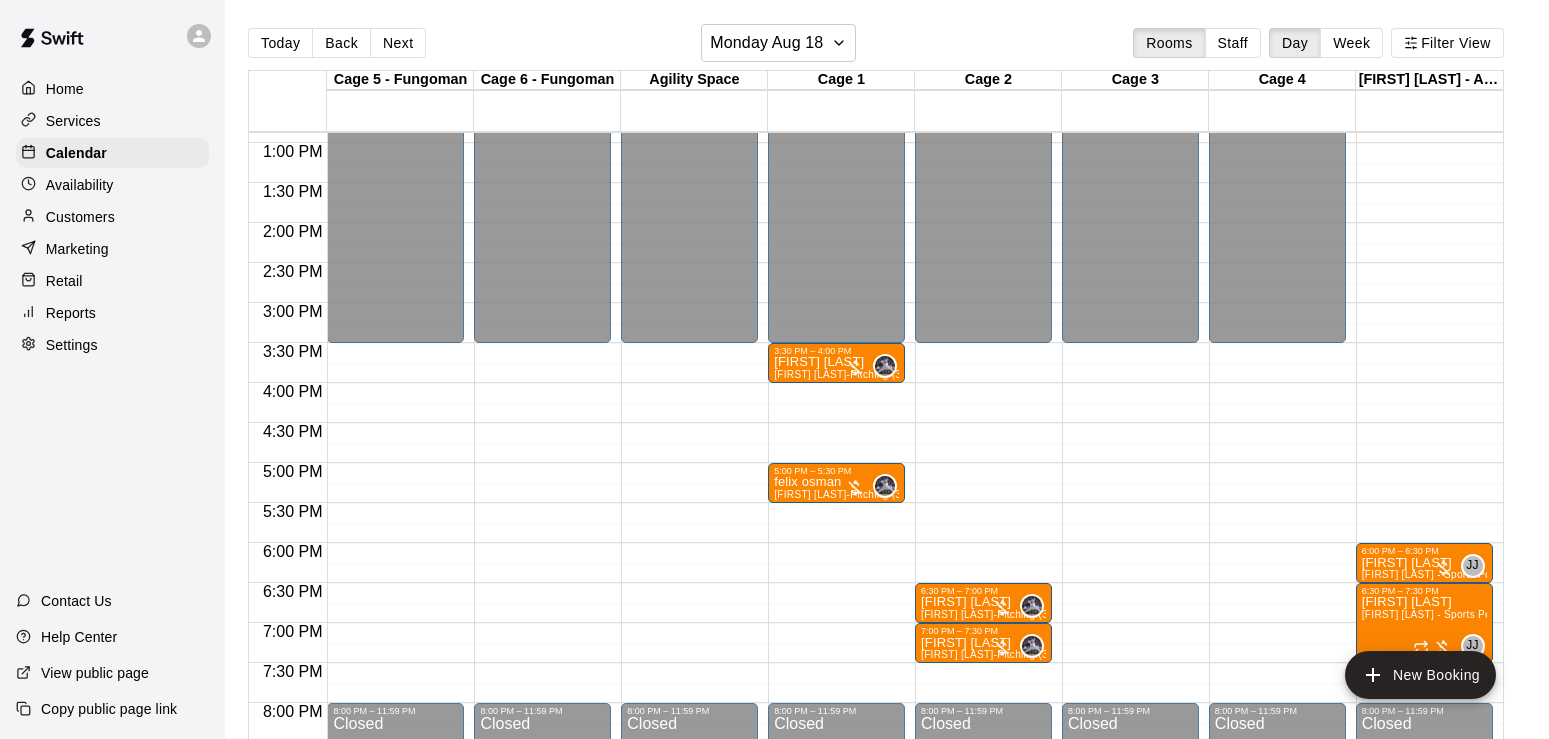 click on "Confirm" at bounding box center [89, 909] 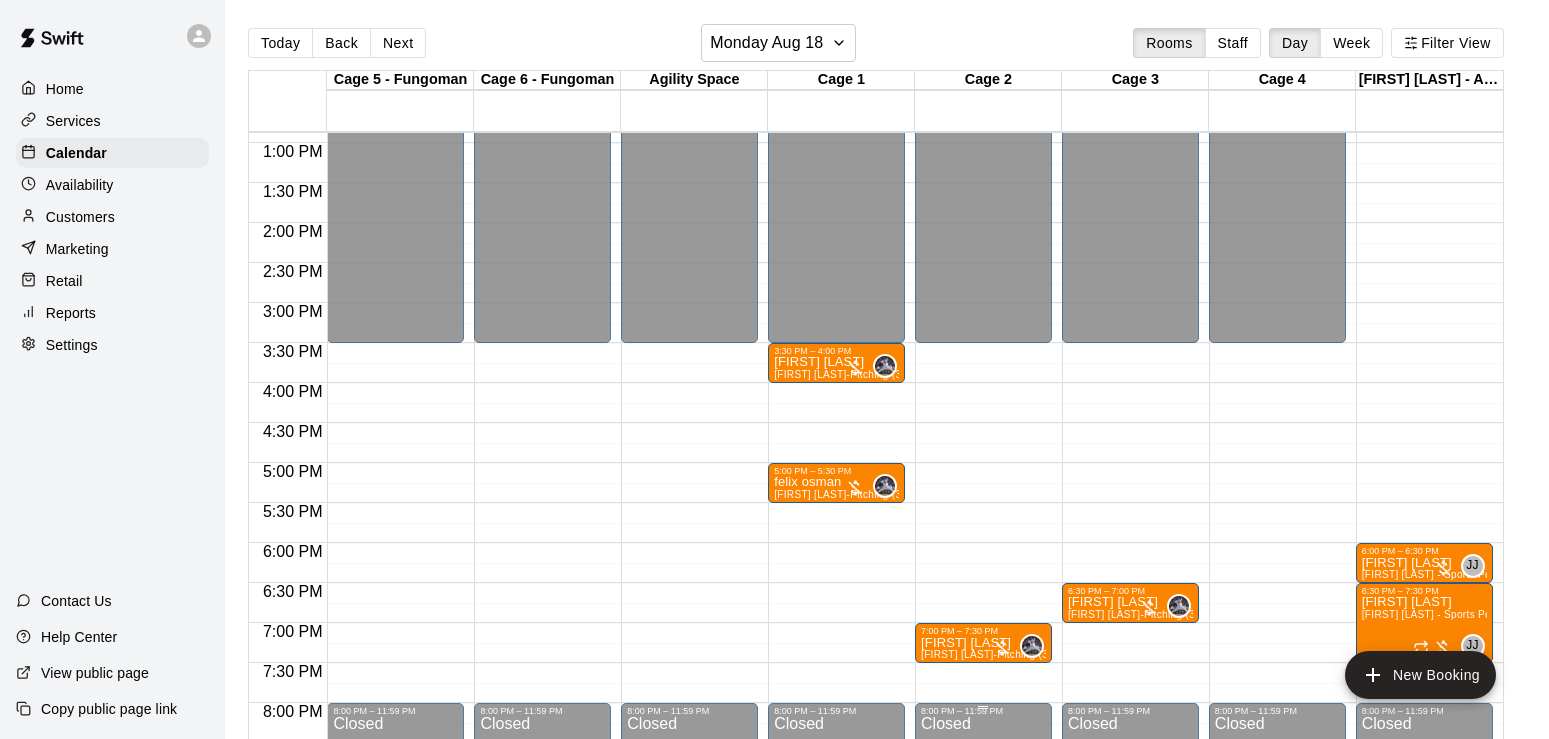 click on "7:00 PM – 7:30 PM" at bounding box center [983, 631] 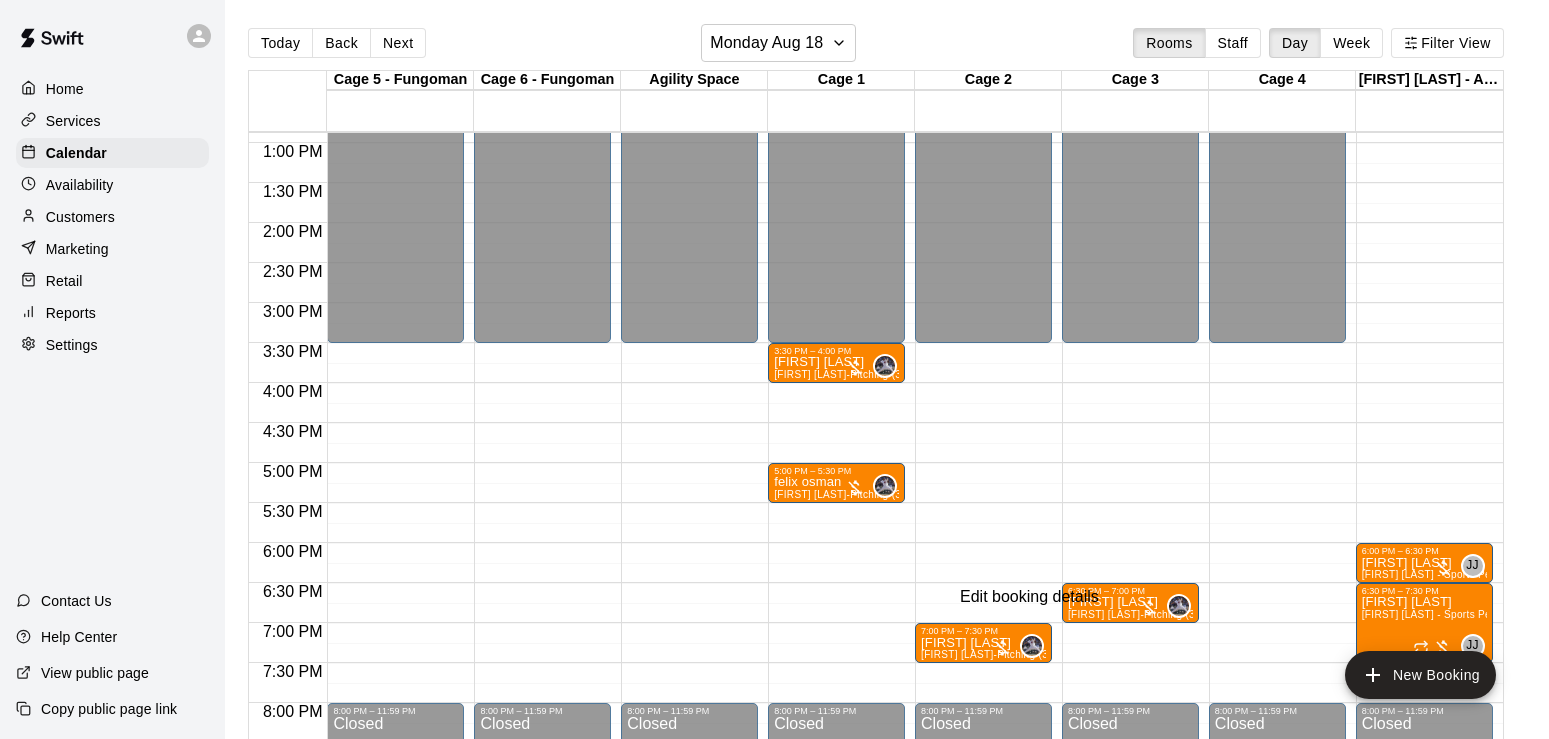 click at bounding box center [20, 787] 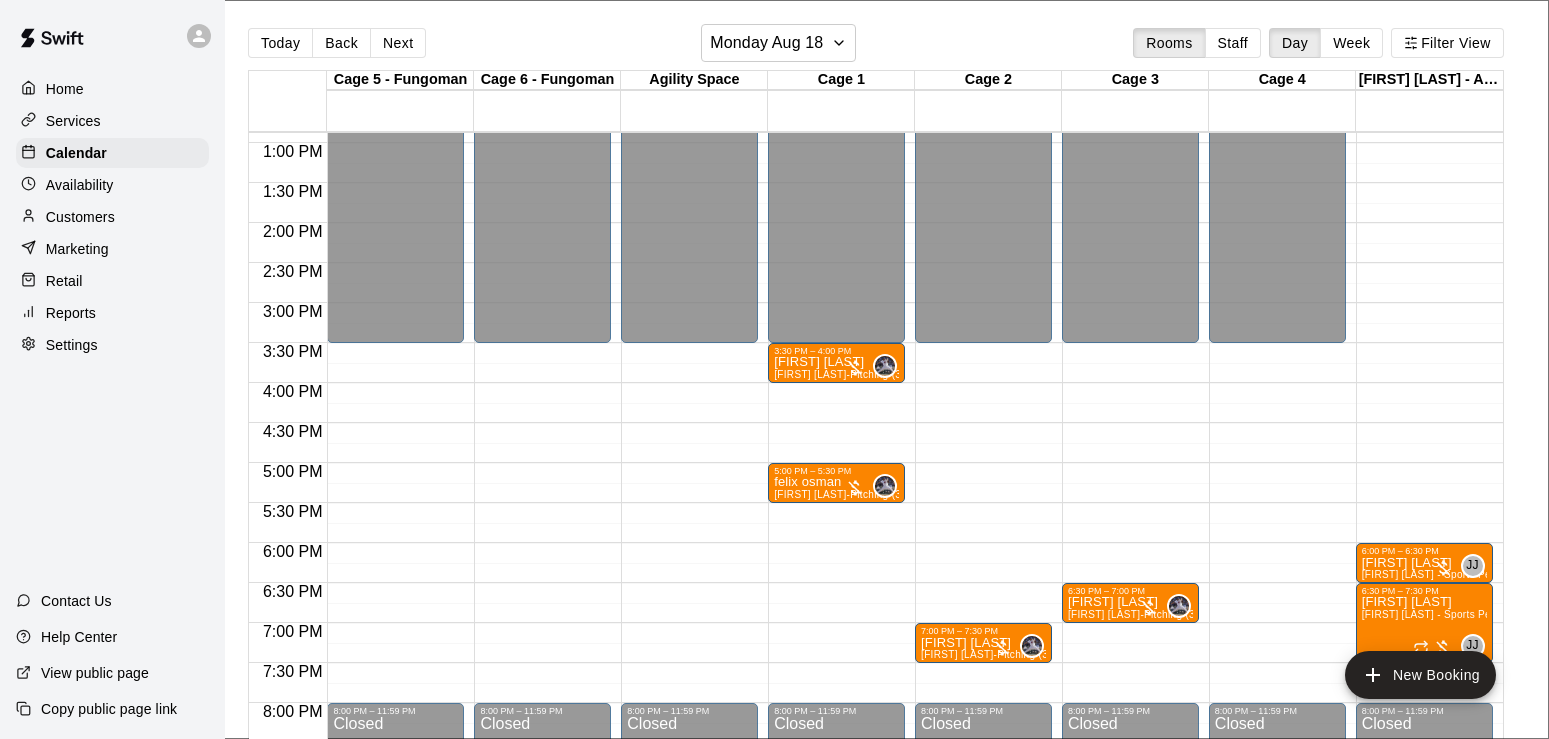 click at bounding box center (1201, 4477) 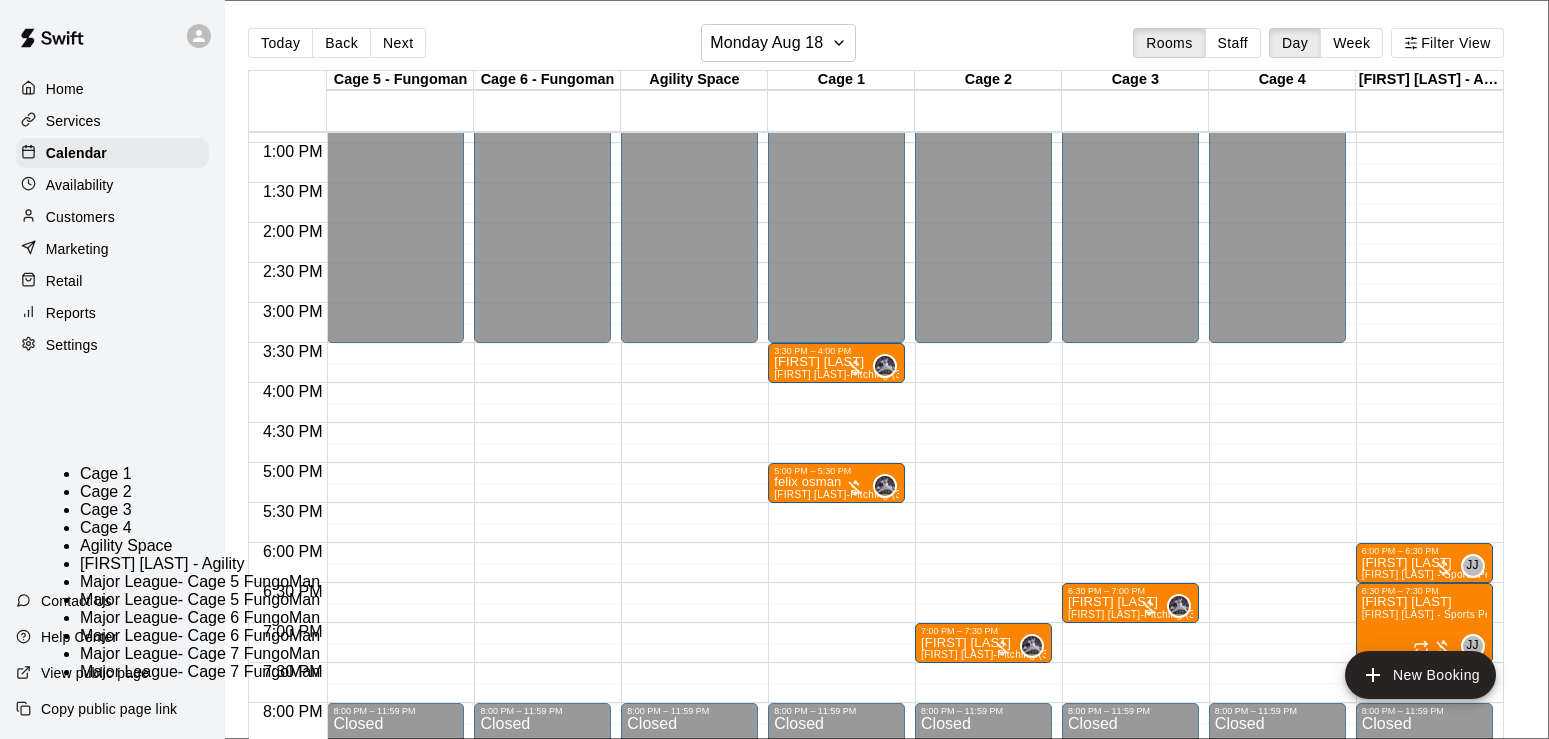 click on "Cage 3" at bounding box center (316, 510) 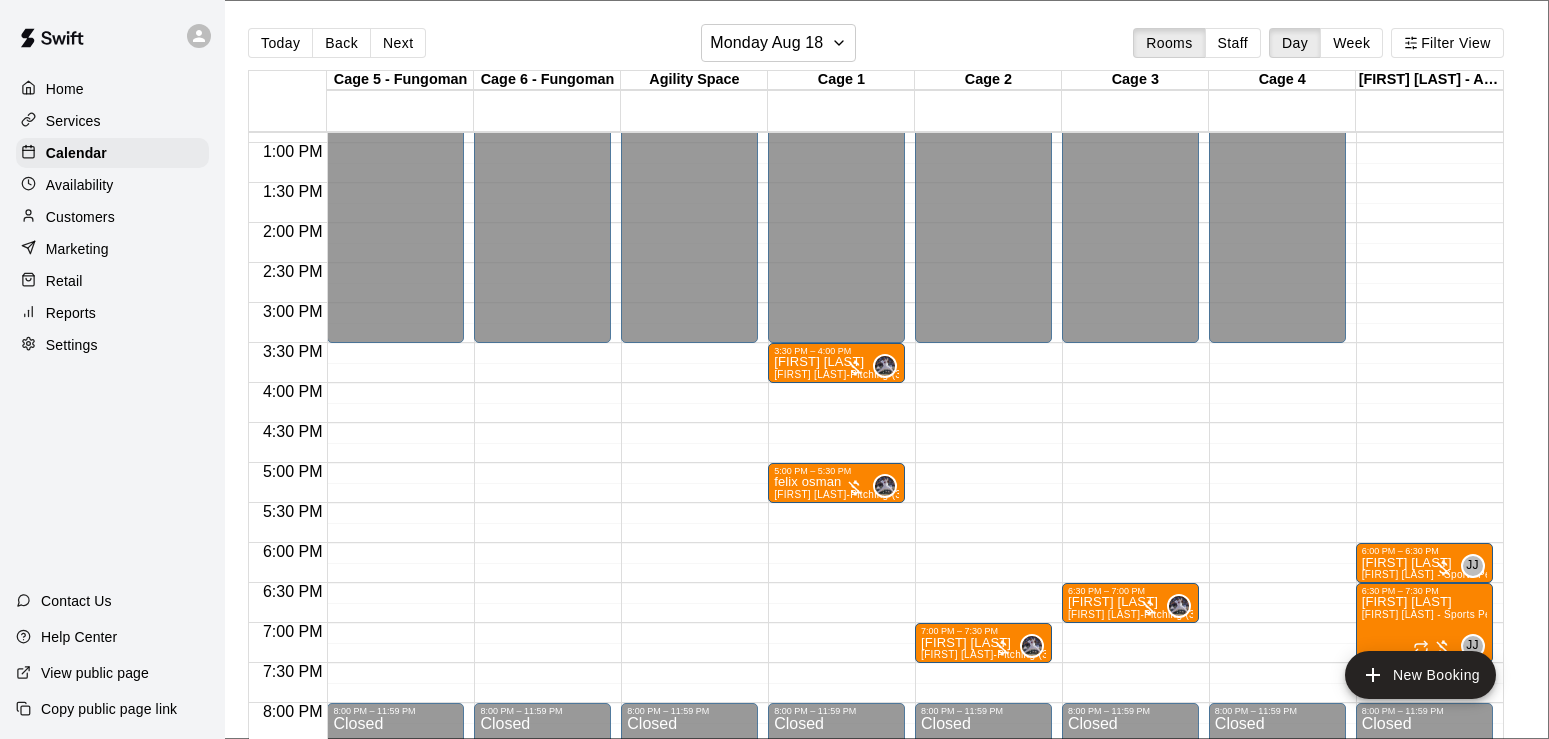 click 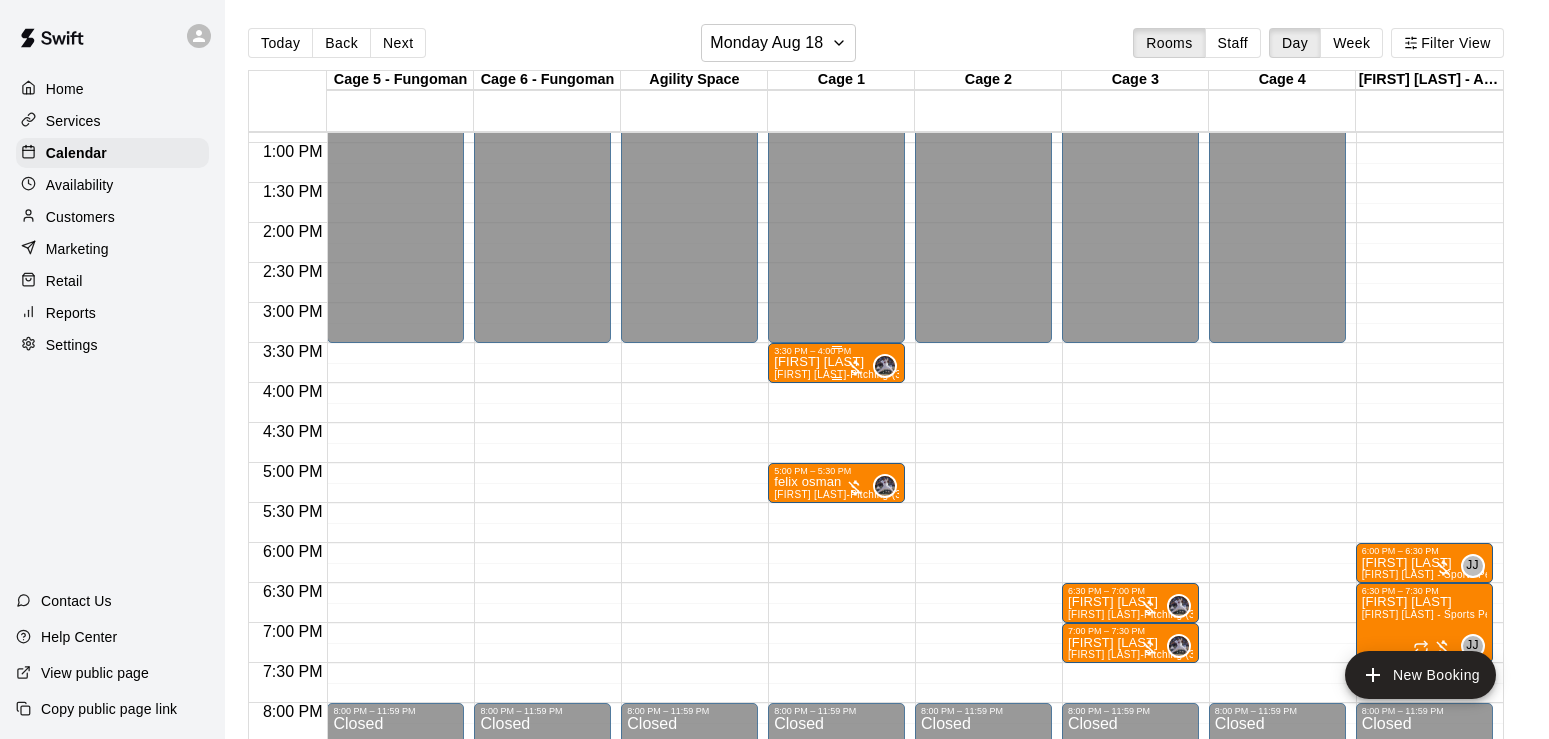 click on "[FIRST] [LAST]" at bounding box center (836, 362) 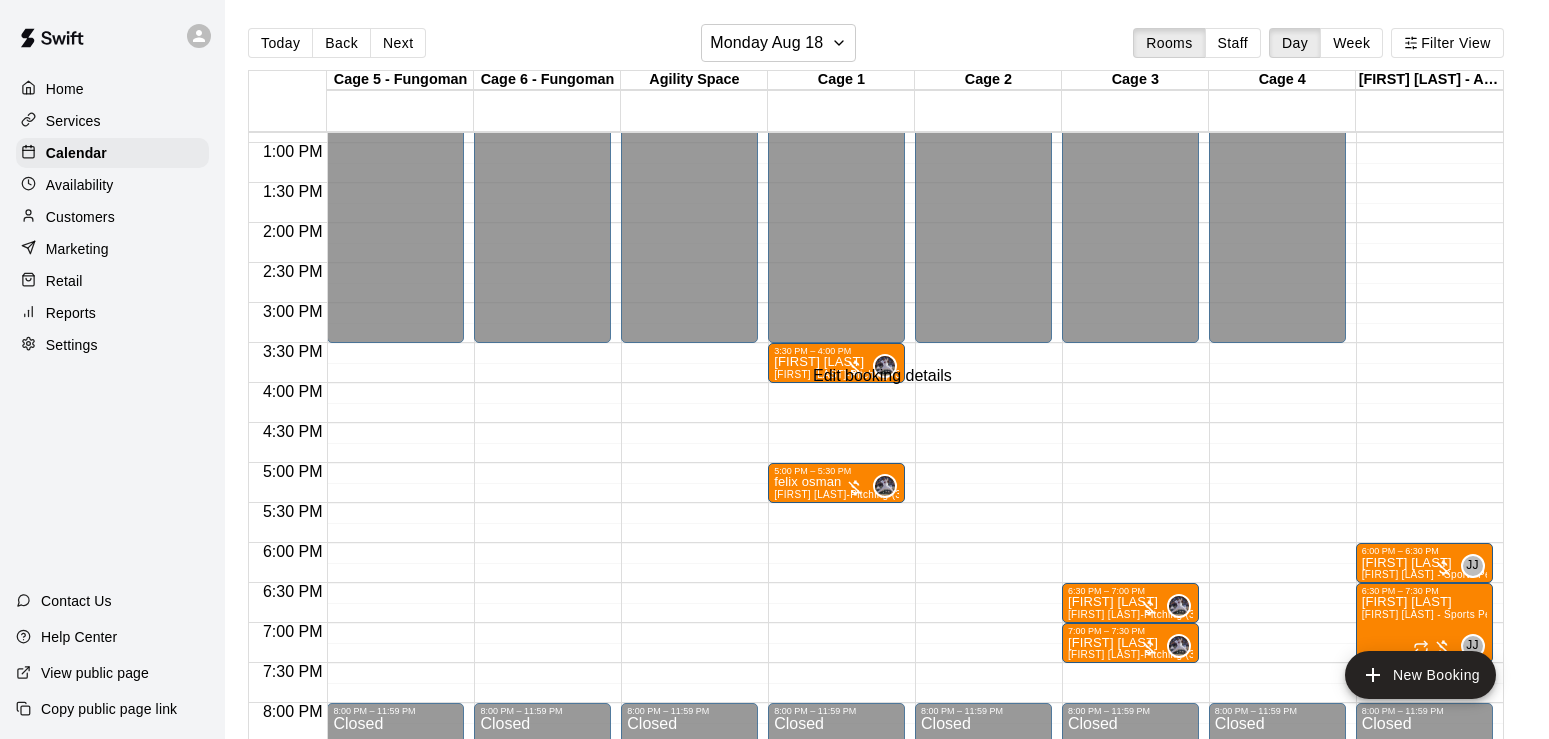 click 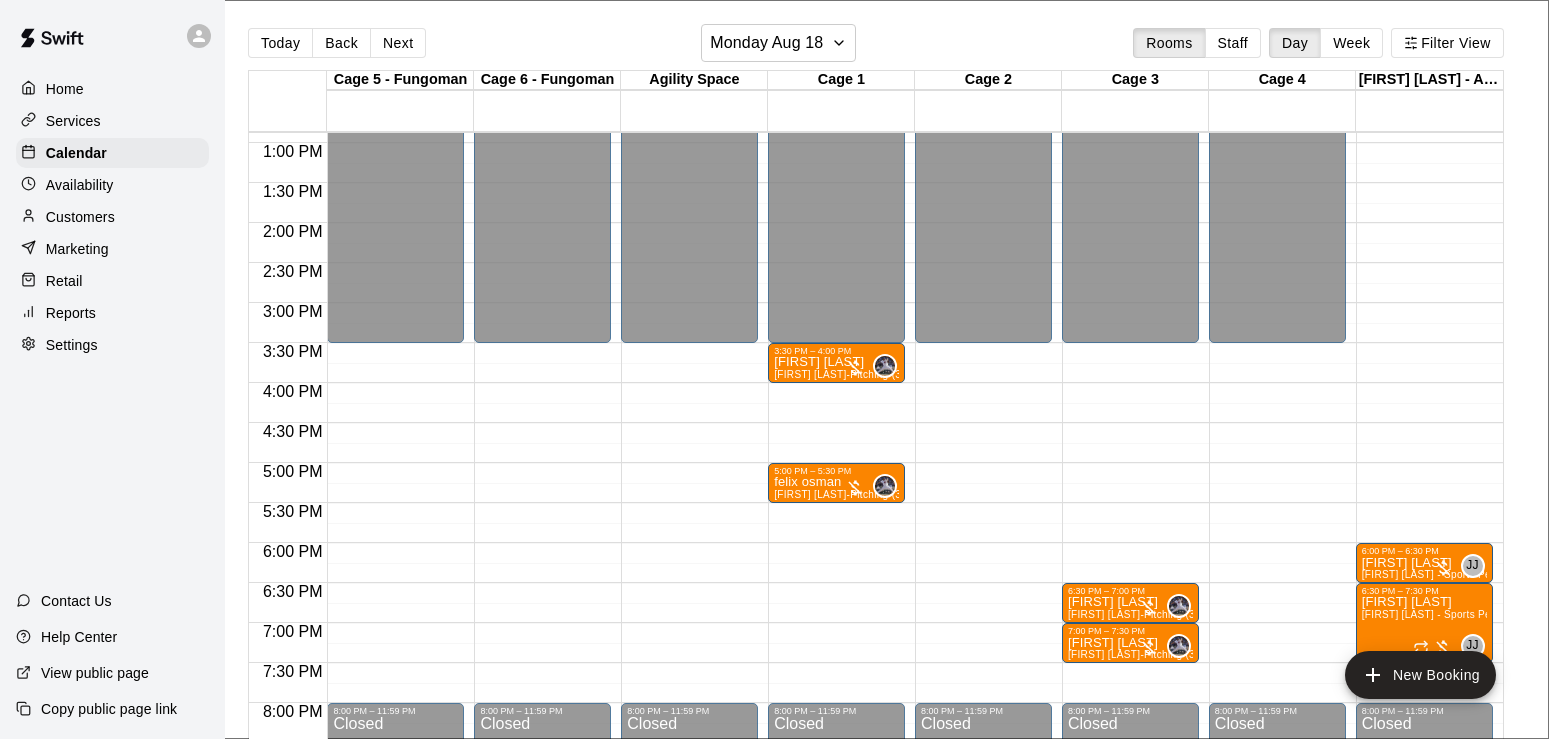 click 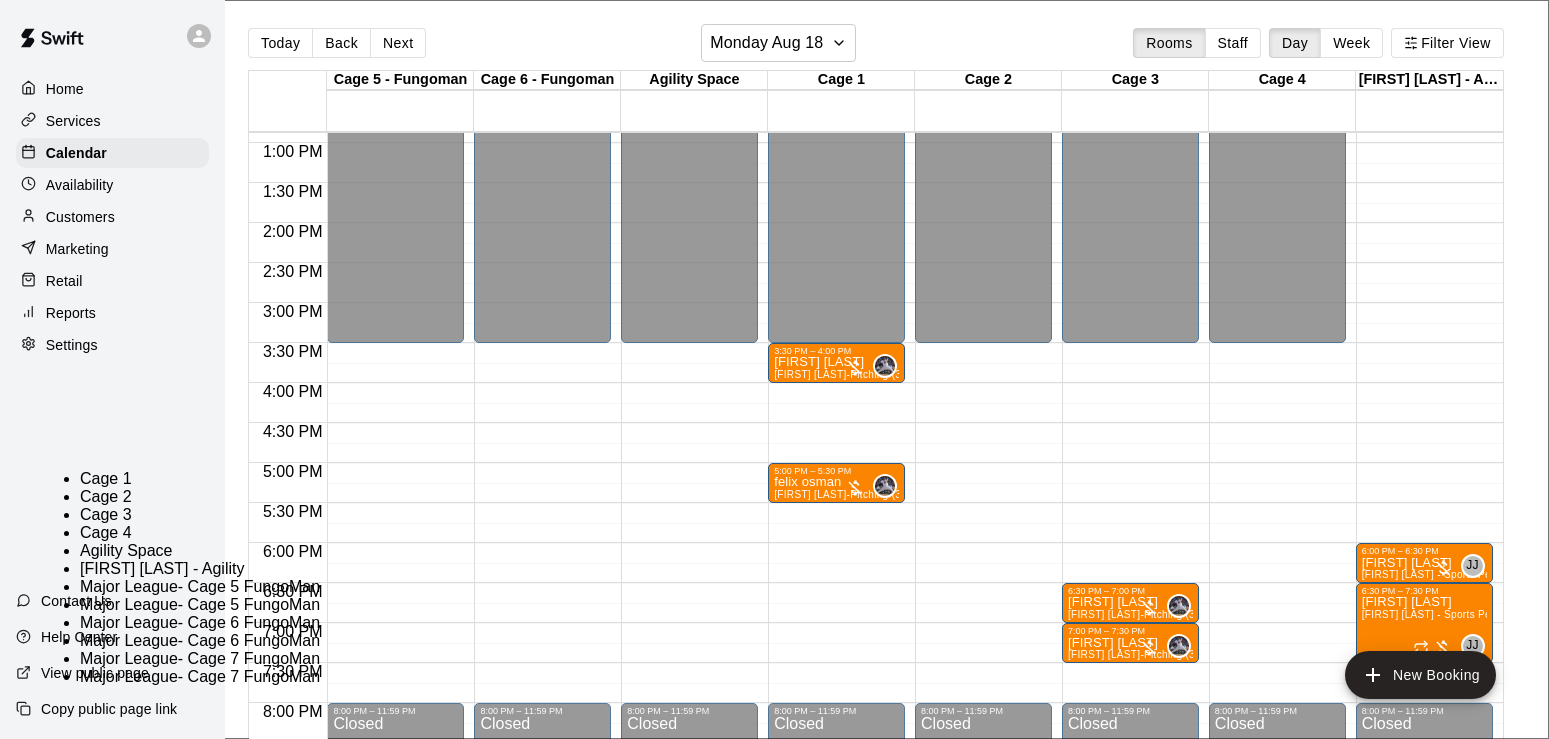 click at bounding box center [846, 4495] 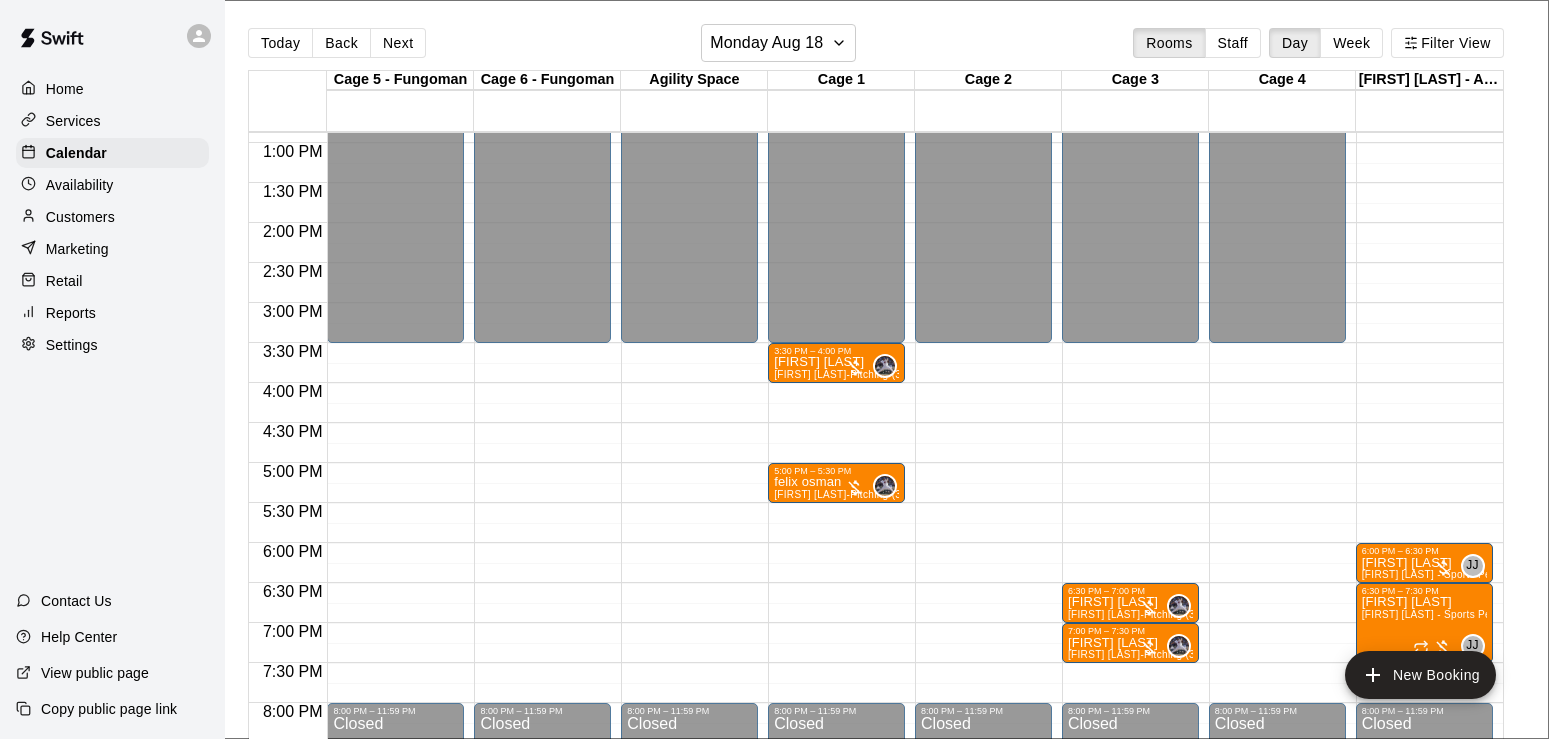 click on "Save booking" at bounding box center (106, 6468) 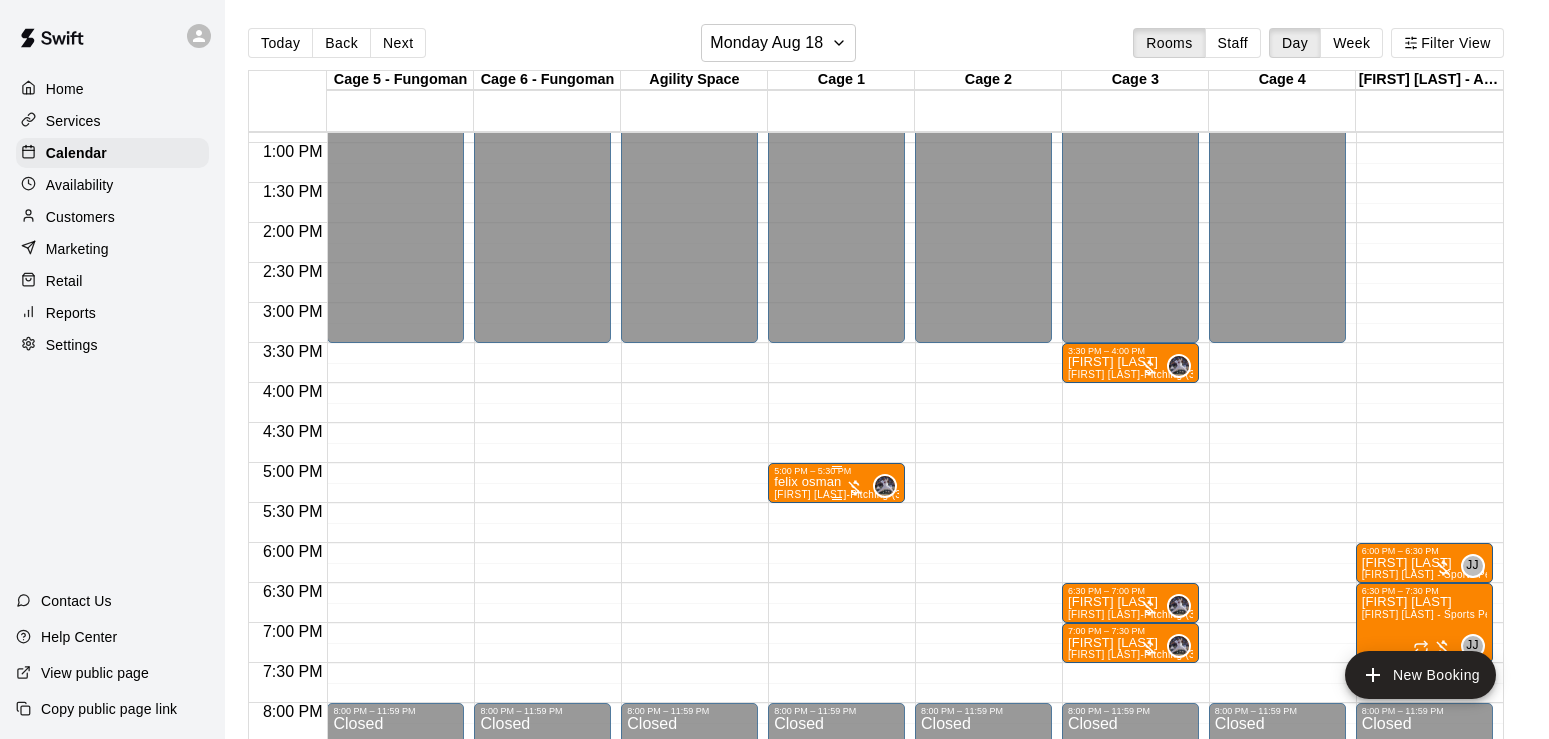 click on "[FIRST] [LAST]-Pitching (30 min)" at bounding box center [852, 494] 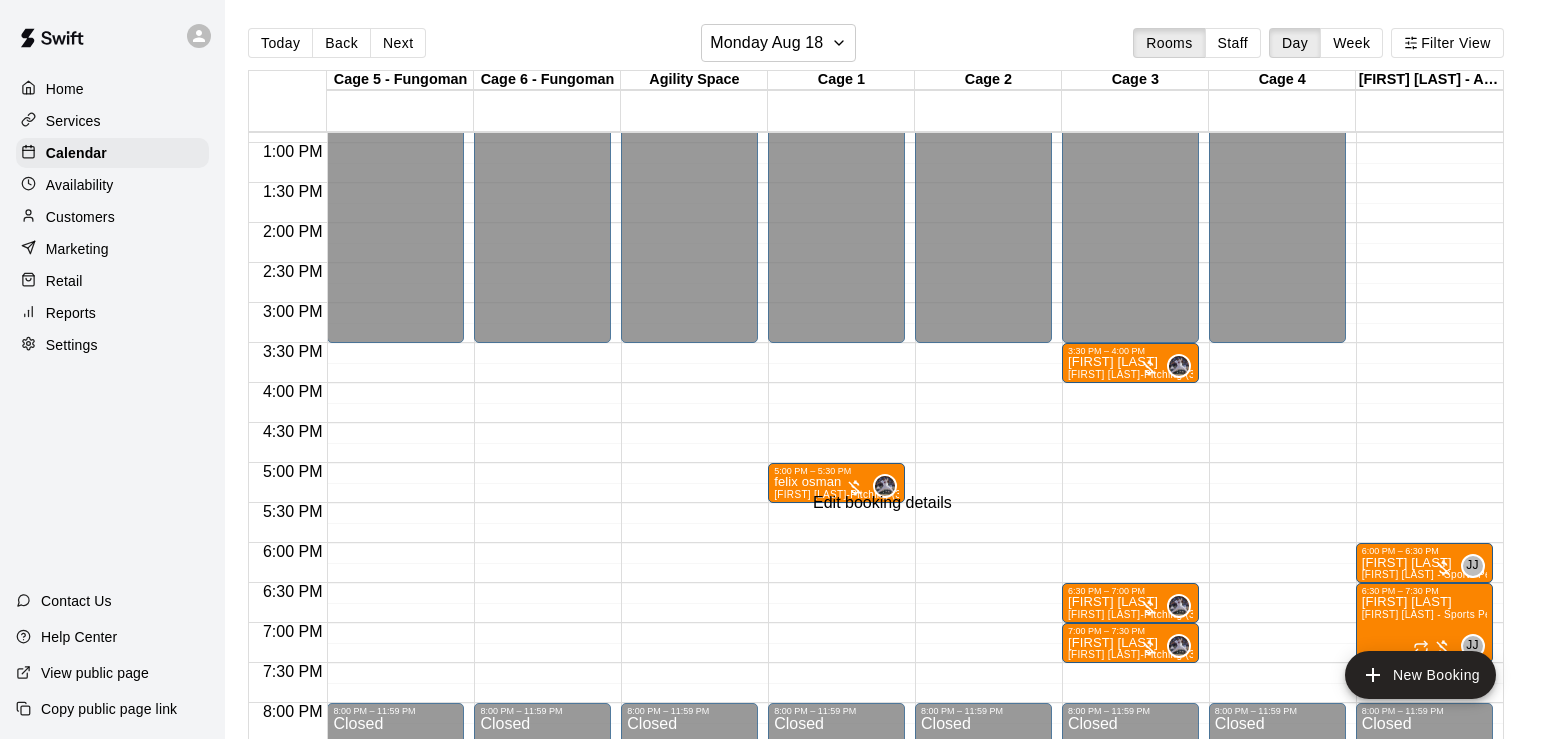 click at bounding box center [20, 787] 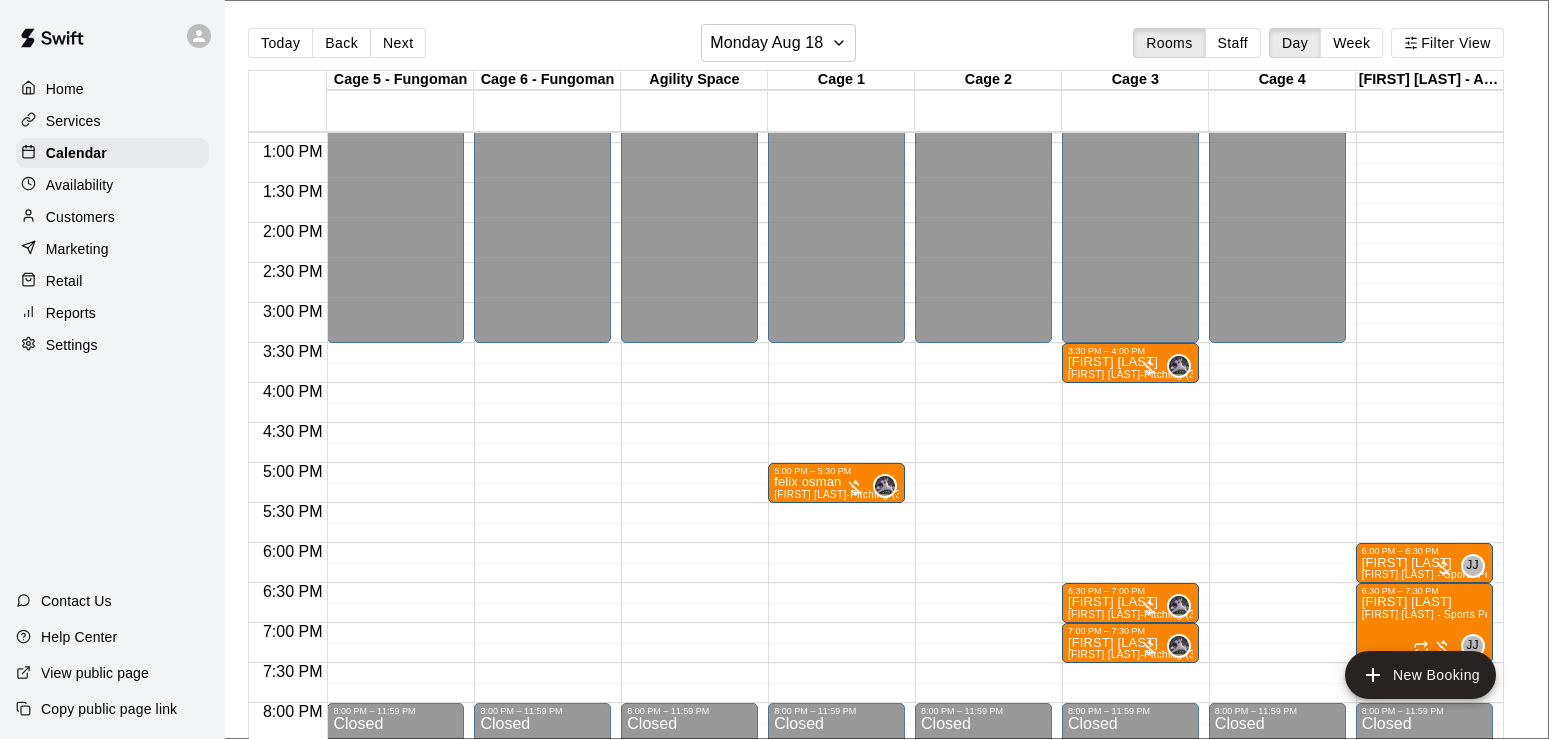 type on "**********" 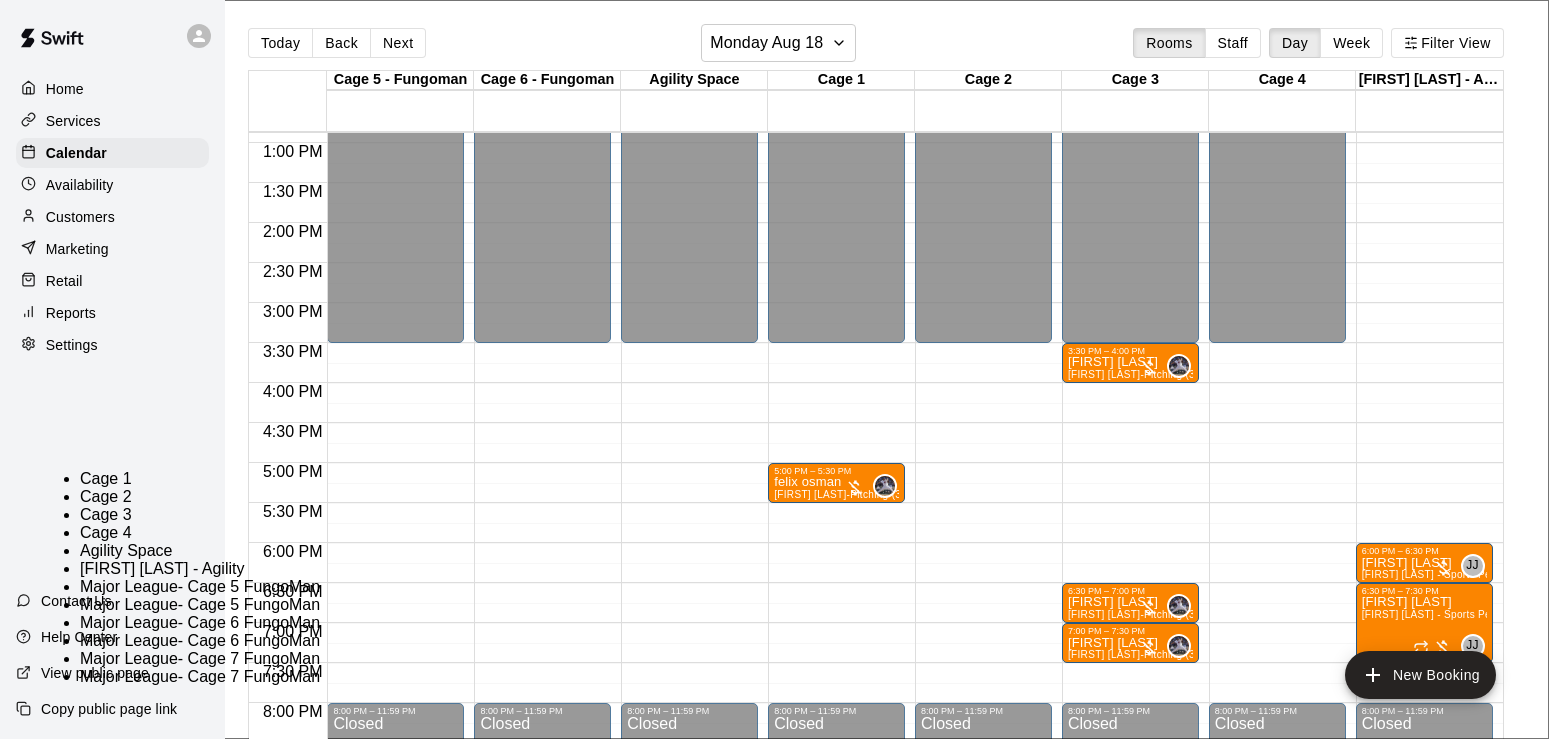 click at bounding box center [846, 4495] 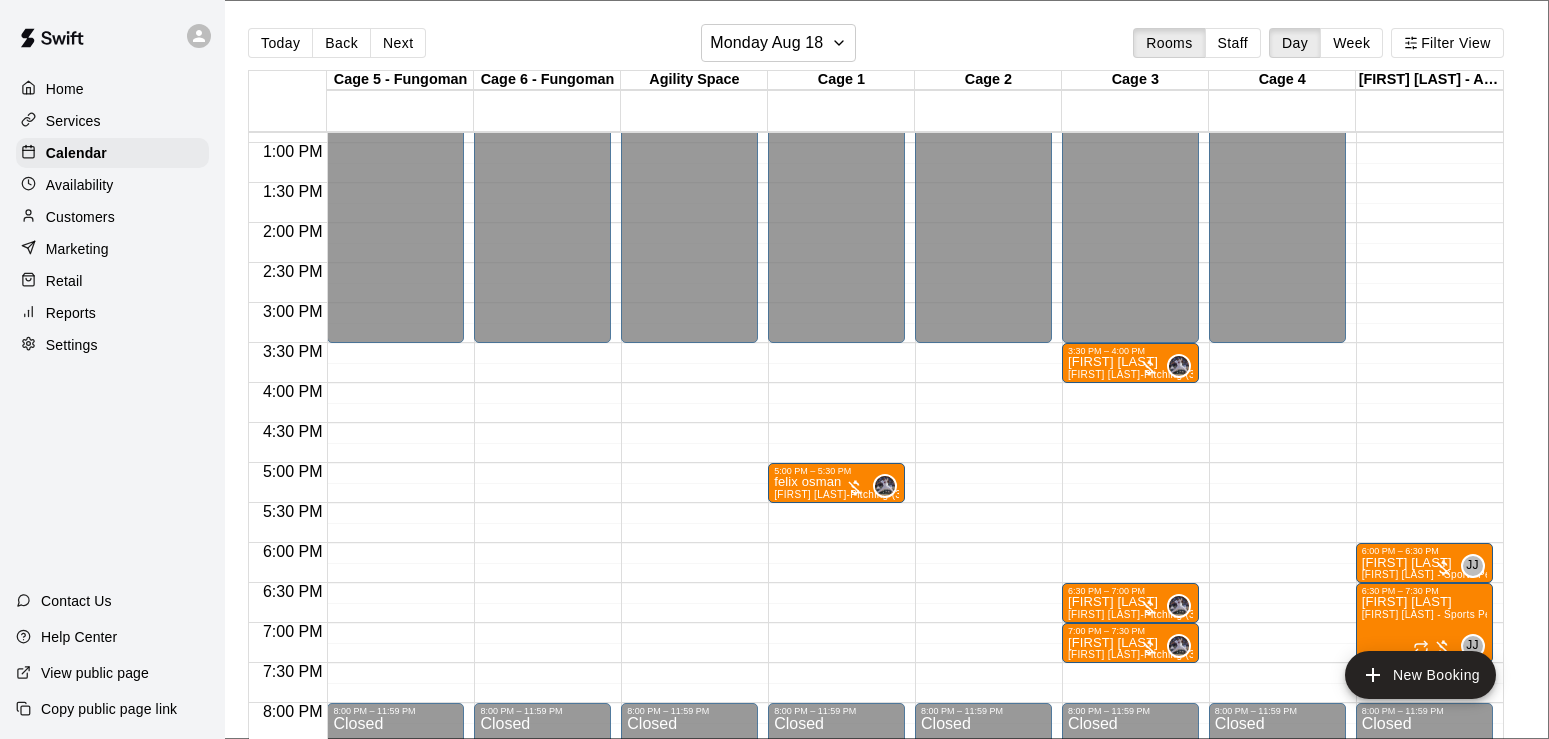 click on "Save booking" at bounding box center (106, 6468) 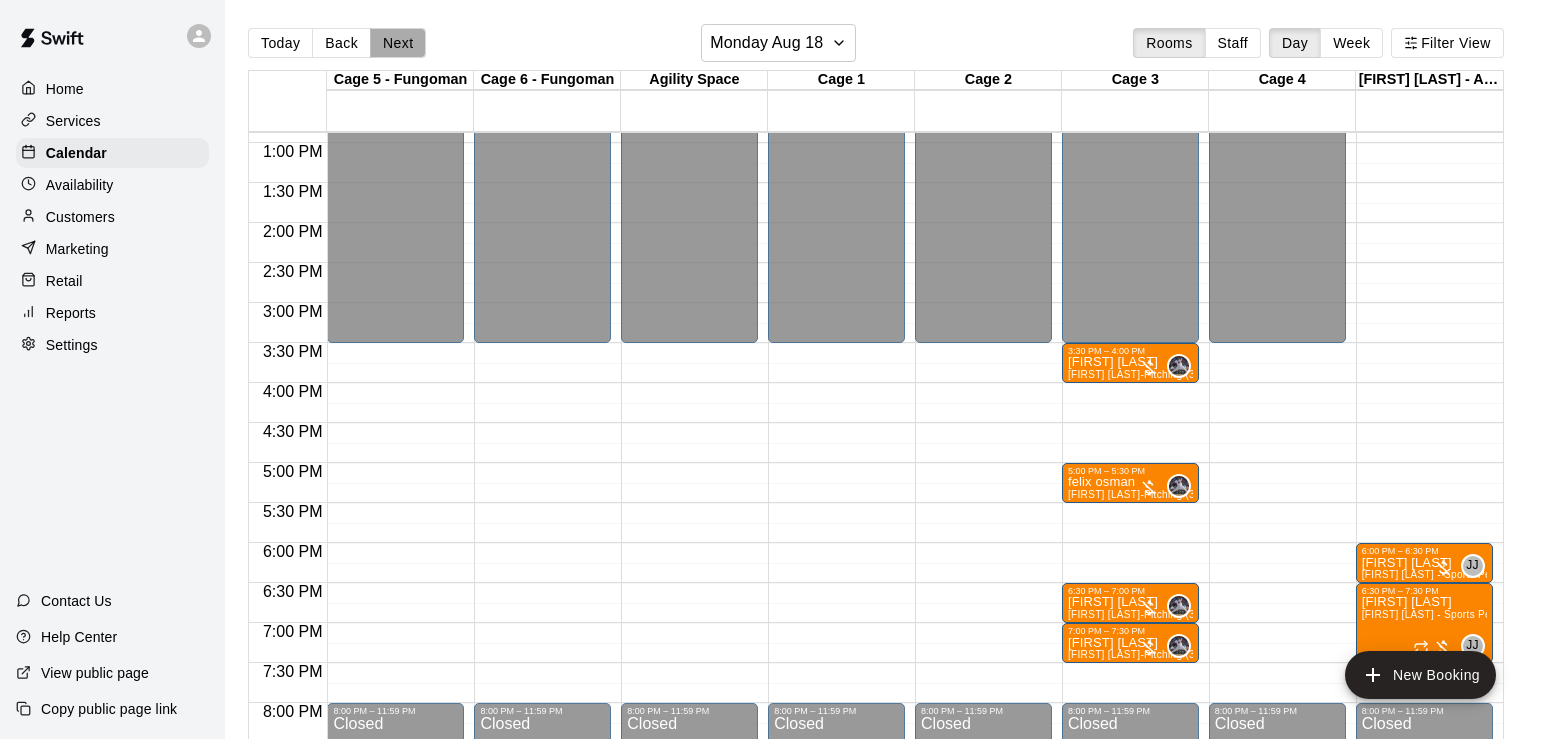 click on "Next" at bounding box center [398, 43] 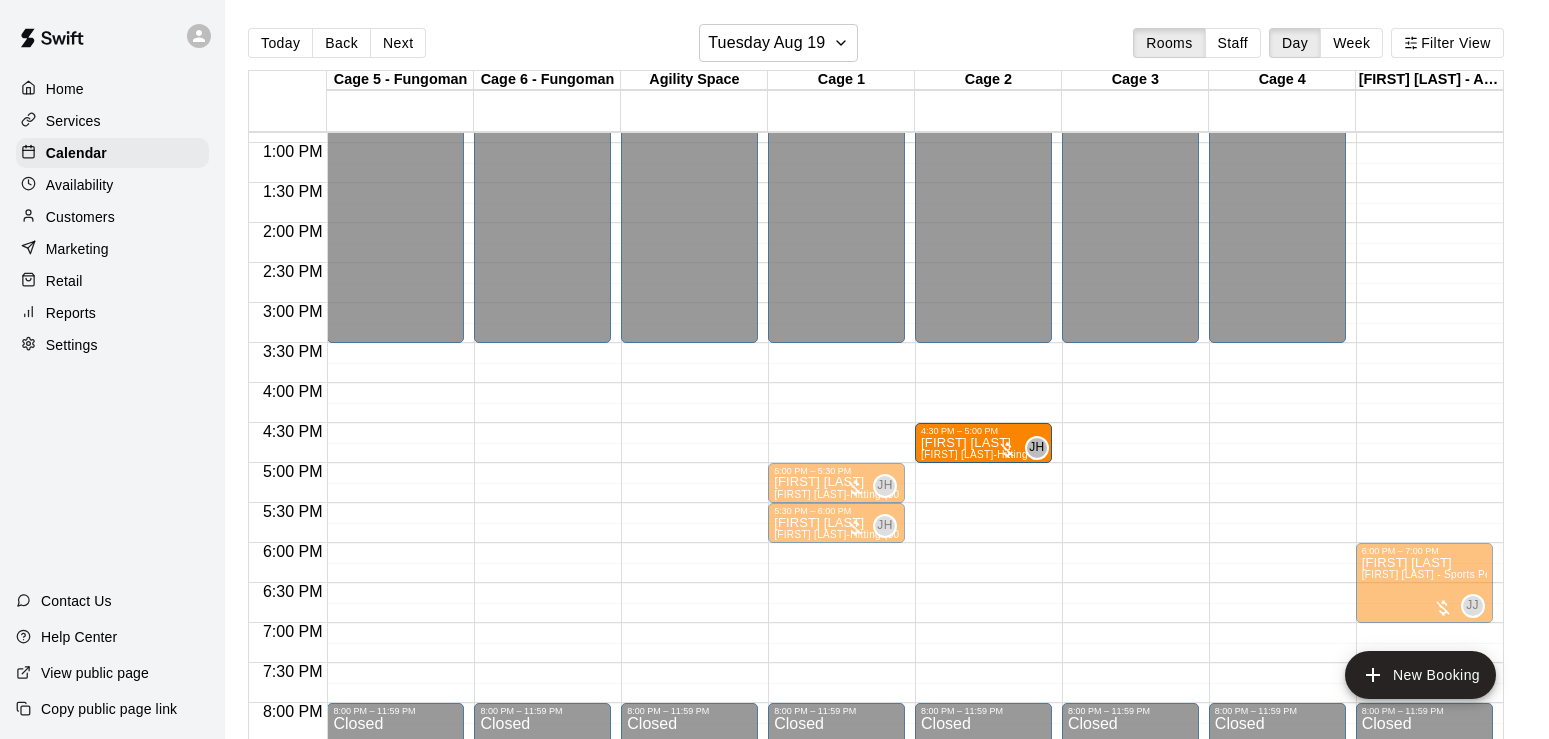 drag, startPoint x: 815, startPoint y: 444, endPoint x: 930, endPoint y: 452, distance: 115.27792 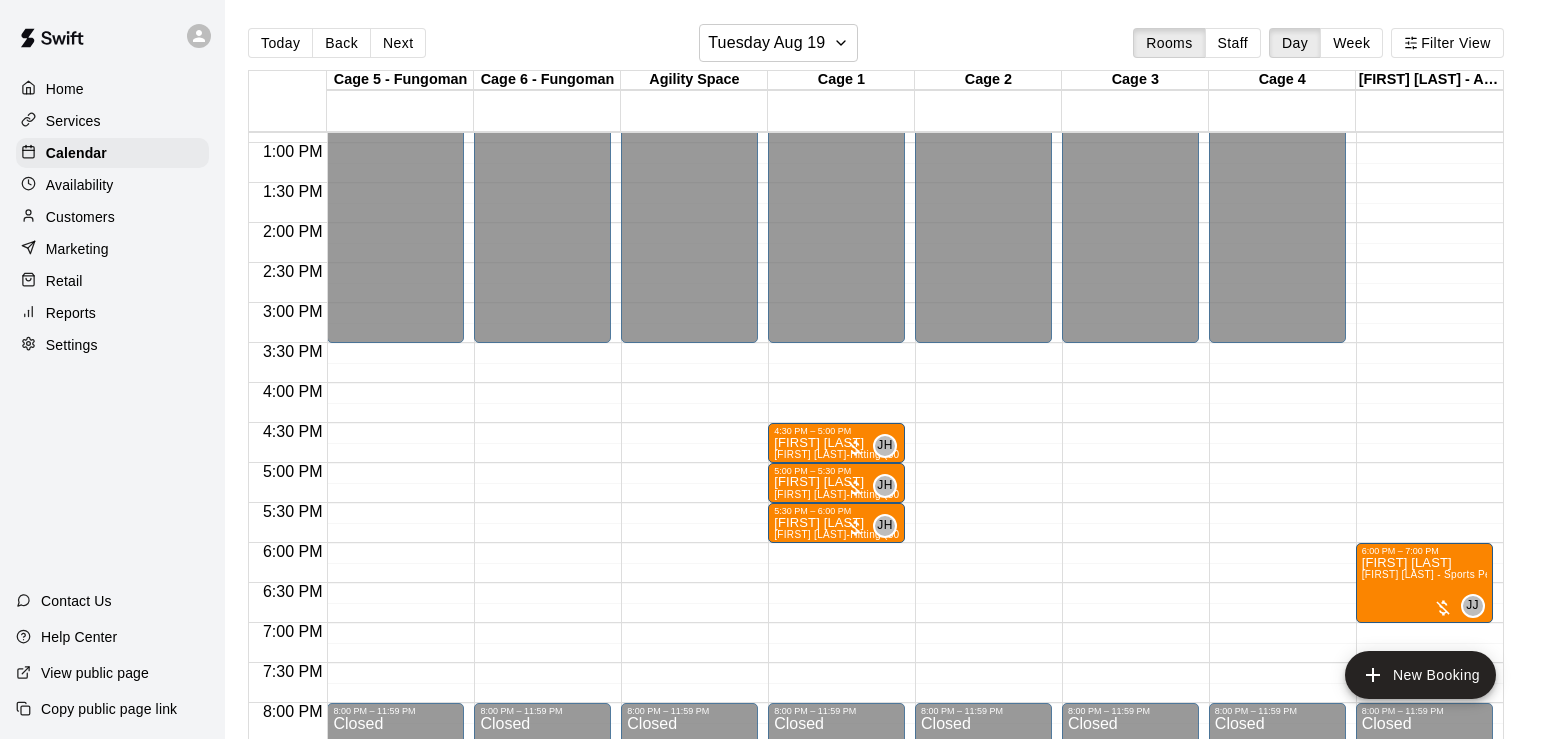 click on "Confirm" at bounding box center (89, 909) 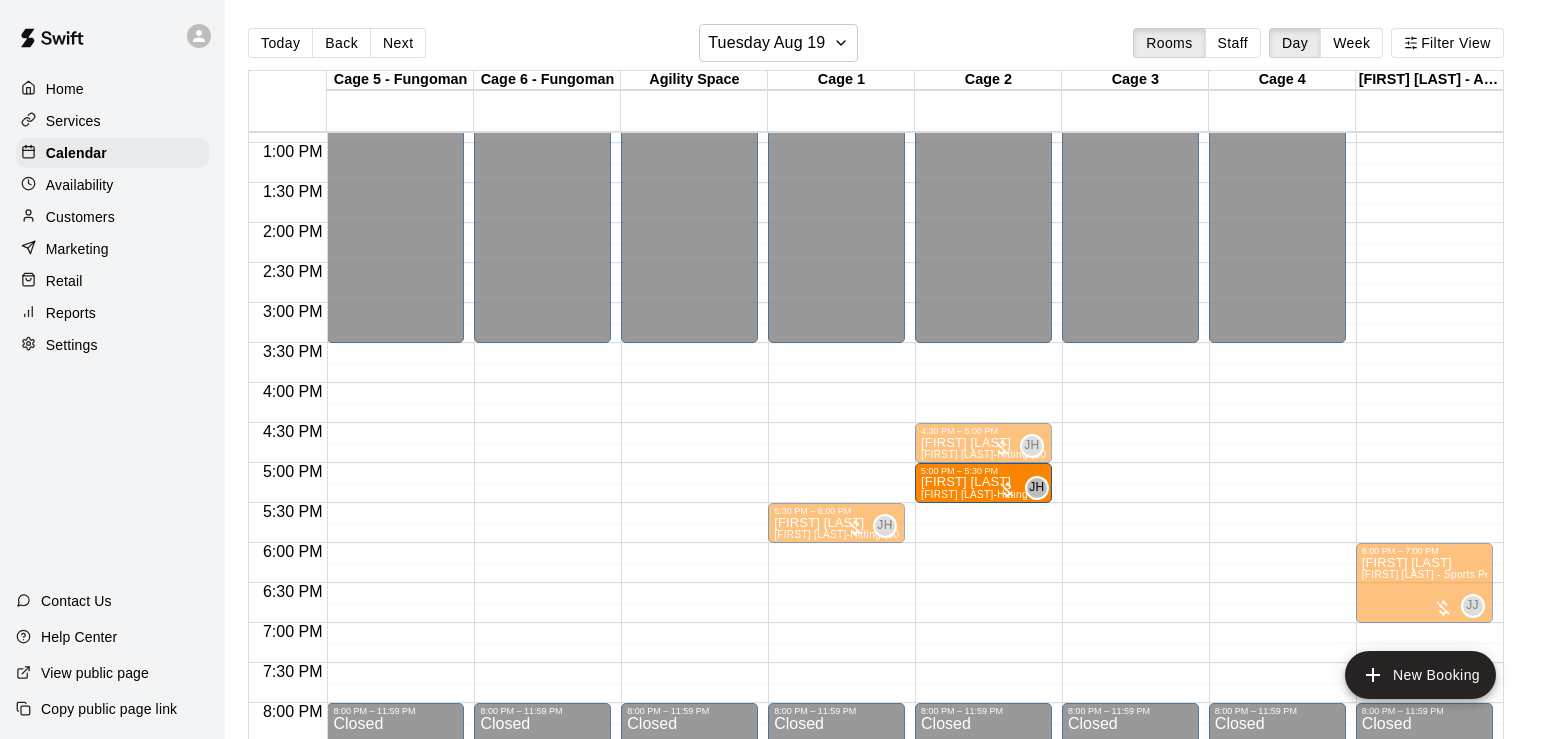 drag, startPoint x: 795, startPoint y: 483, endPoint x: 949, endPoint y: 485, distance: 154.01299 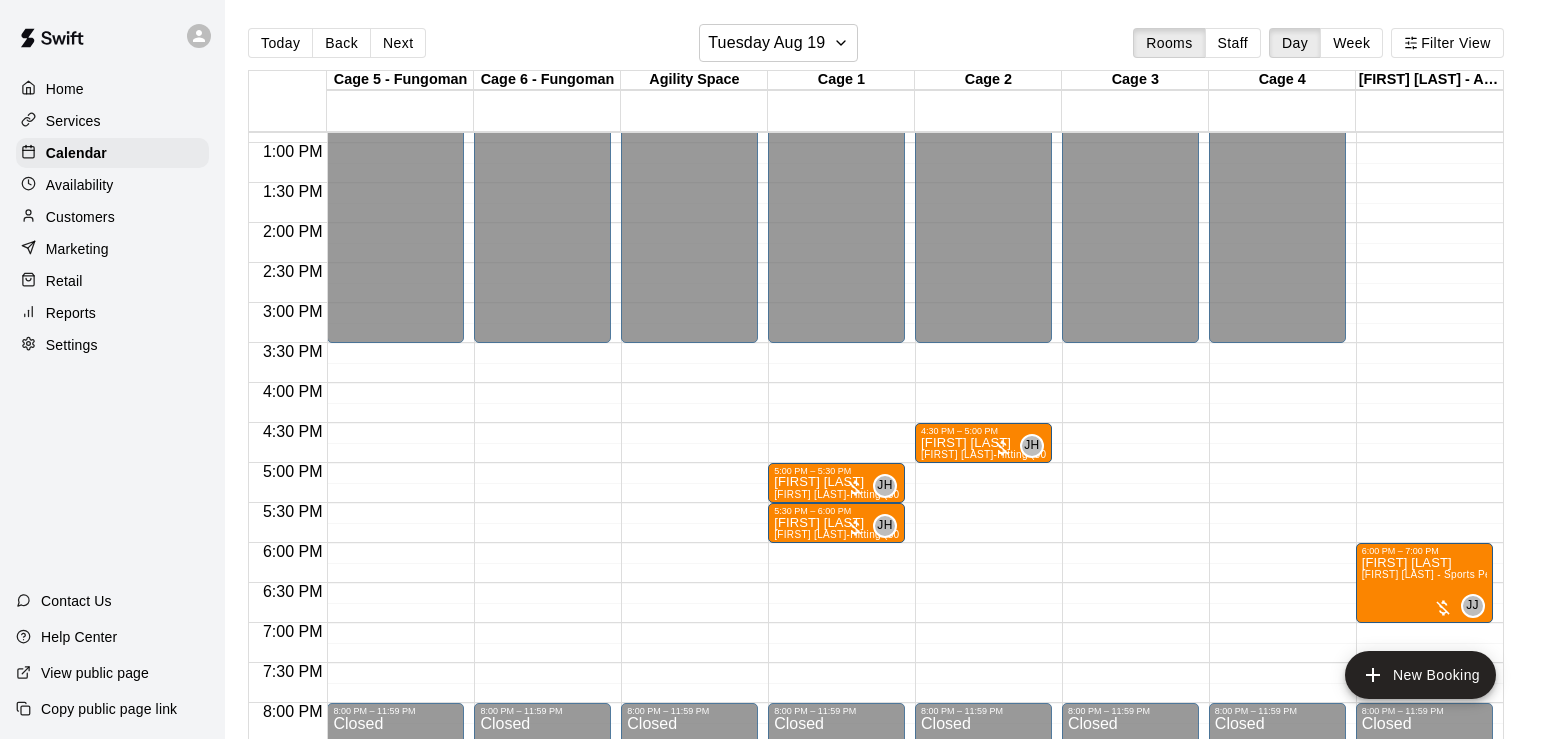 click on "Confirm" at bounding box center (89, 909) 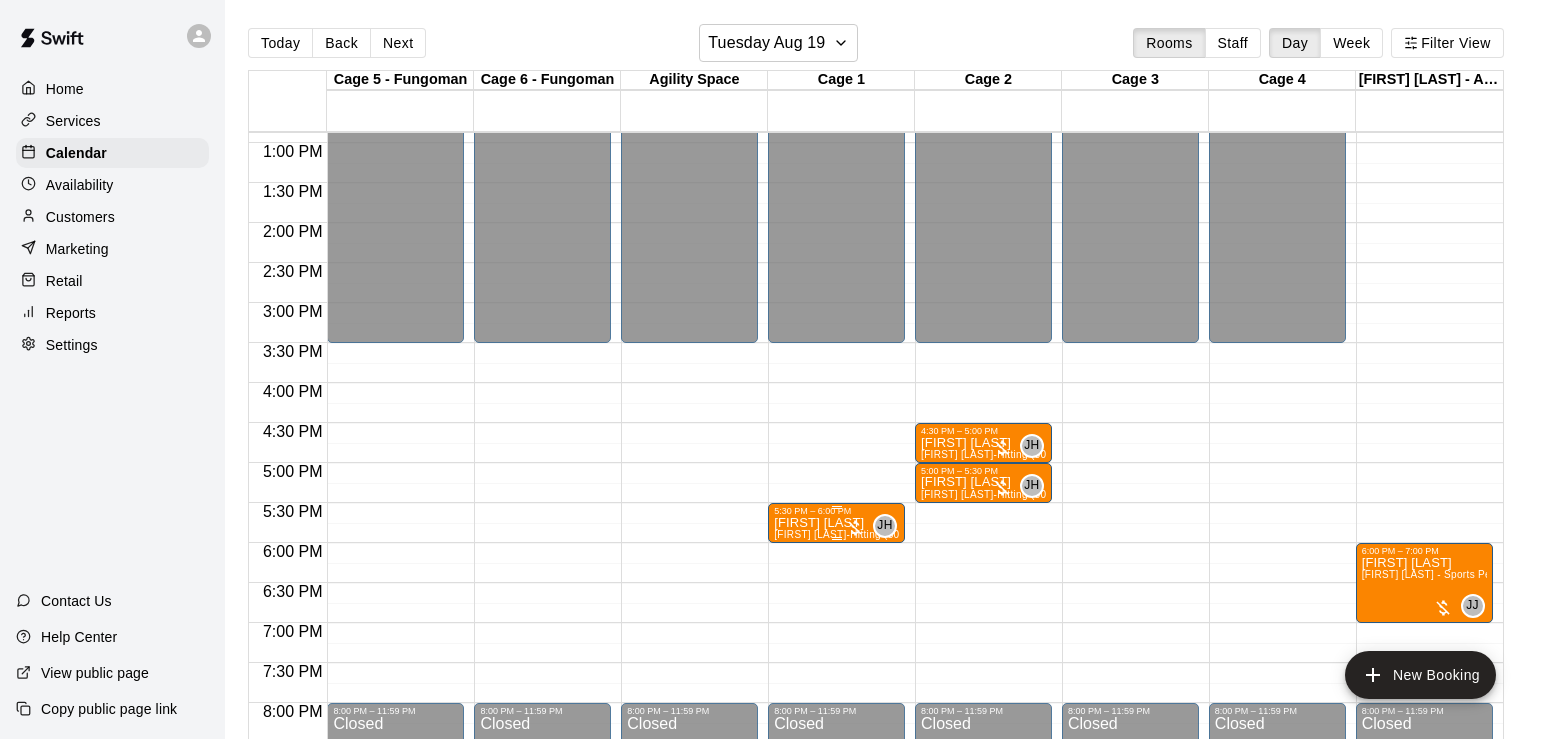 click on "[FIRST] [LAST]" at bounding box center (836, 523) 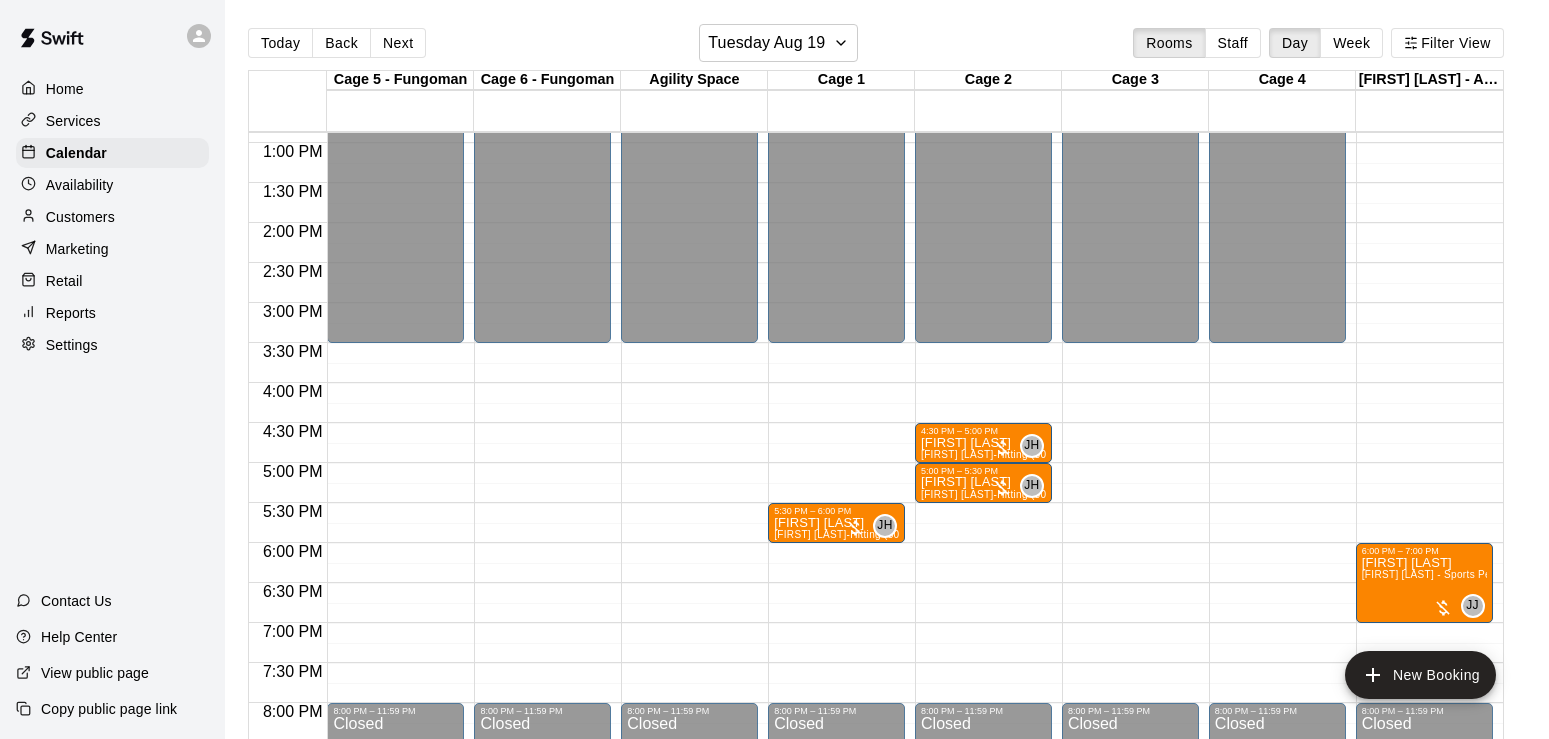 click at bounding box center (774, 771) 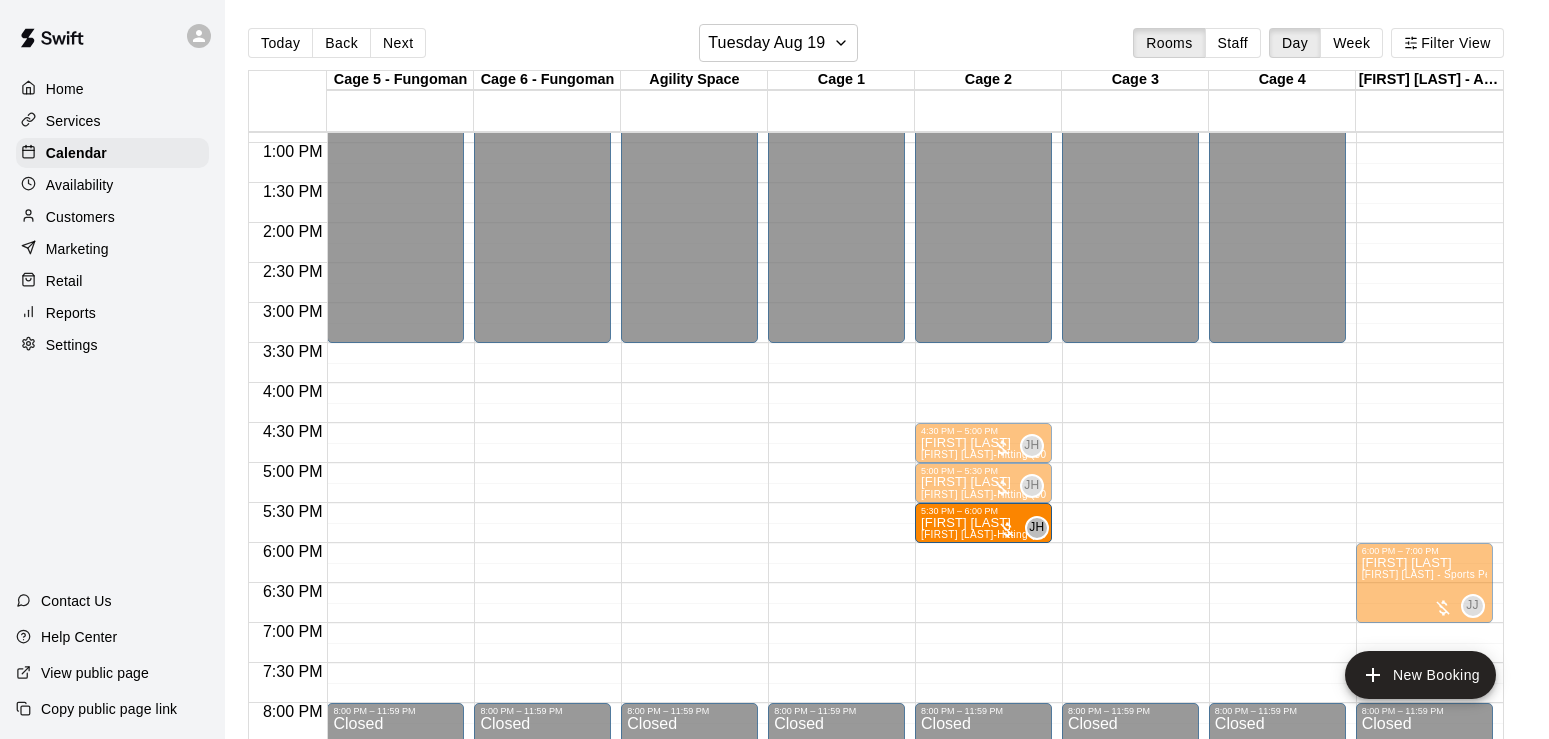 drag, startPoint x: 825, startPoint y: 527, endPoint x: 942, endPoint y: 529, distance: 117.01709 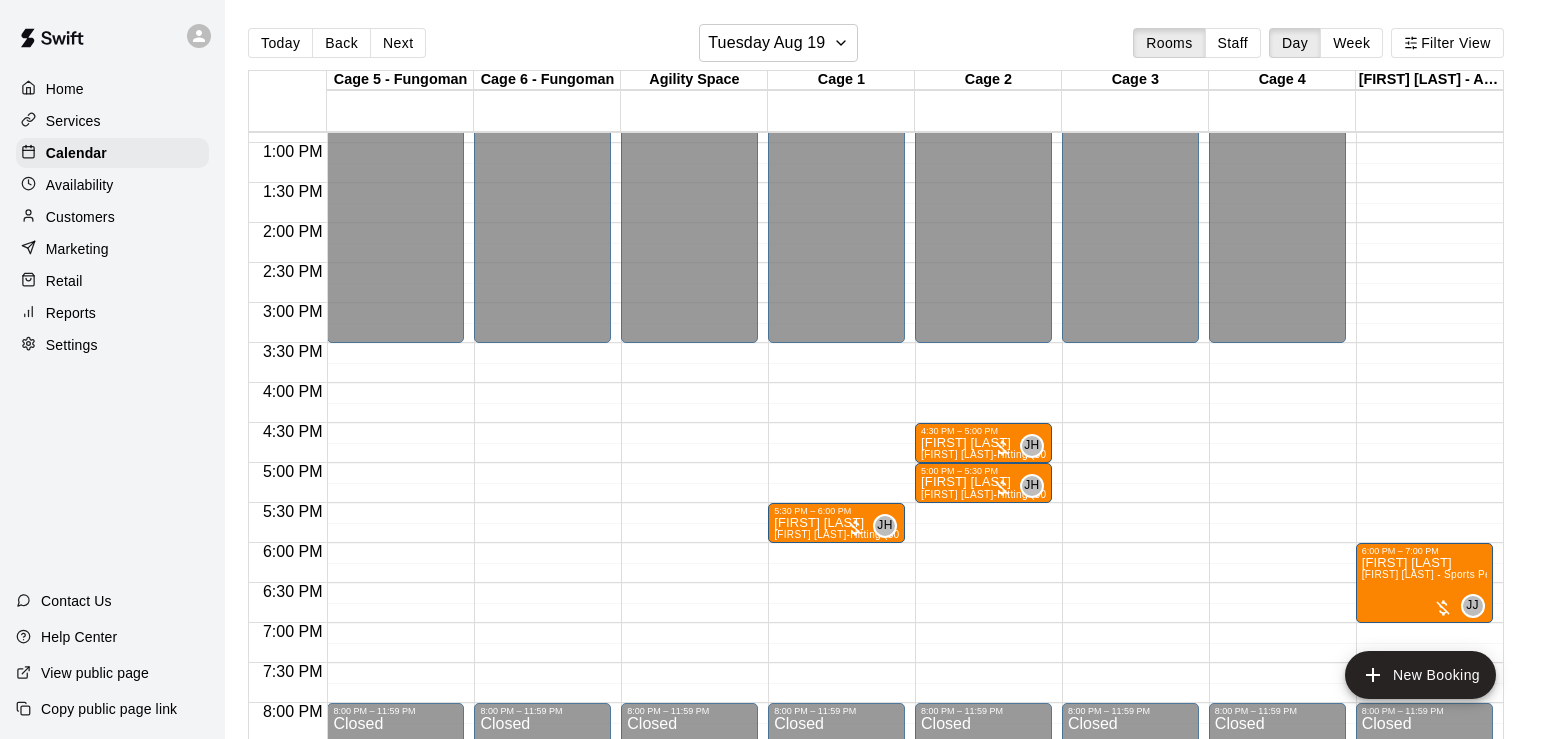 click on "Confirm" at bounding box center (89, 909) 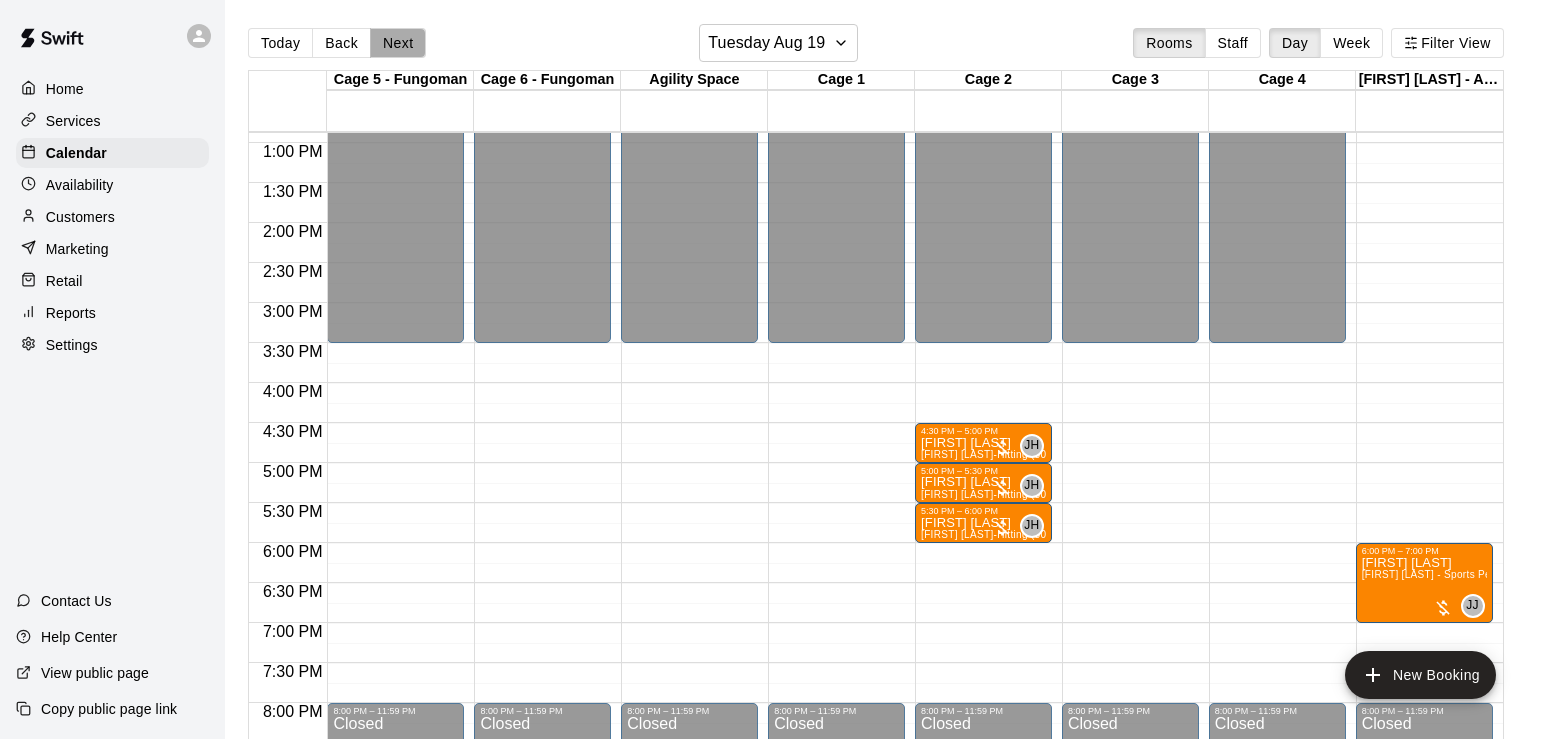 click on "Next" at bounding box center [398, 43] 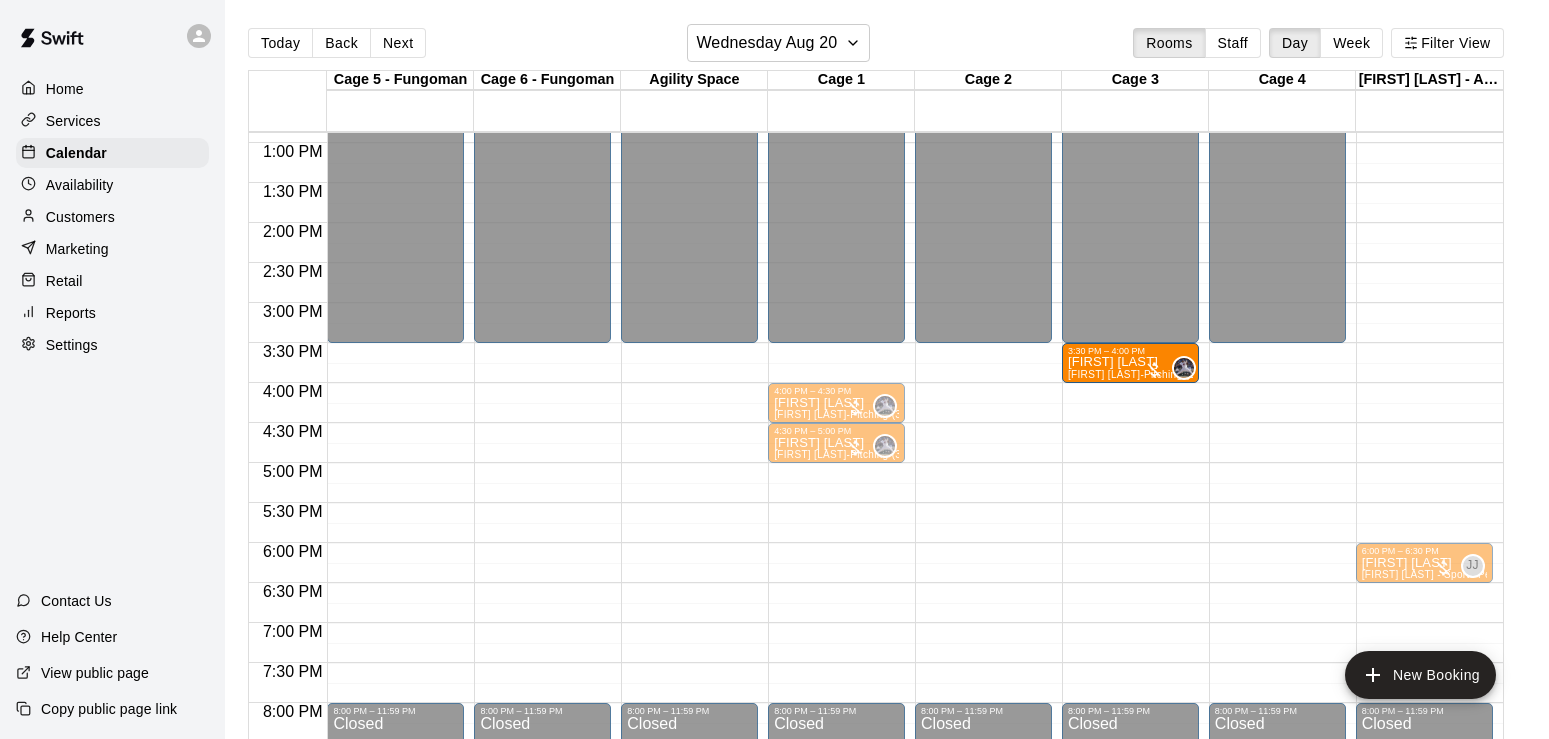 drag, startPoint x: 815, startPoint y: 365, endPoint x: 1135, endPoint y: 374, distance: 320.12653 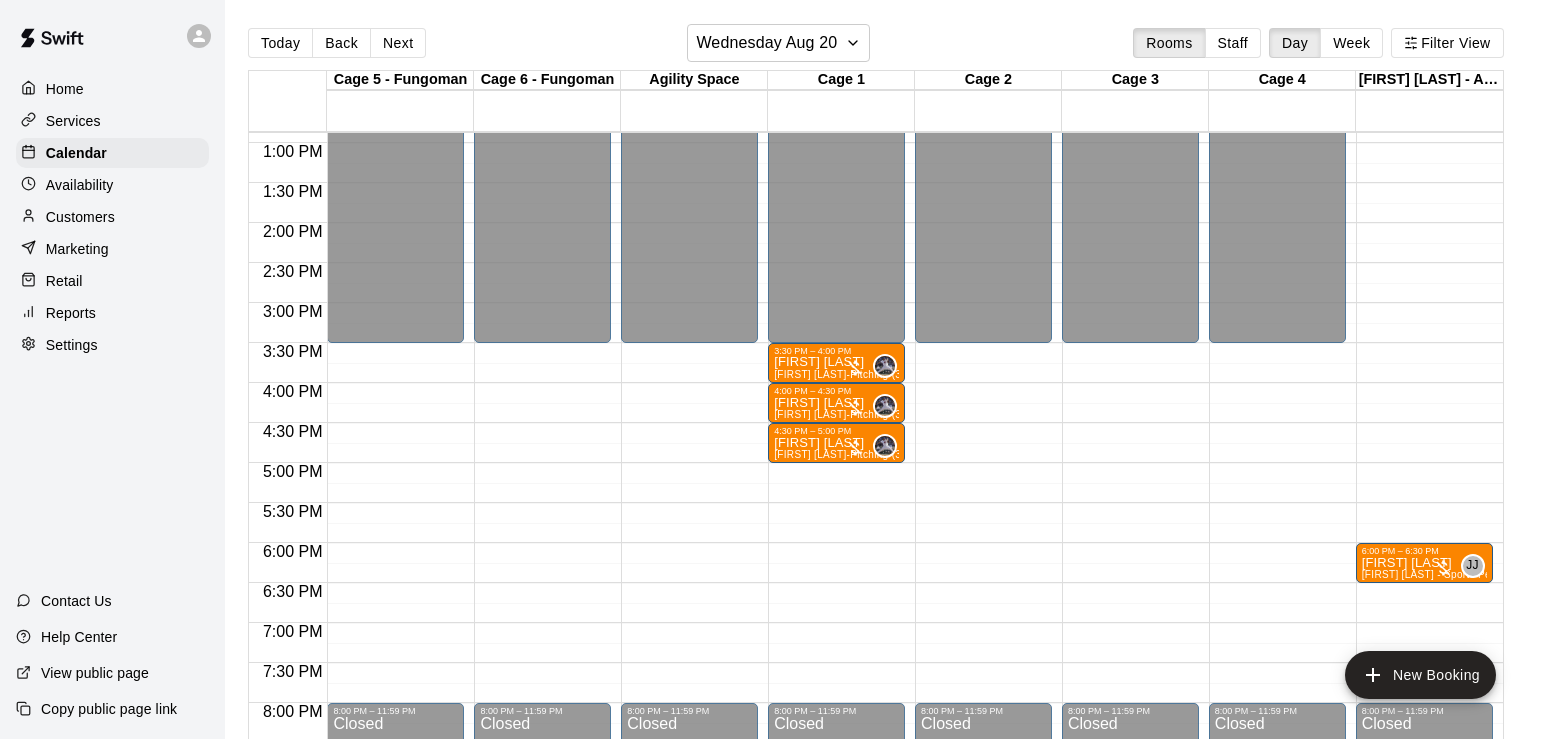 click on "Confirm" at bounding box center (89, 909) 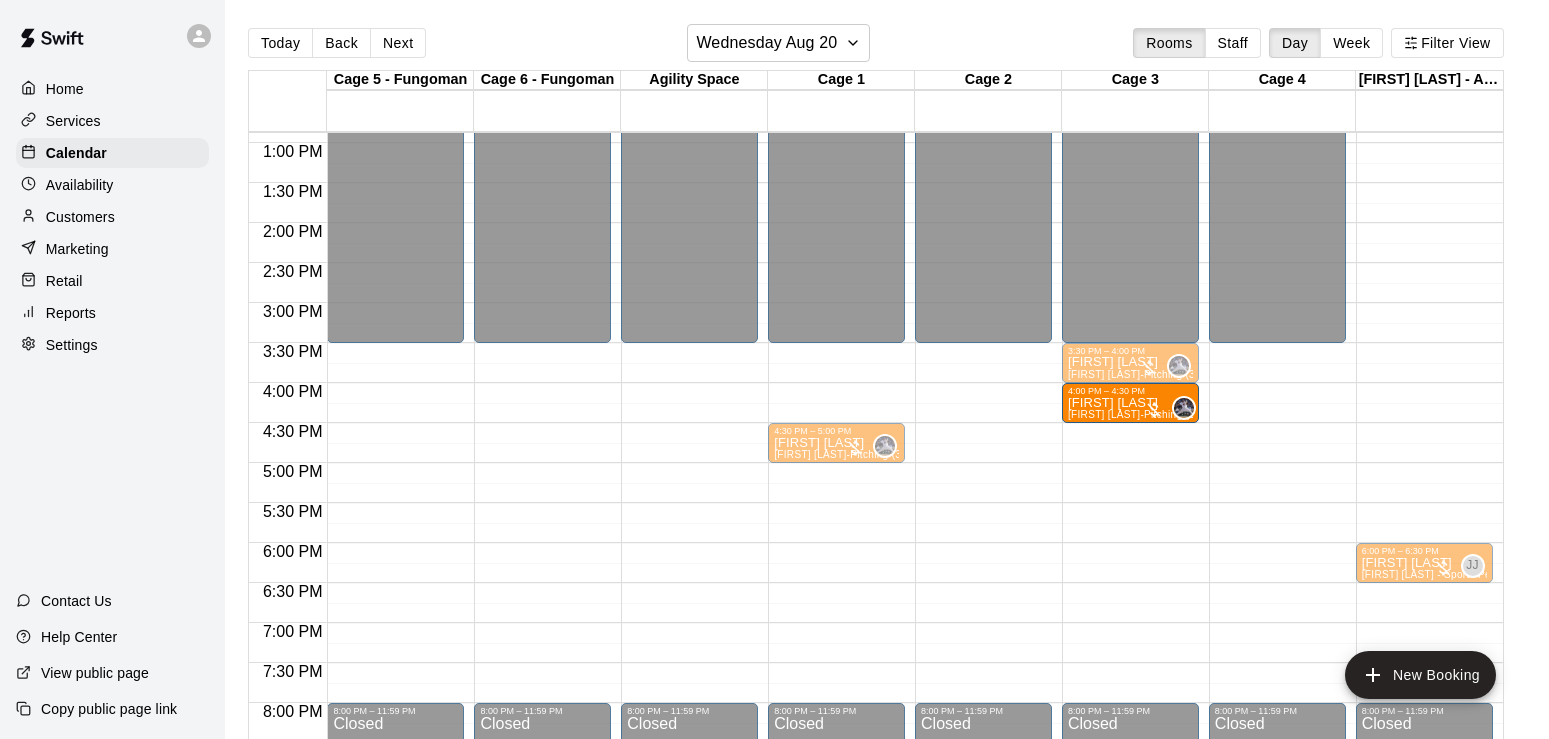 drag, startPoint x: 799, startPoint y: 407, endPoint x: 1113, endPoint y: 424, distance: 314.45987 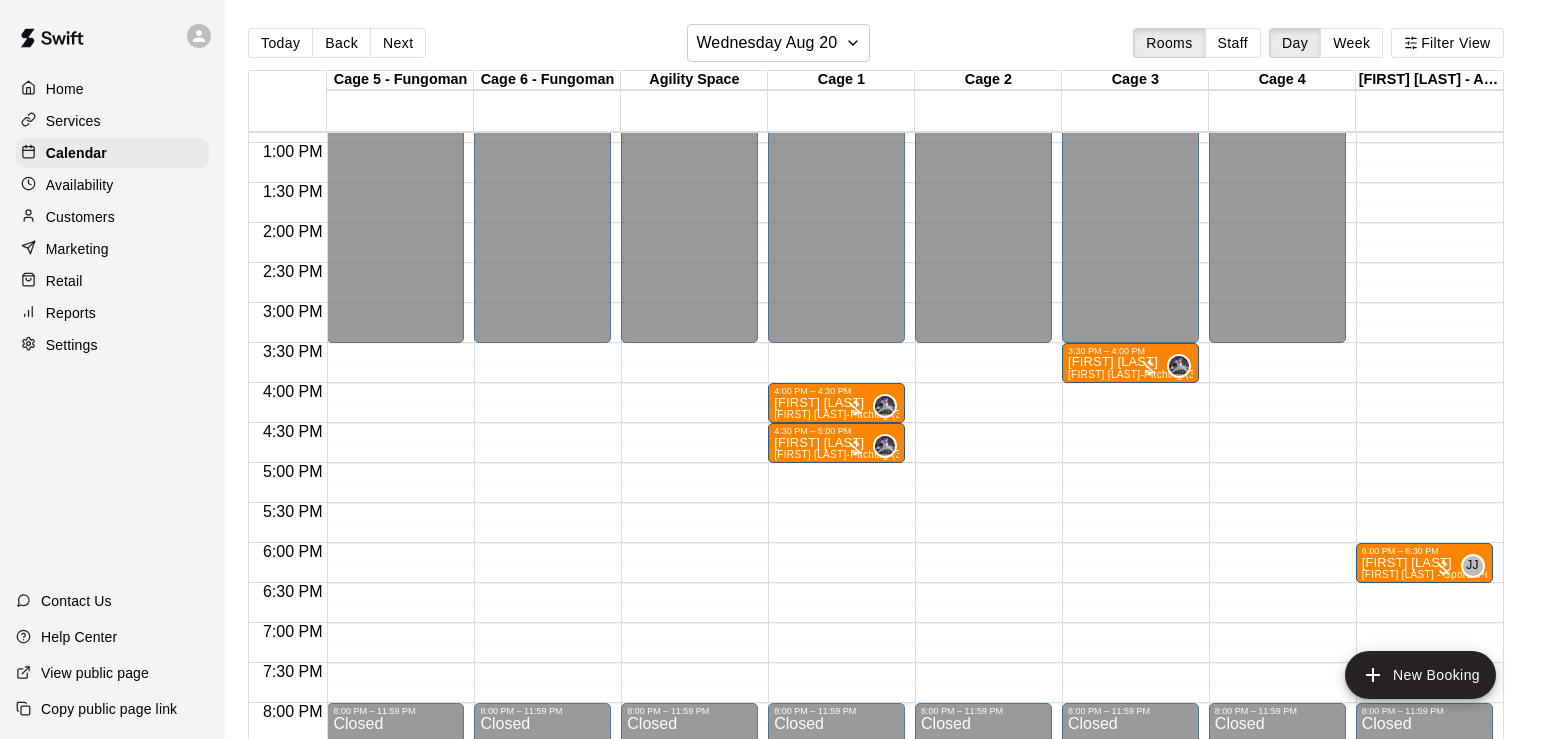 click on "Confirm" at bounding box center (89, 909) 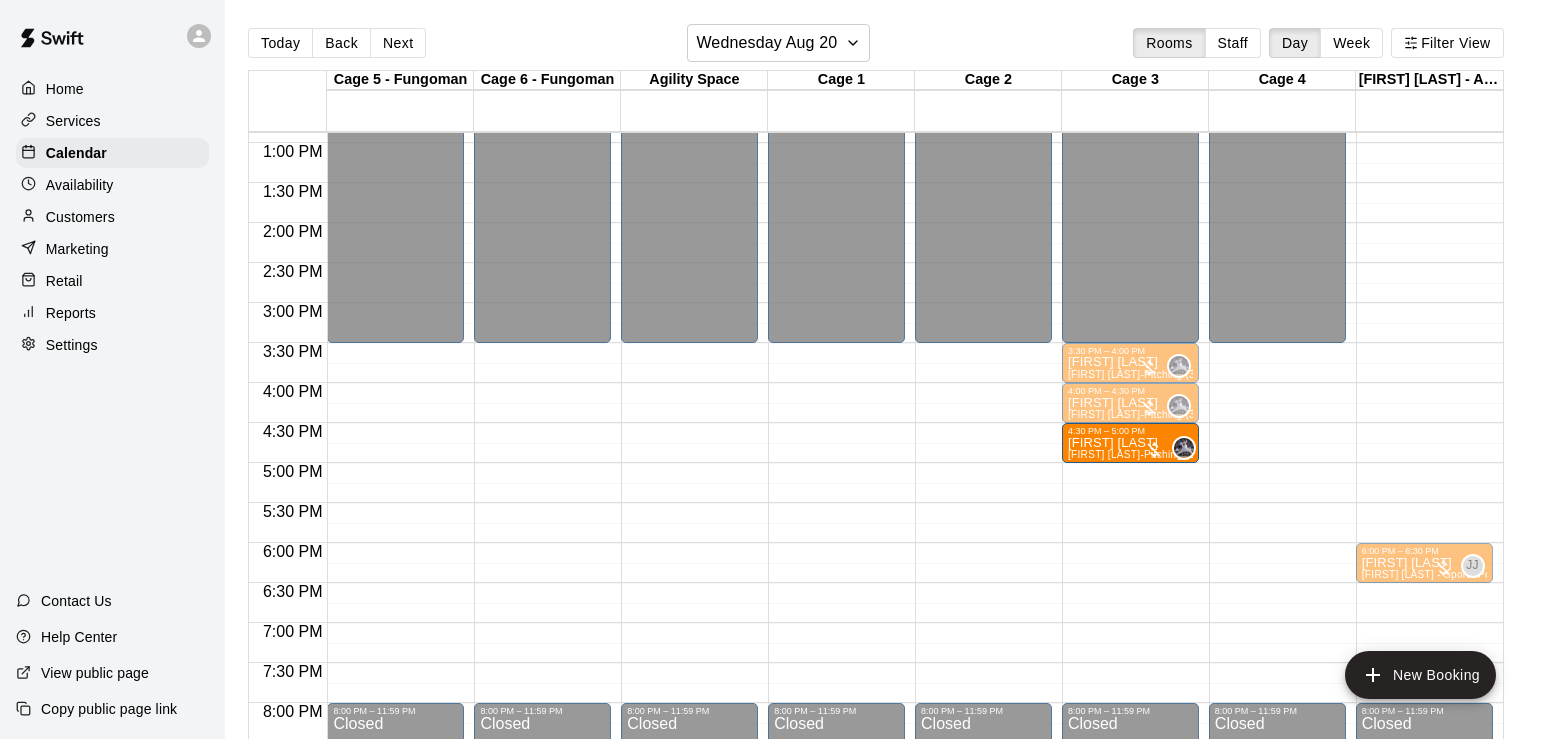 drag, startPoint x: 811, startPoint y: 450, endPoint x: 1138, endPoint y: 461, distance: 327.18497 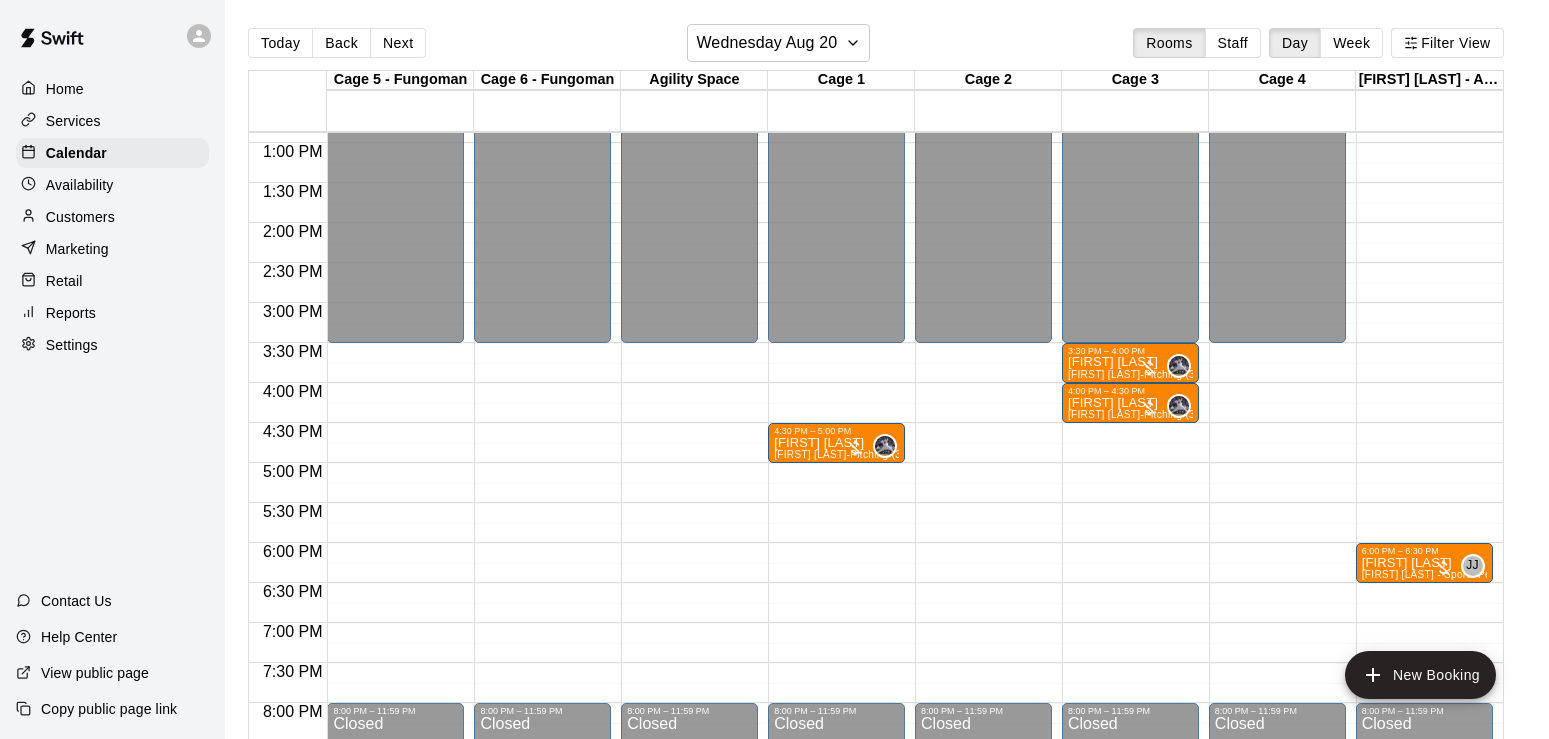 click on "Confirm" at bounding box center [89, 909] 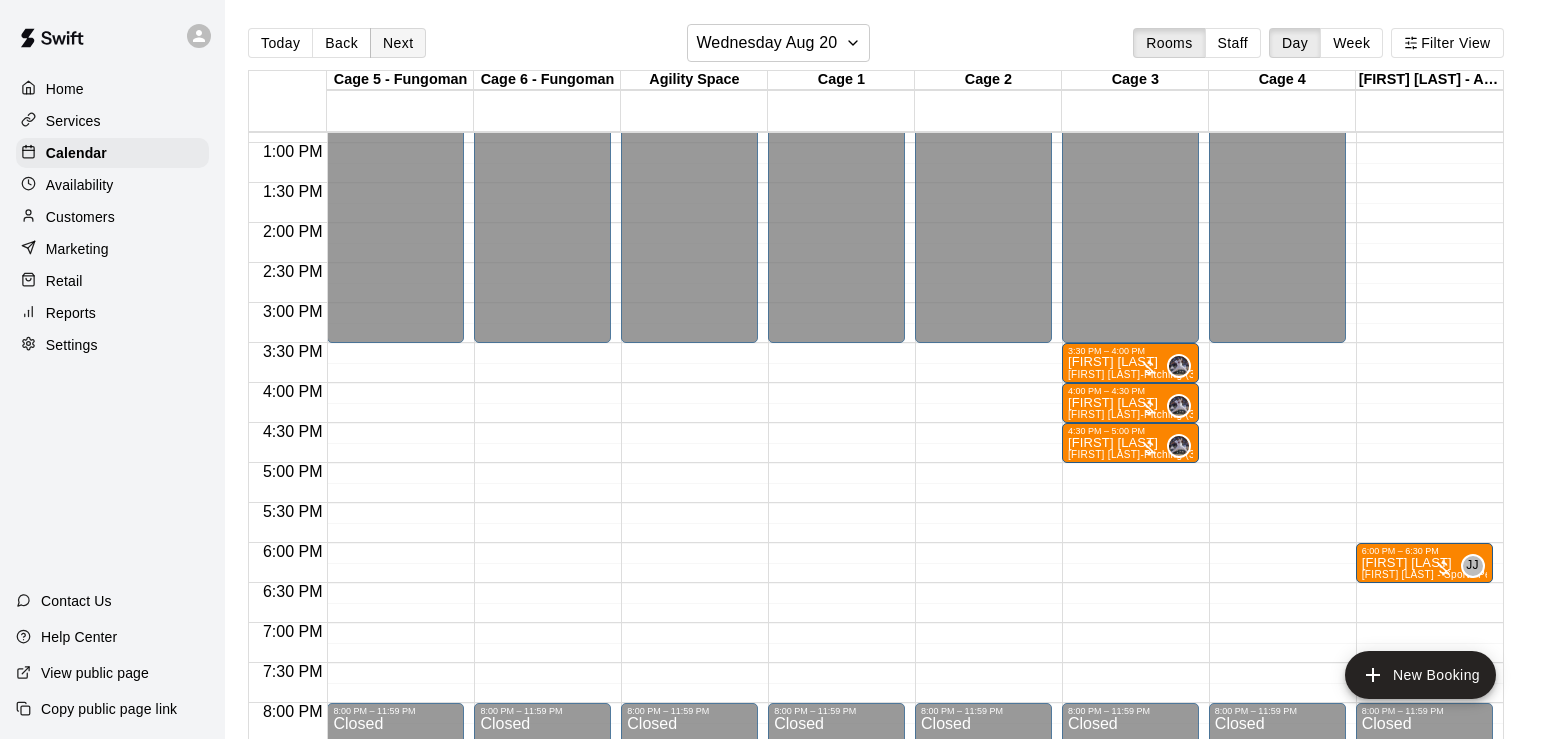 click on "Next" at bounding box center (398, 43) 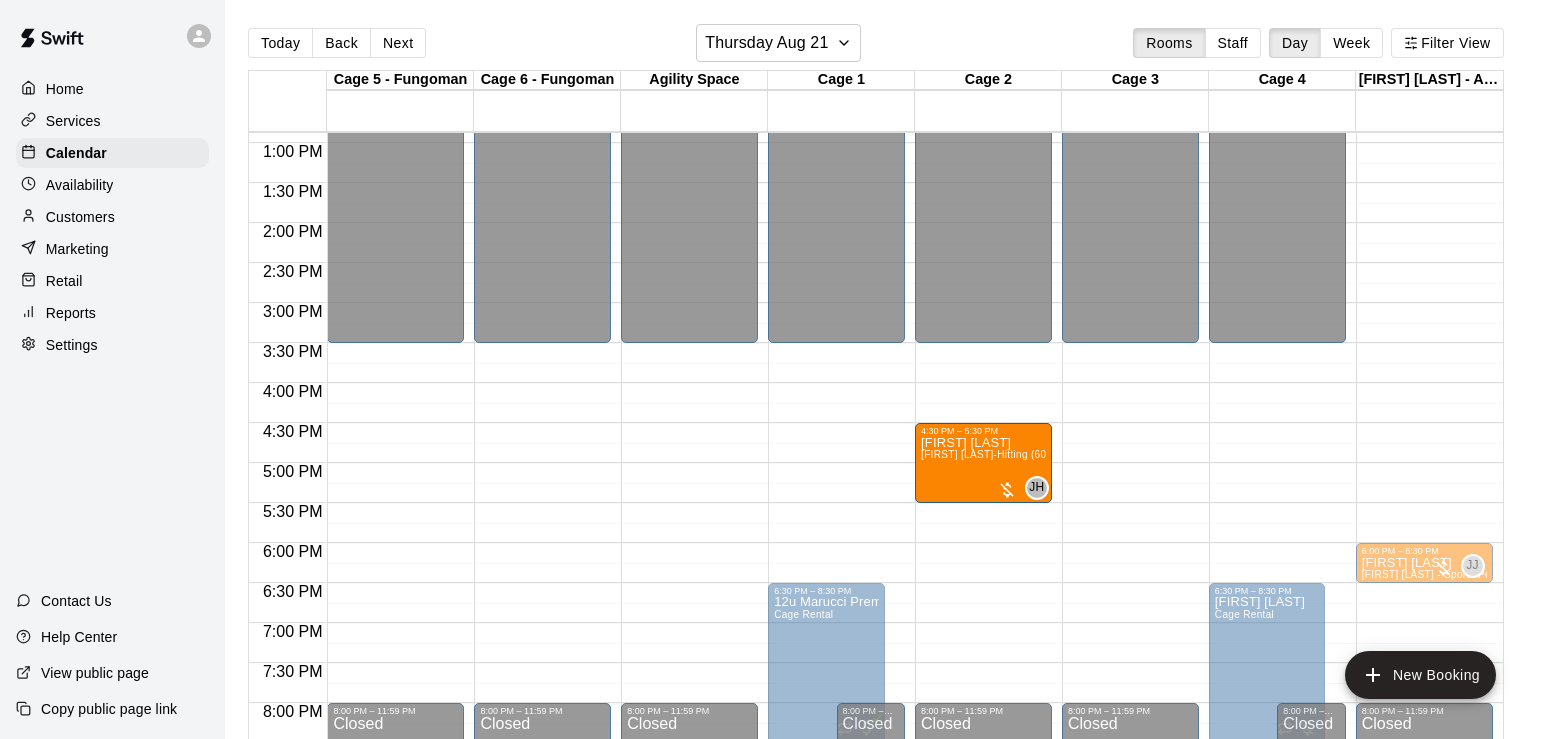 drag, startPoint x: 825, startPoint y: 460, endPoint x: 943, endPoint y: 475, distance: 118.94957 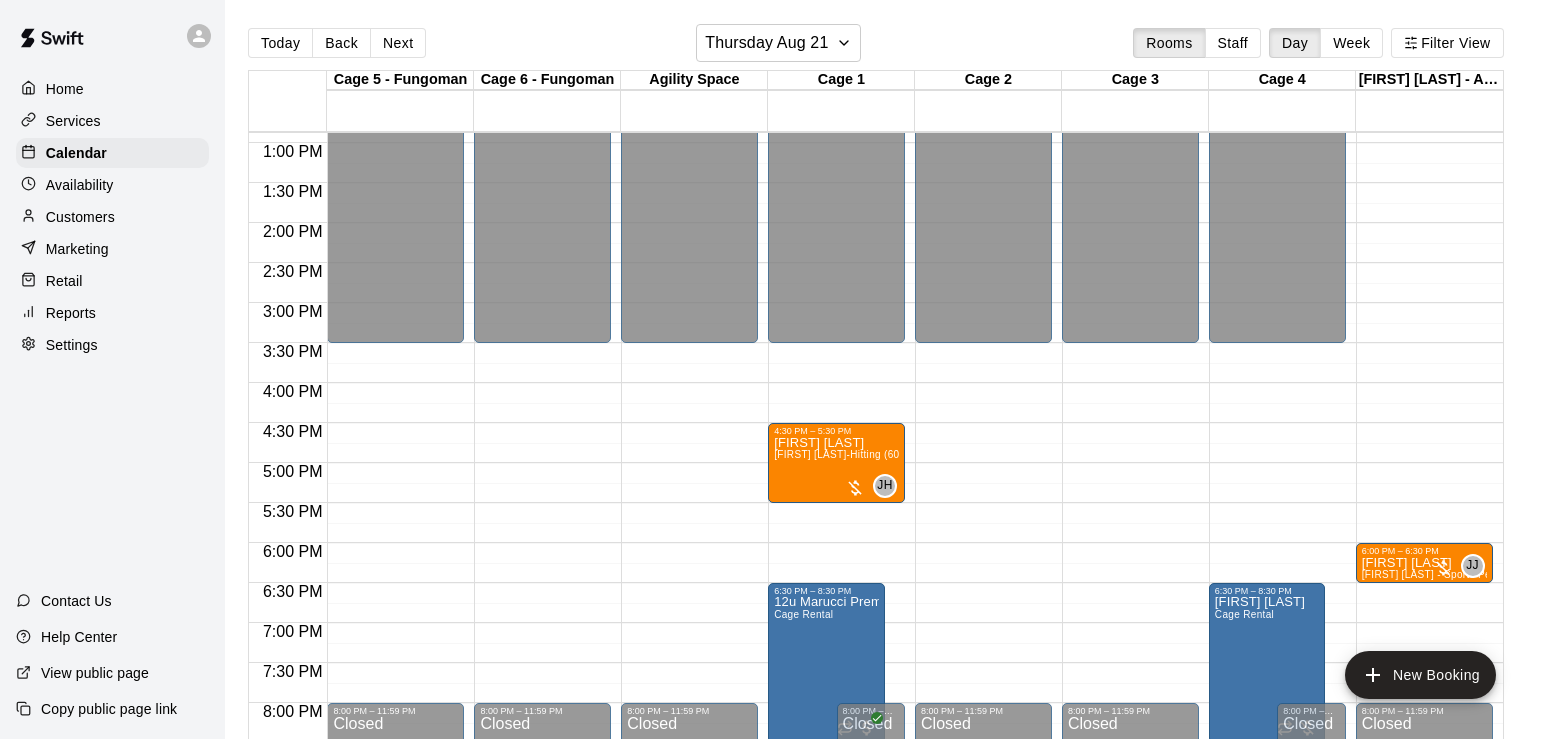 click on "Confirm" at bounding box center [89, 909] 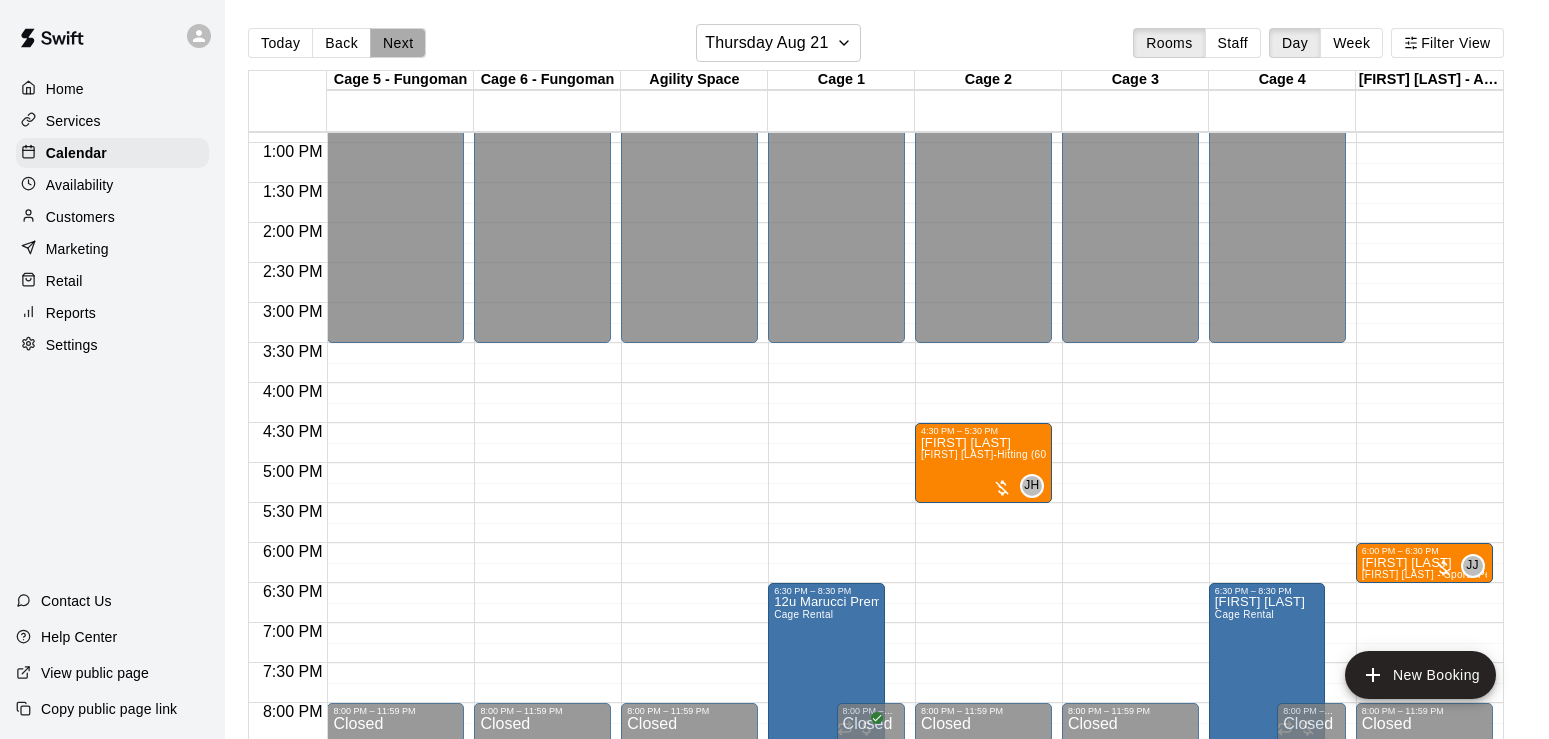 click on "Next" at bounding box center (398, 43) 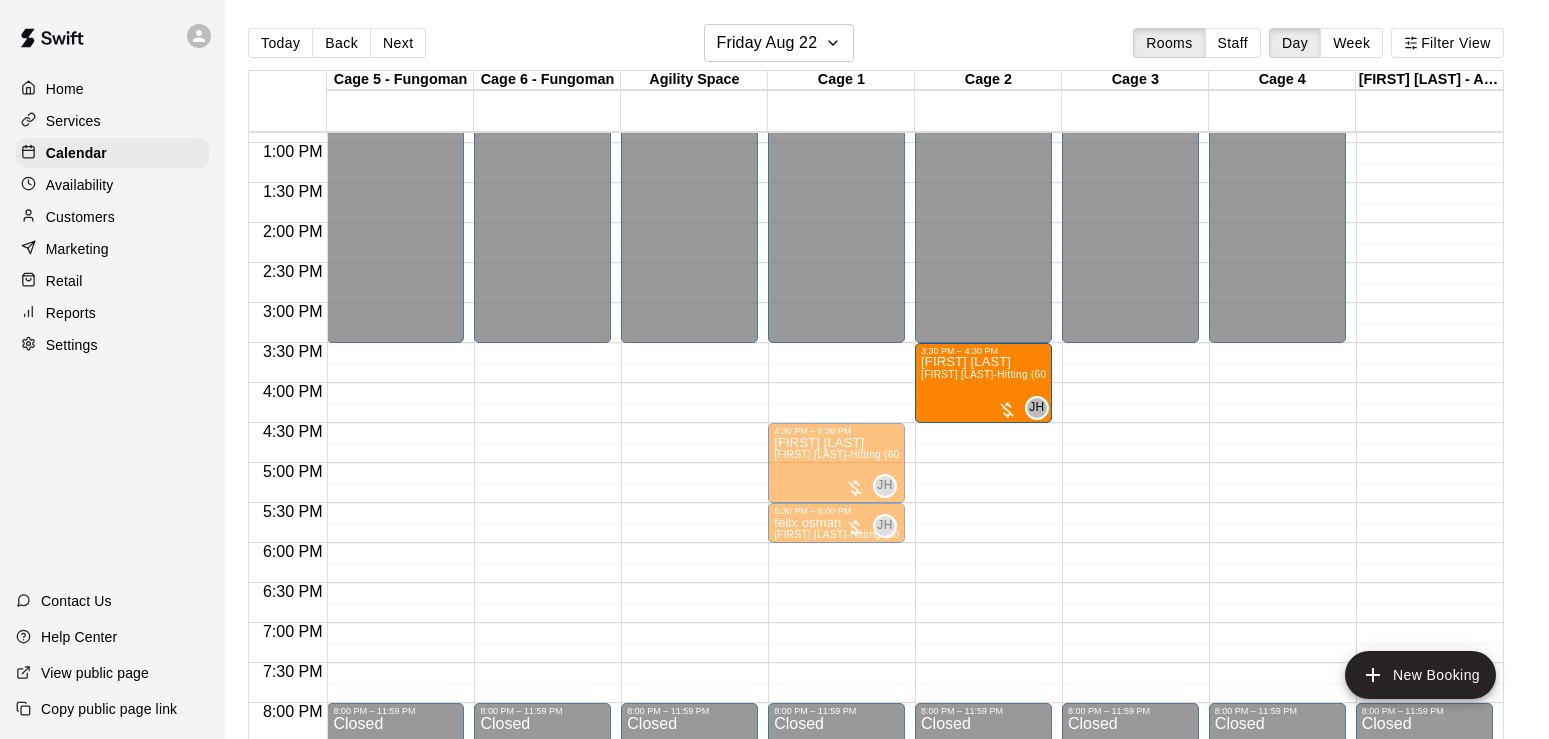 drag, startPoint x: 803, startPoint y: 379, endPoint x: 931, endPoint y: 389, distance: 128.39003 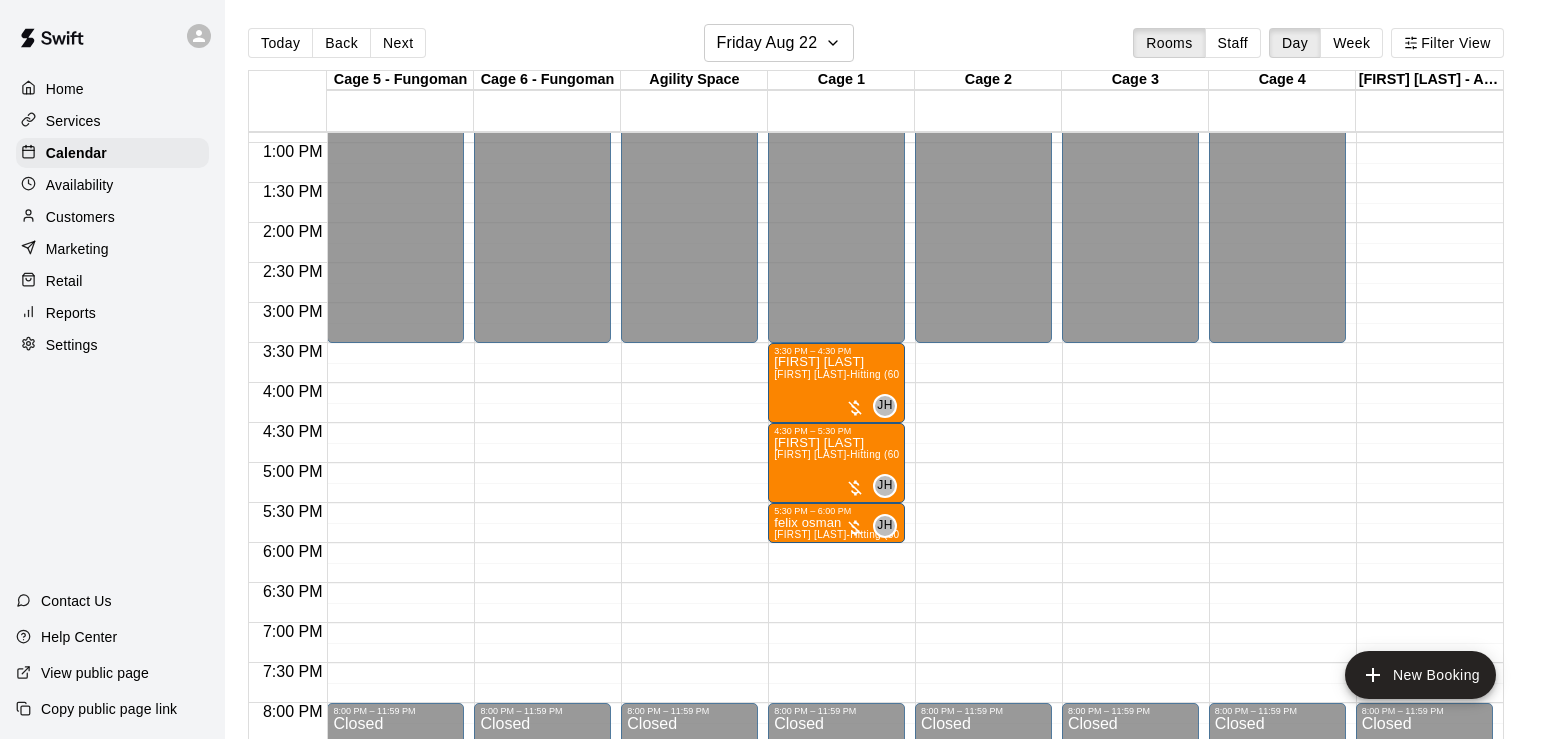 click on "Confirm" at bounding box center (89, 909) 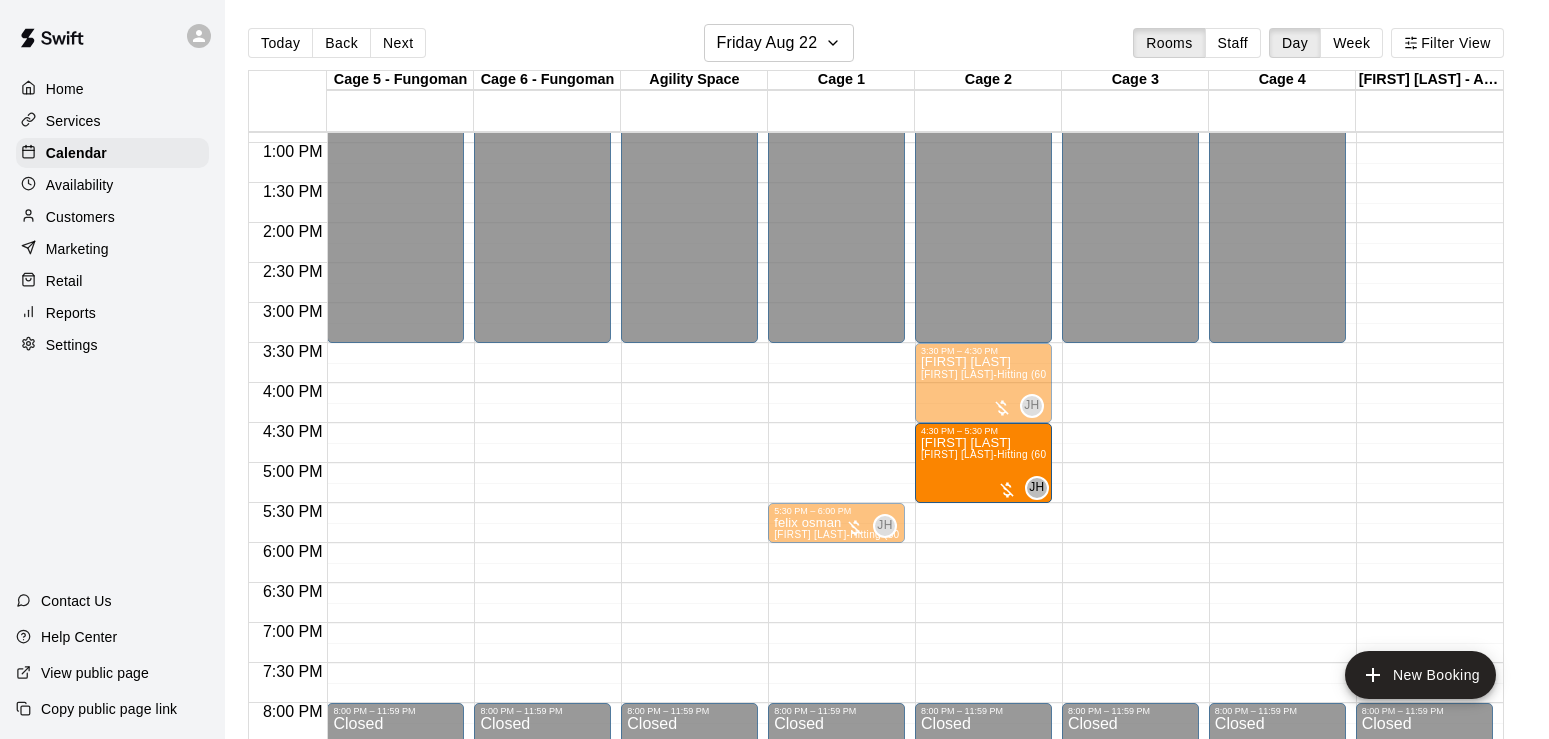 drag, startPoint x: 821, startPoint y: 478, endPoint x: 934, endPoint y: 485, distance: 113.216606 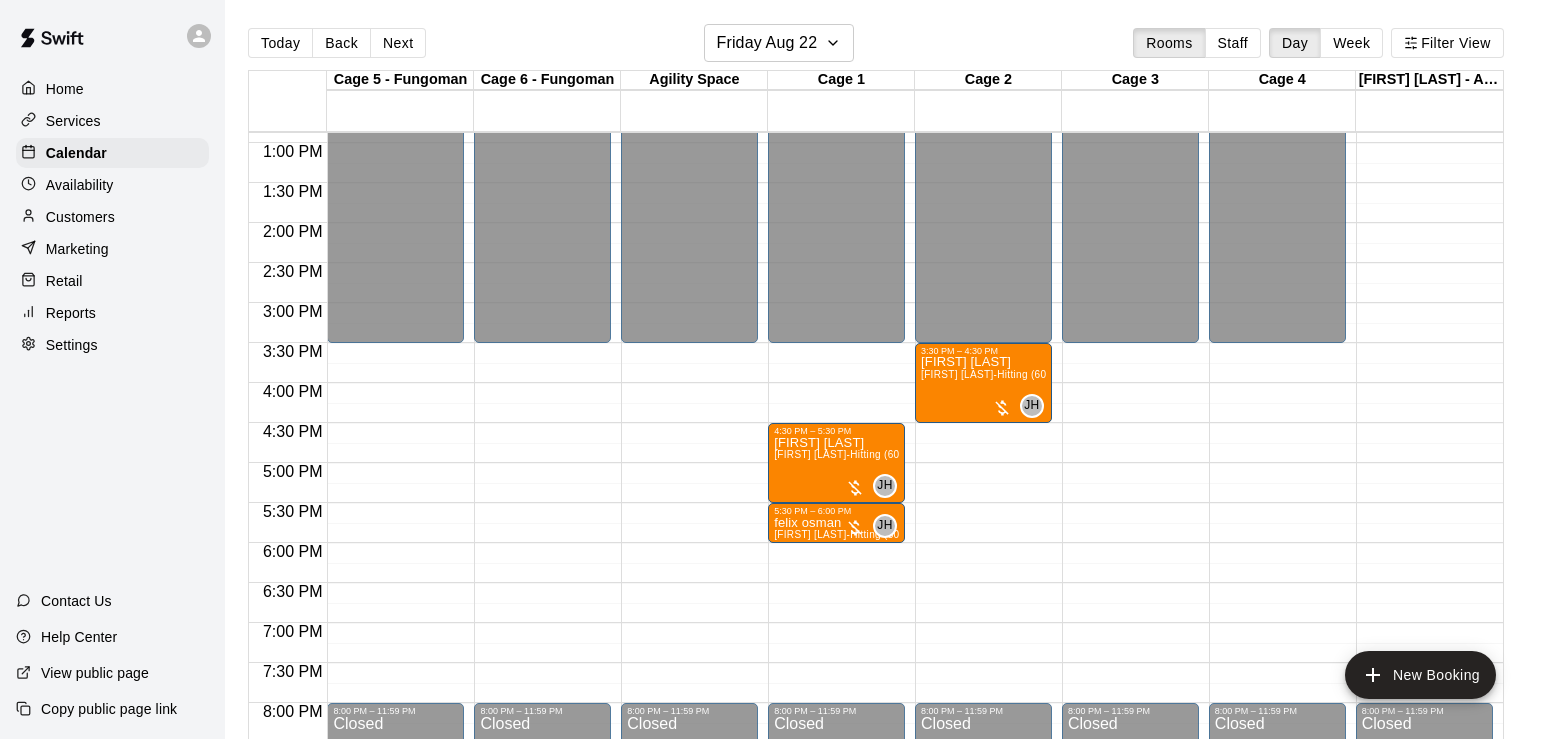 click on "Confirm" at bounding box center (89, 909) 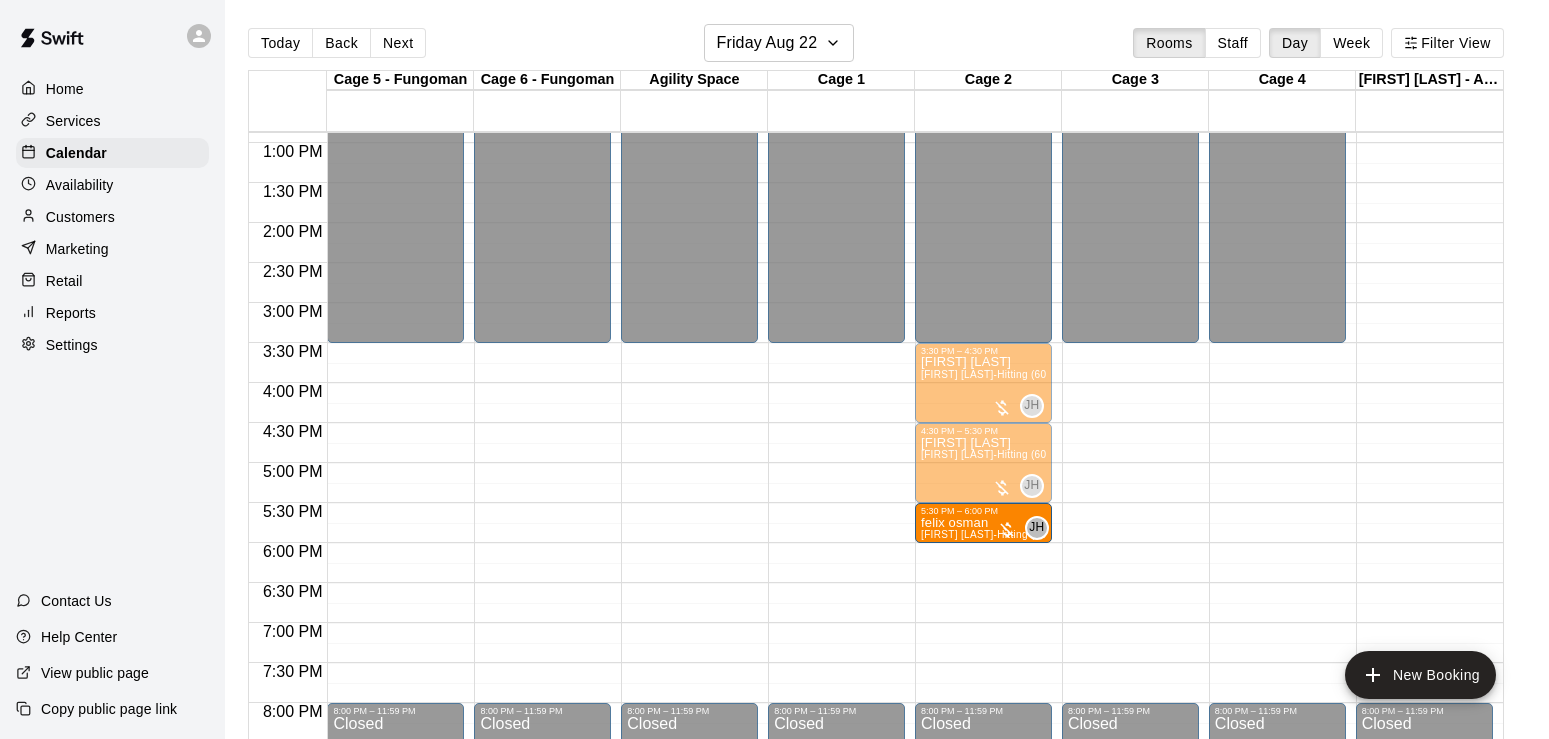 drag, startPoint x: 813, startPoint y: 534, endPoint x: 952, endPoint y: 539, distance: 139.0899 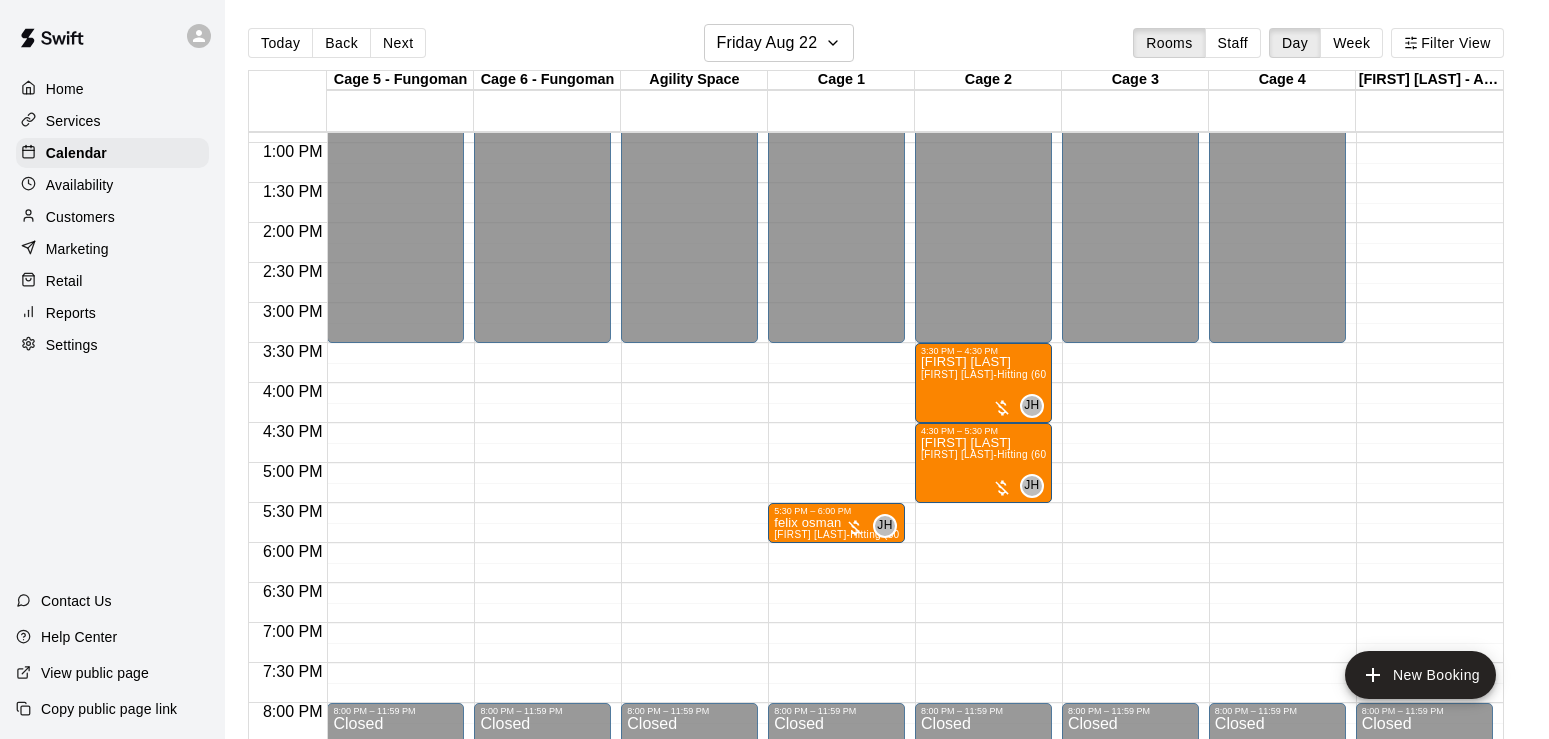 click on "Confirm" at bounding box center (89, 909) 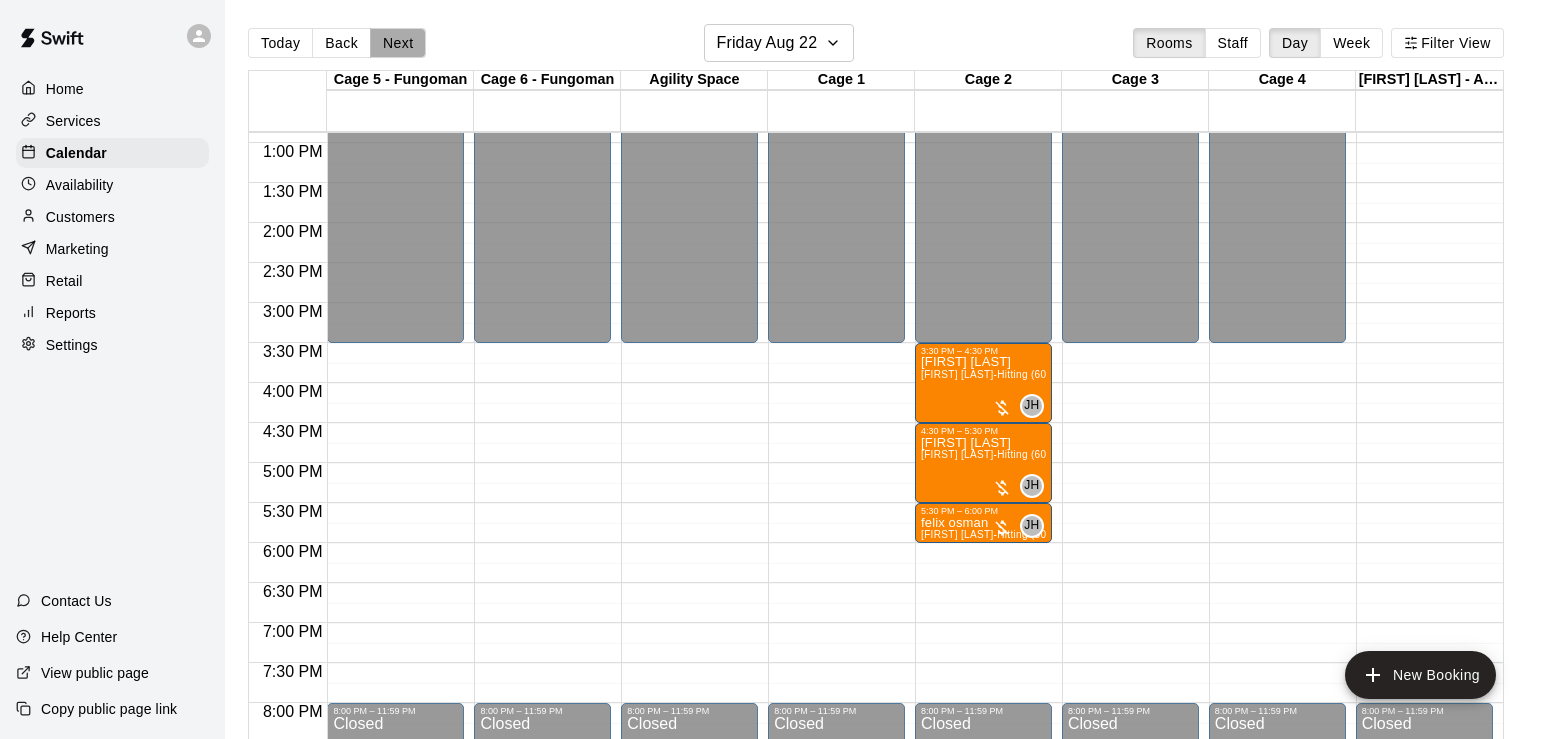 click on "Next" at bounding box center [398, 43] 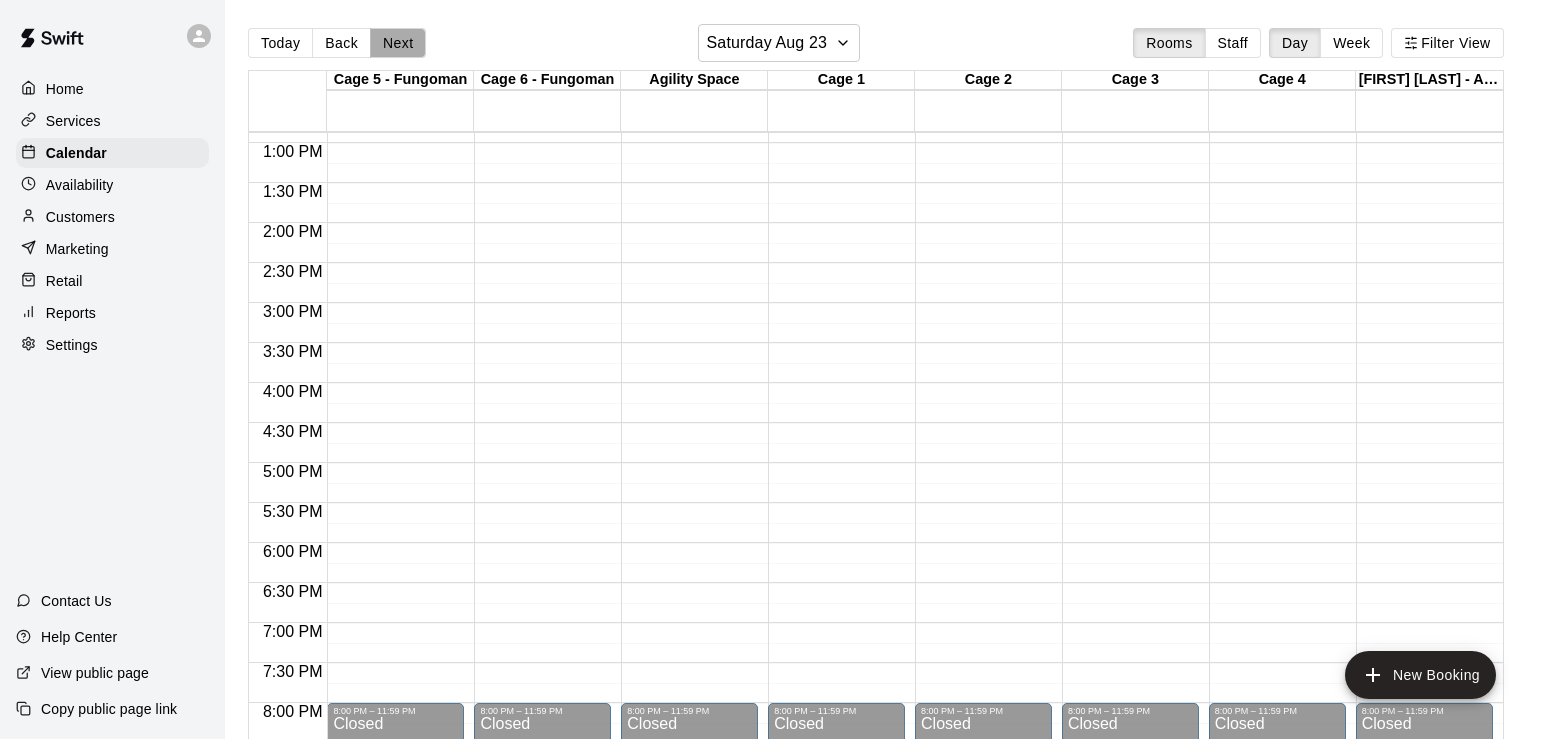 click on "Next" at bounding box center (398, 43) 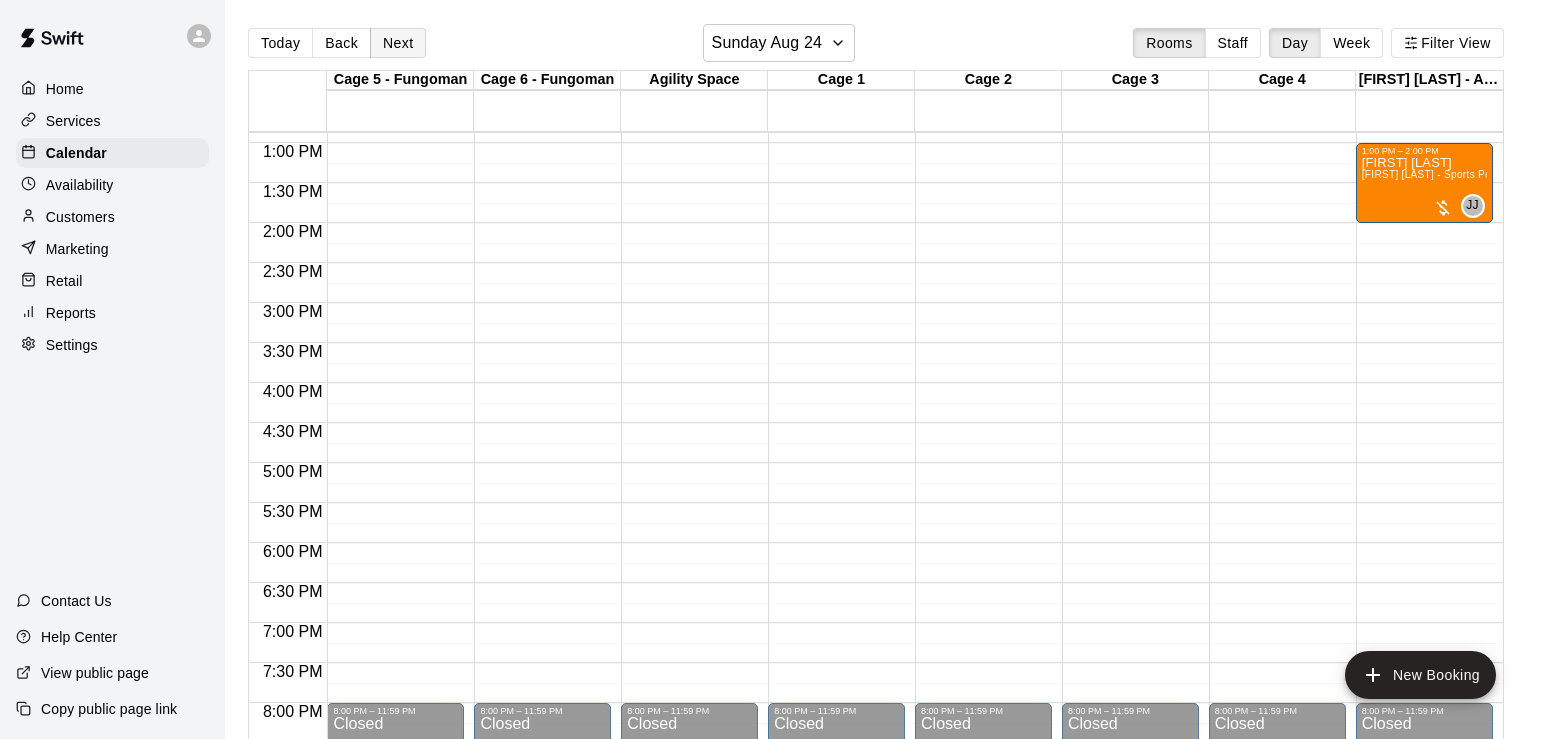 click on "Next" at bounding box center [398, 43] 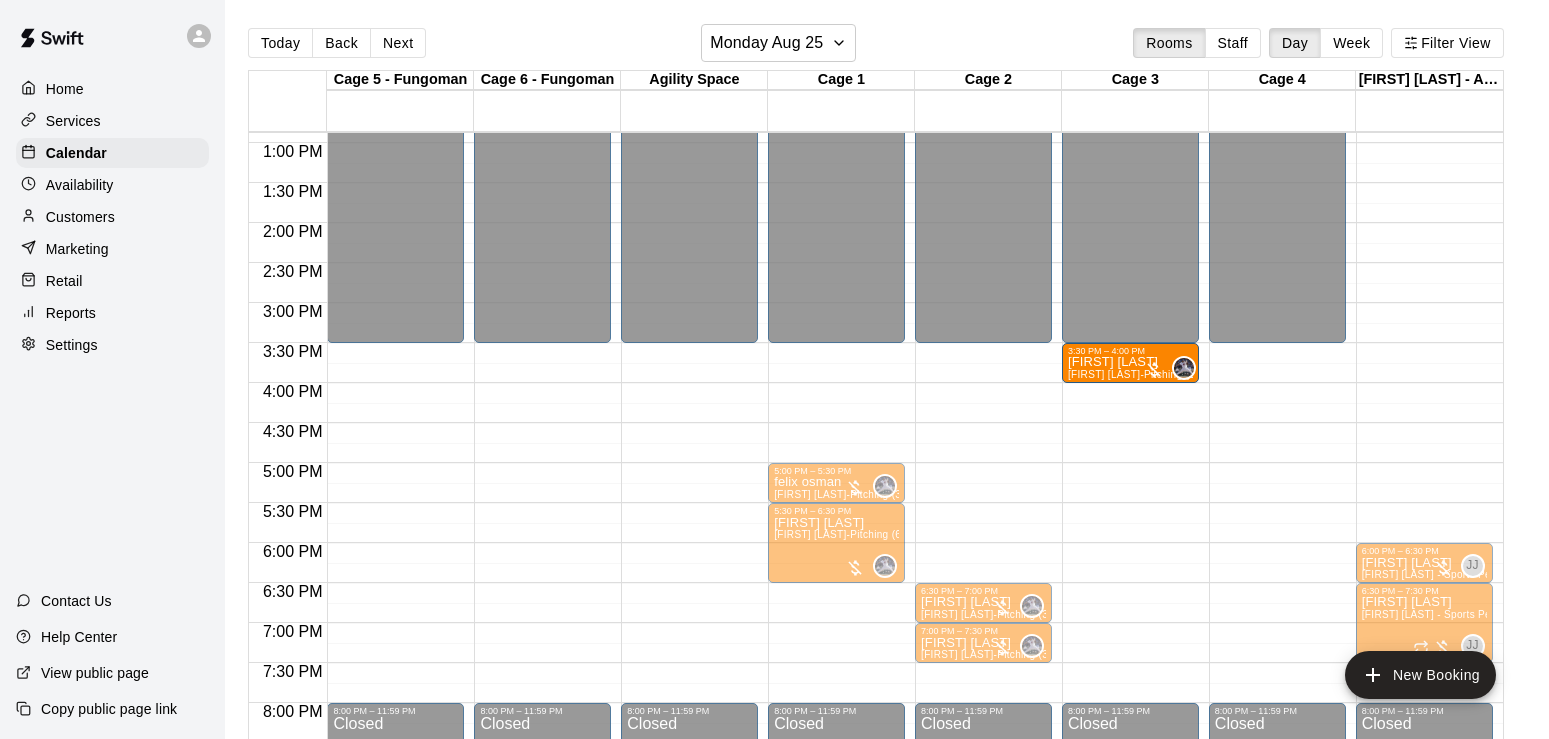 drag, startPoint x: 827, startPoint y: 364, endPoint x: 1163, endPoint y: 369, distance: 336.0372 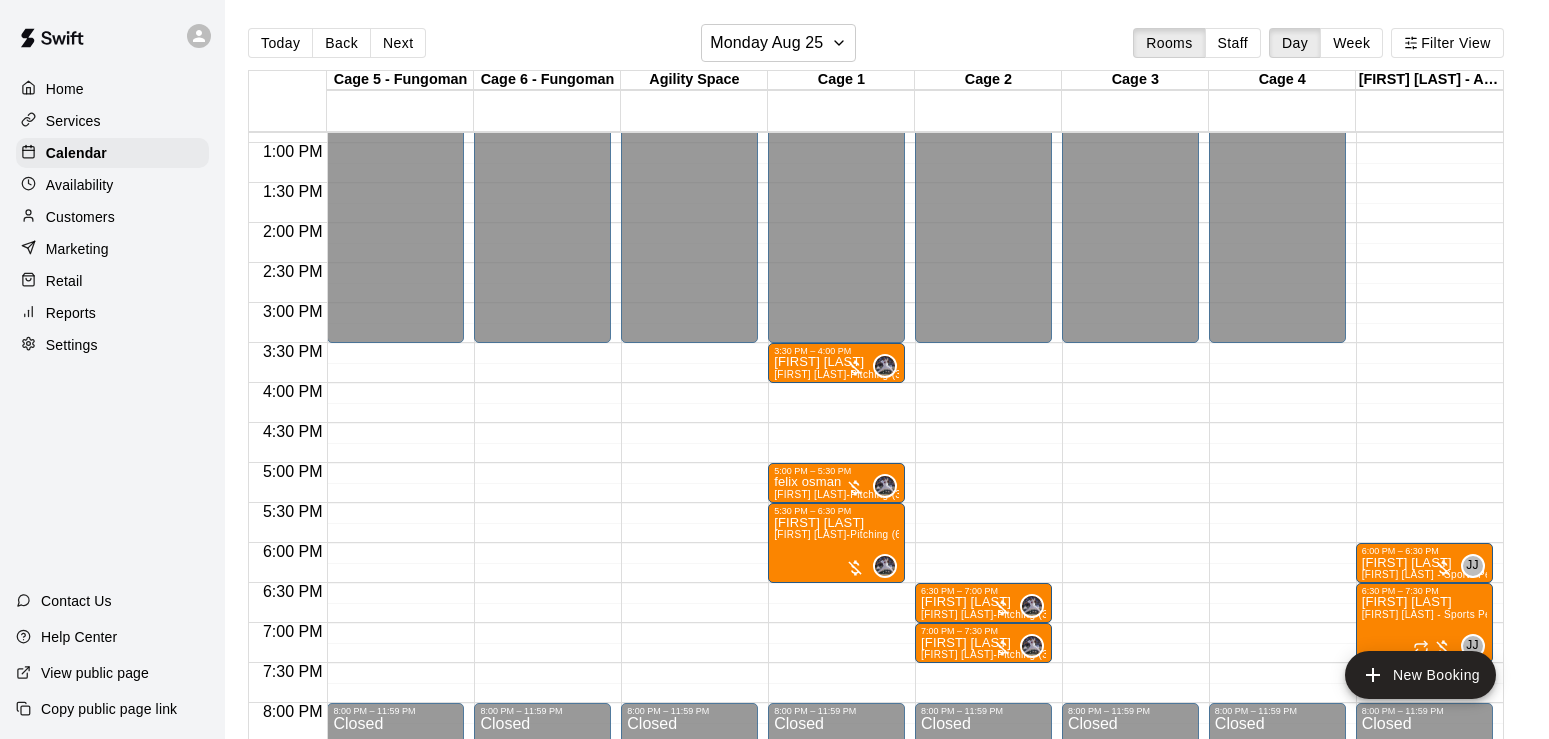 click on "Confirm" at bounding box center (89, 909) 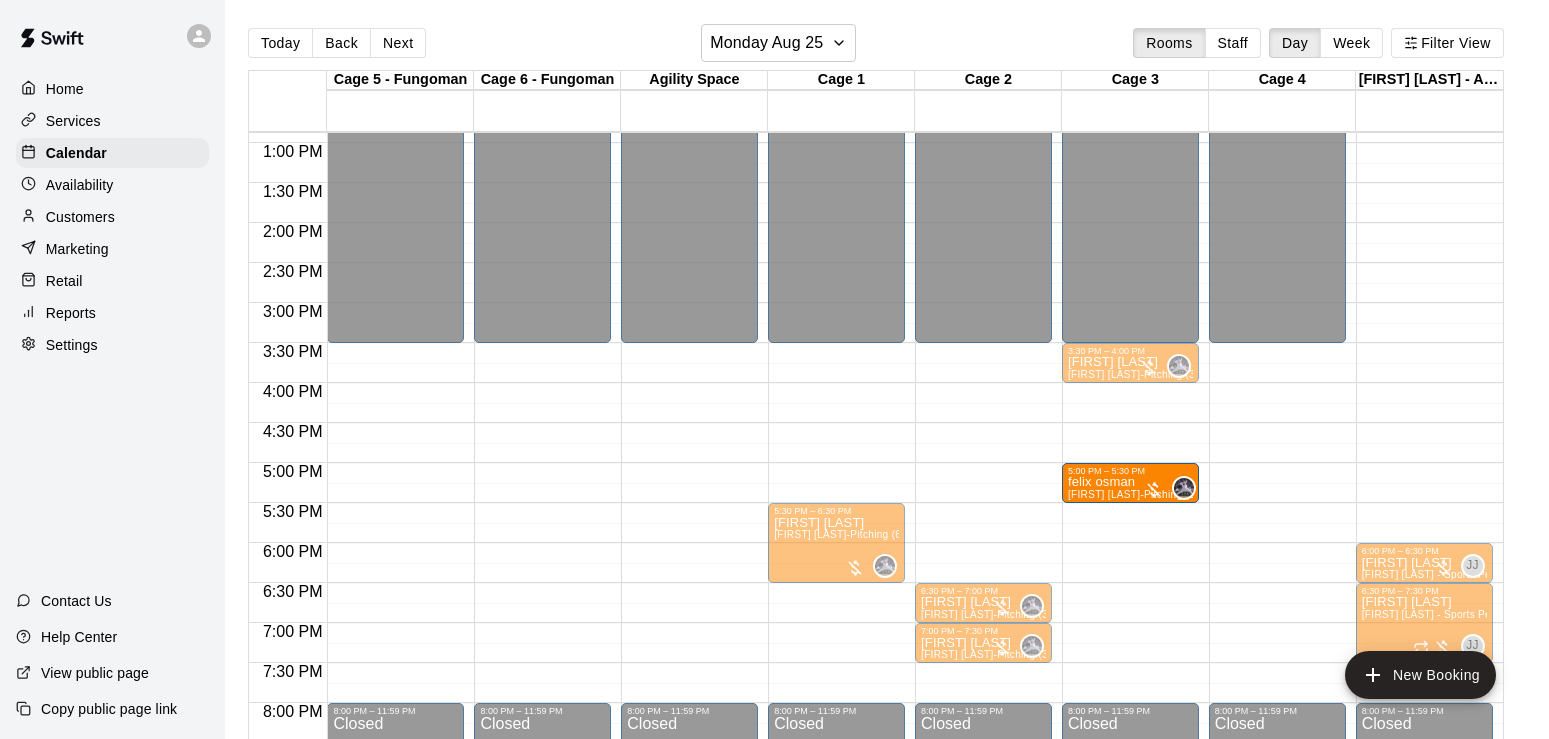 drag, startPoint x: 804, startPoint y: 490, endPoint x: 1133, endPoint y: 504, distance: 329.29773 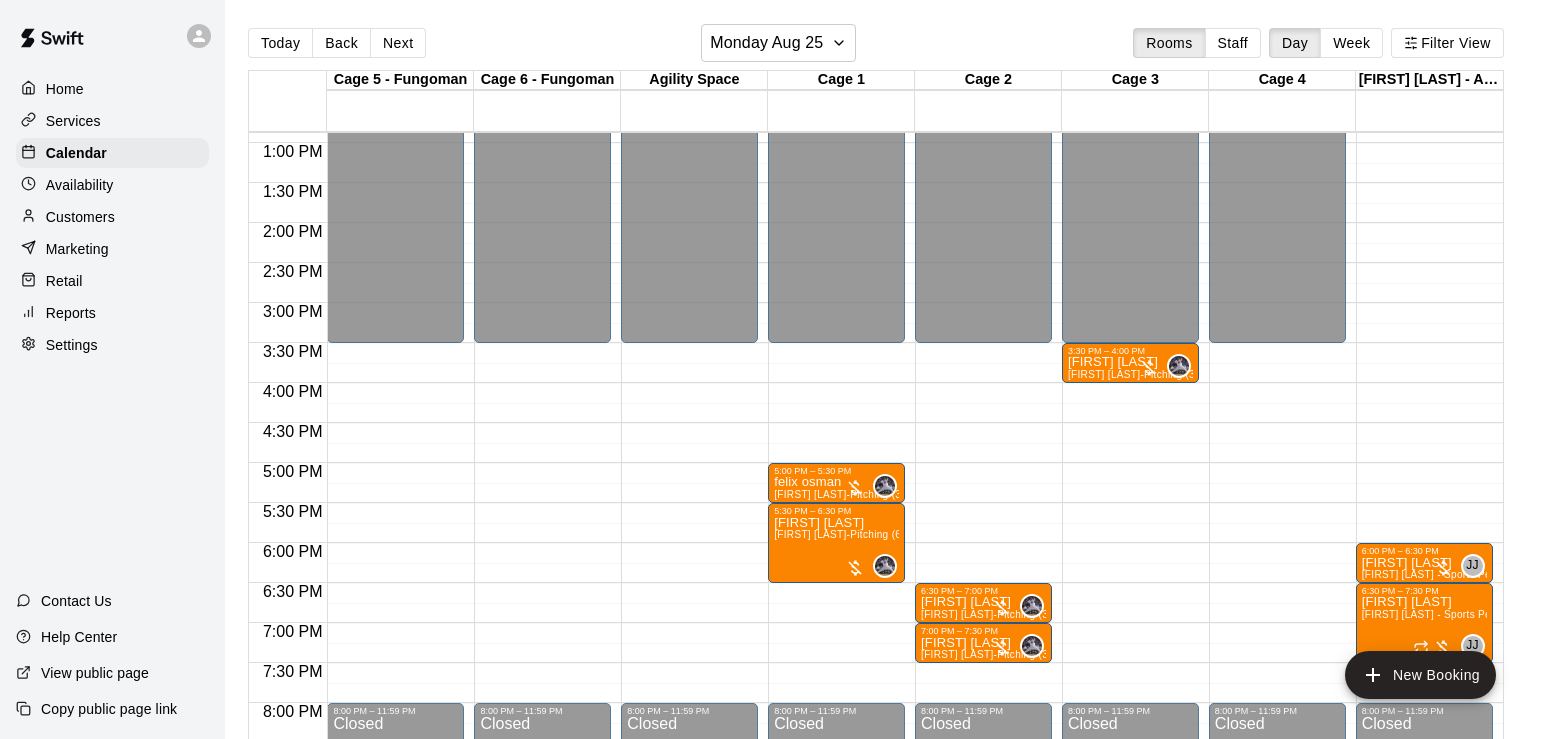 click on "Confirm" at bounding box center (89, 909) 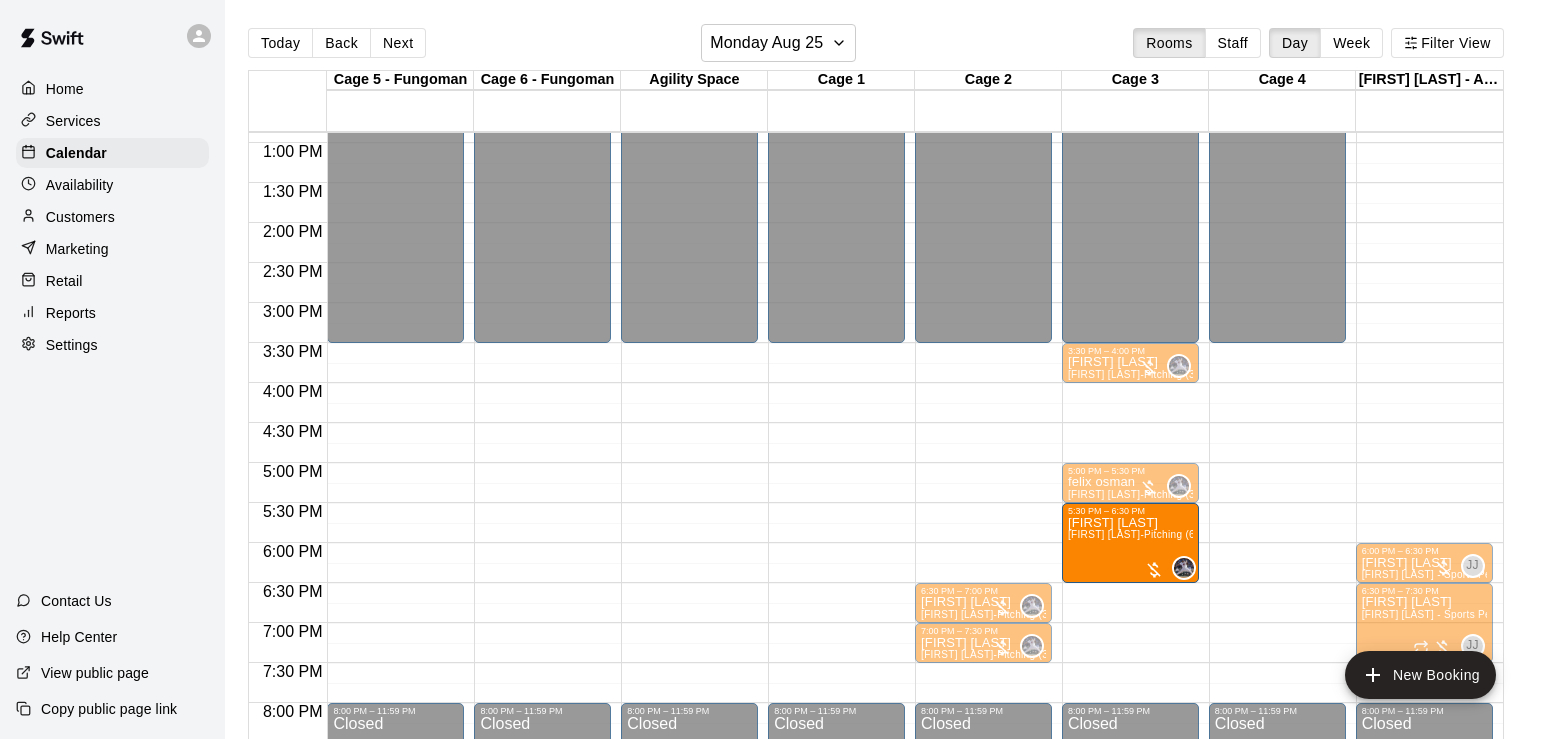 drag, startPoint x: 807, startPoint y: 550, endPoint x: 1128, endPoint y: 557, distance: 321.07632 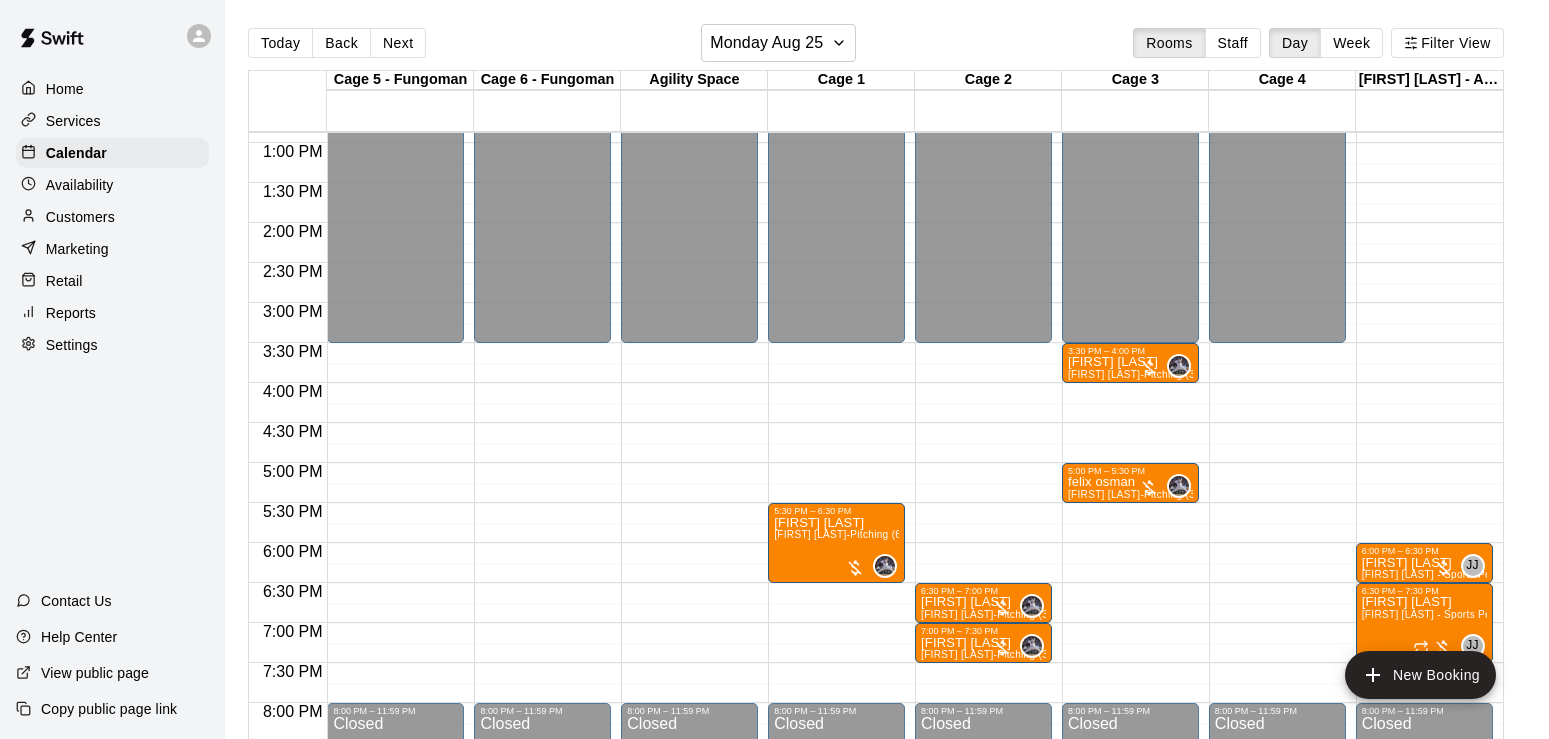 click on "Confirm" at bounding box center (89, 909) 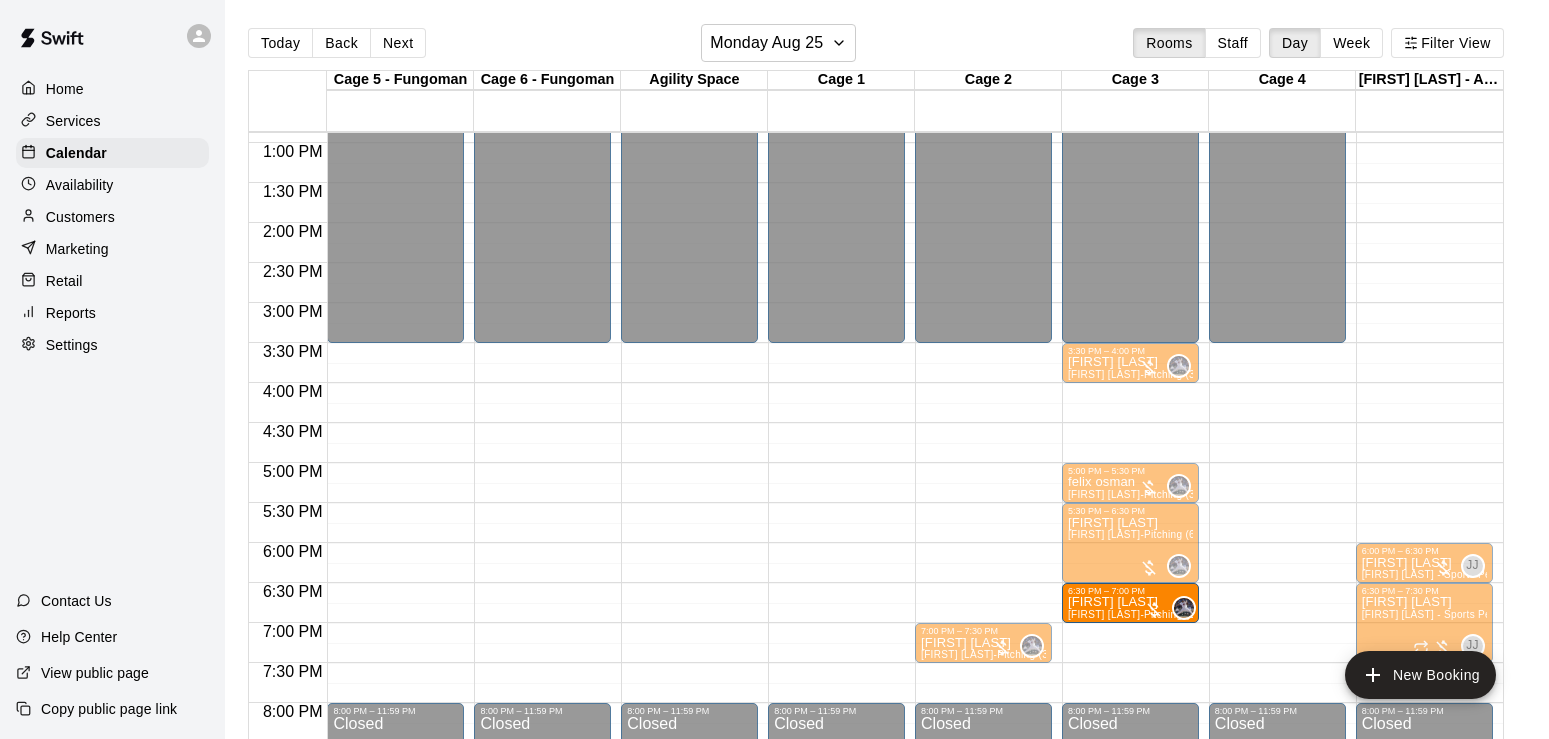 drag, startPoint x: 1011, startPoint y: 599, endPoint x: 1090, endPoint y: 597, distance: 79.025314 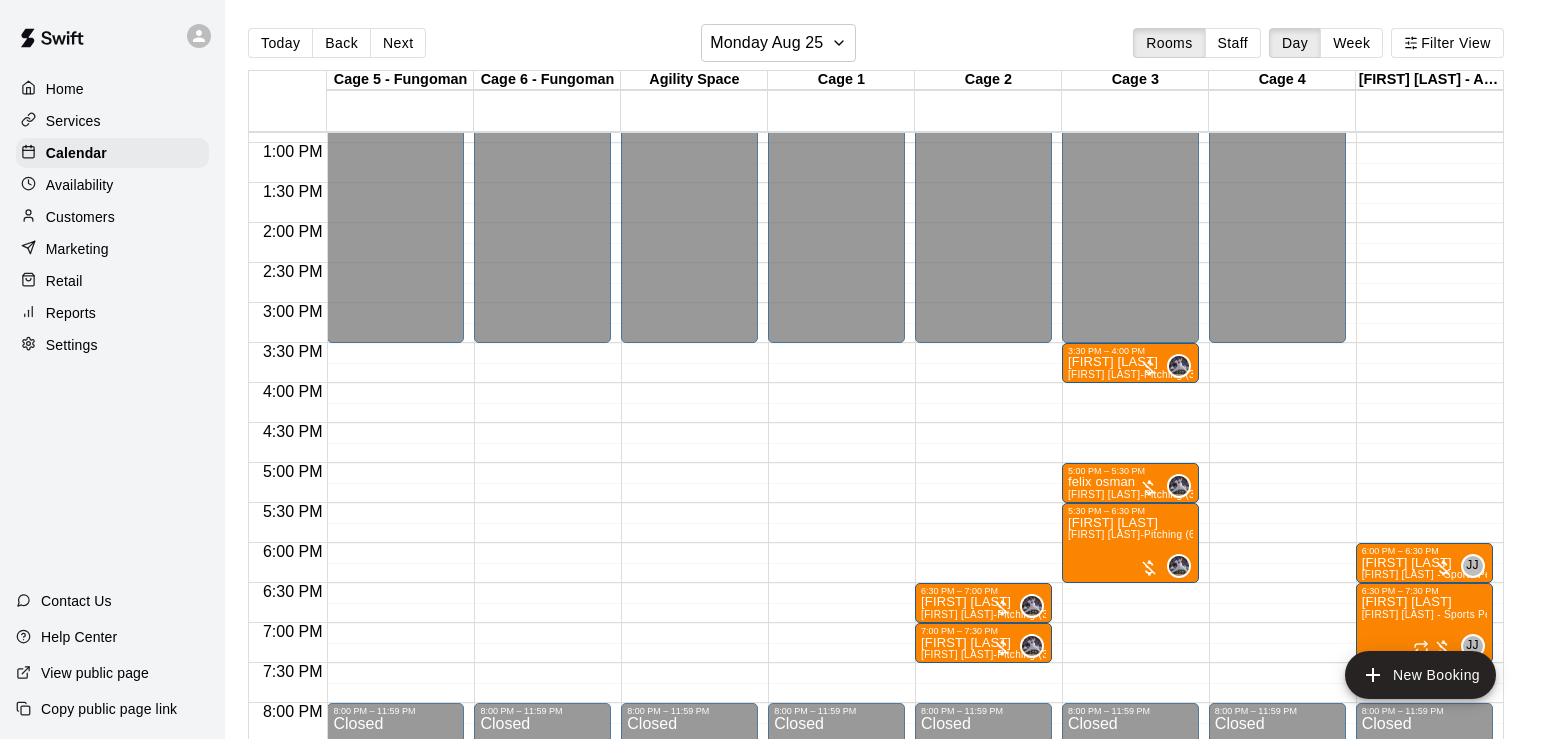 click on "Confirm" at bounding box center (89, 909) 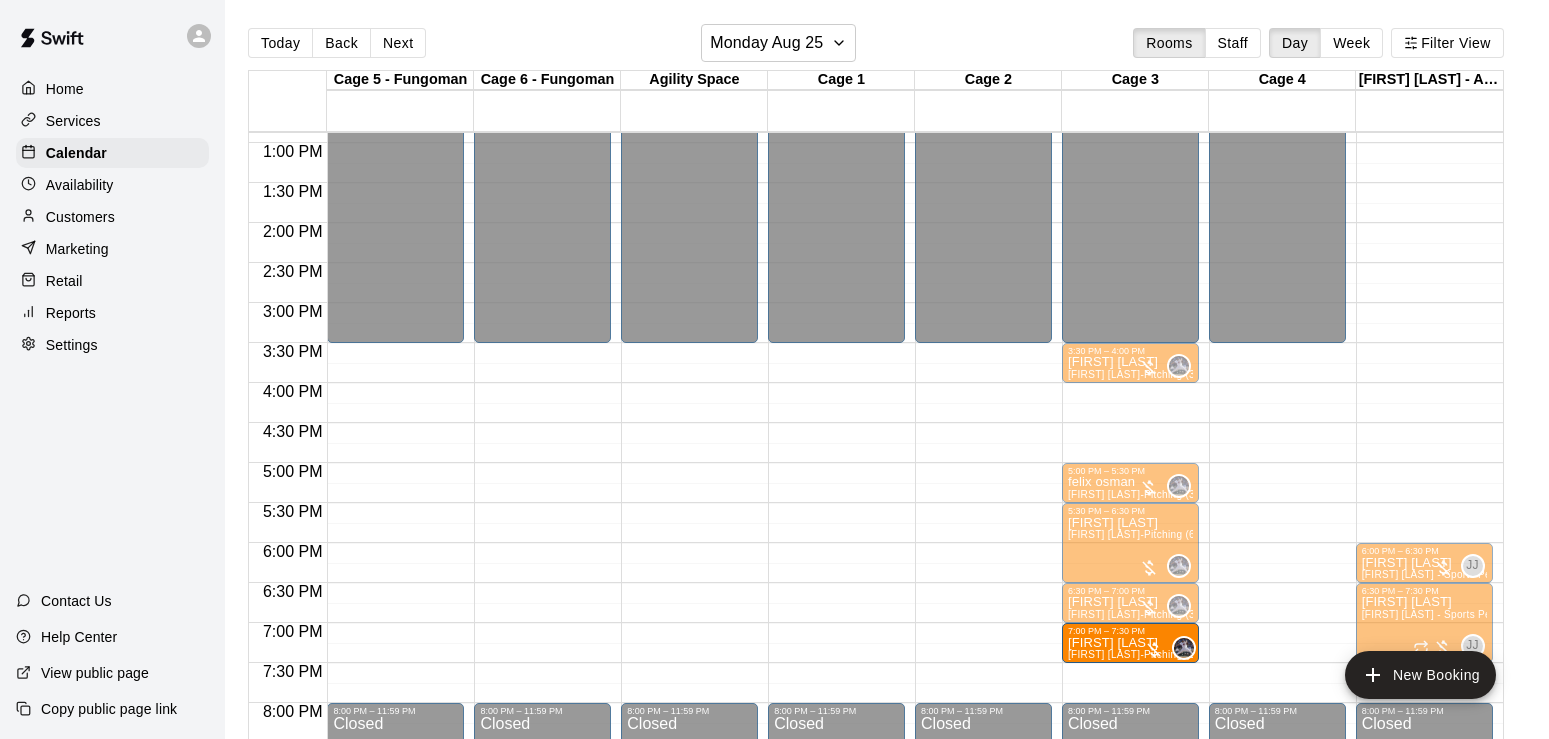 drag, startPoint x: 965, startPoint y: 650, endPoint x: 1096, endPoint y: 663, distance: 131.64346 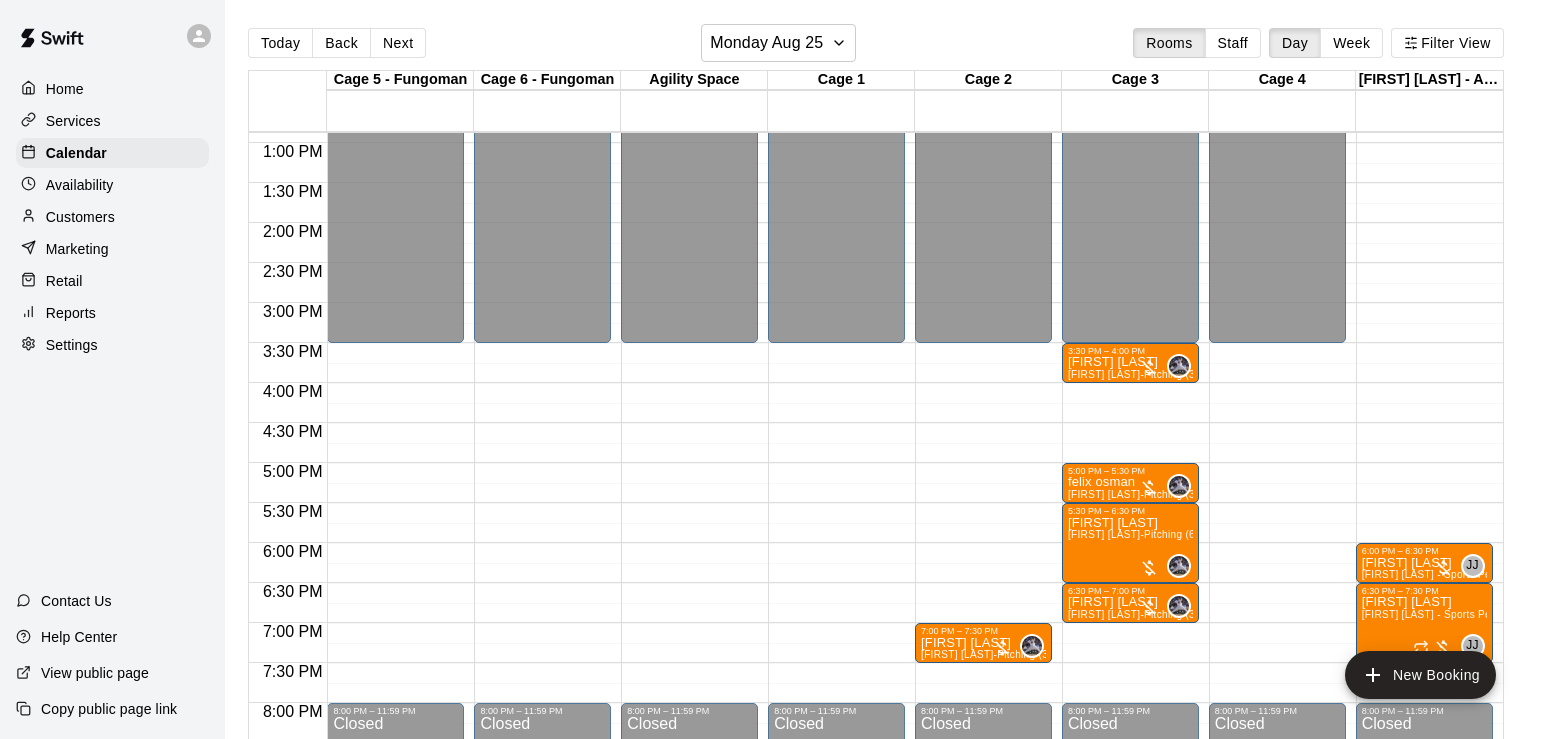 click on "Confirm" at bounding box center [89, 909] 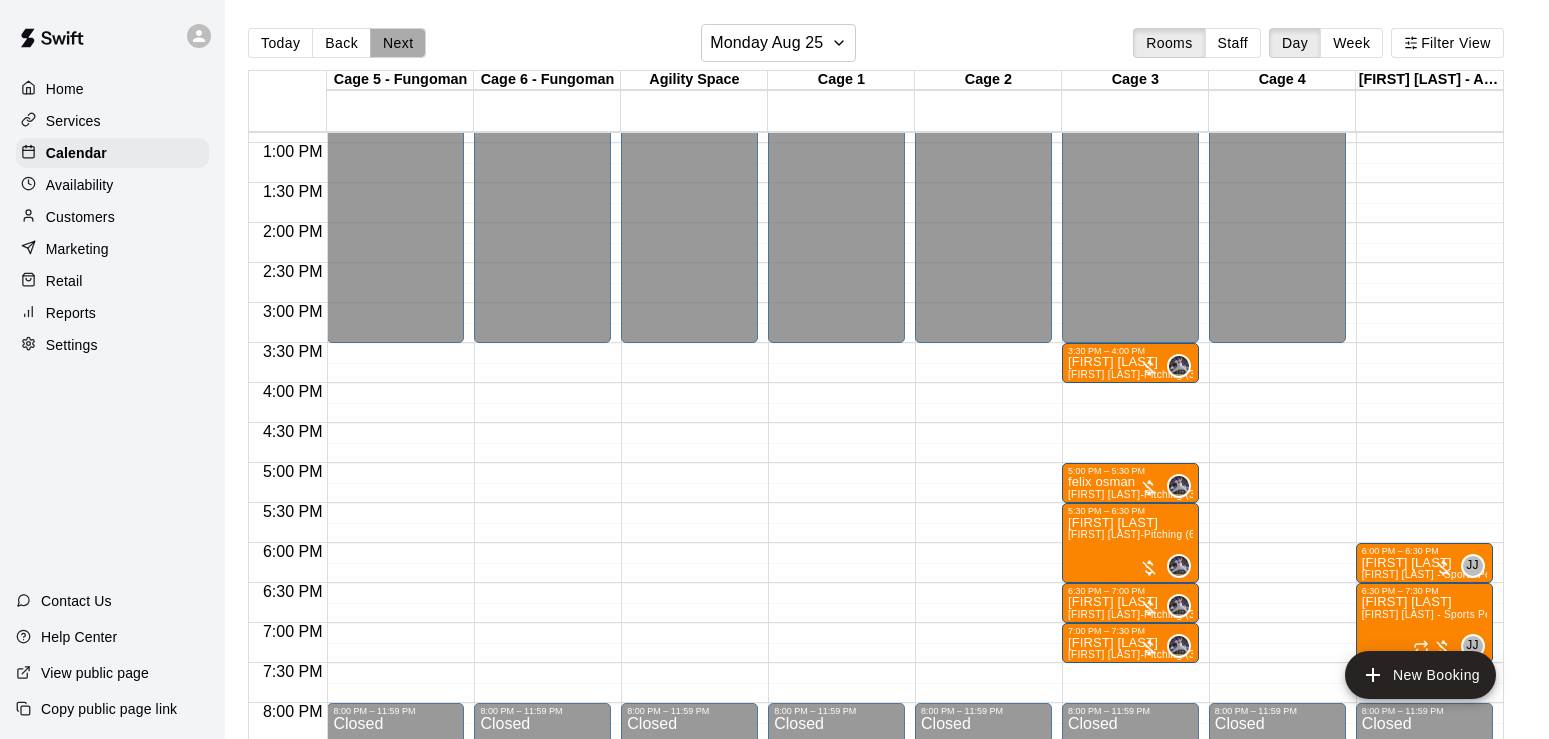 click on "Next" at bounding box center [398, 43] 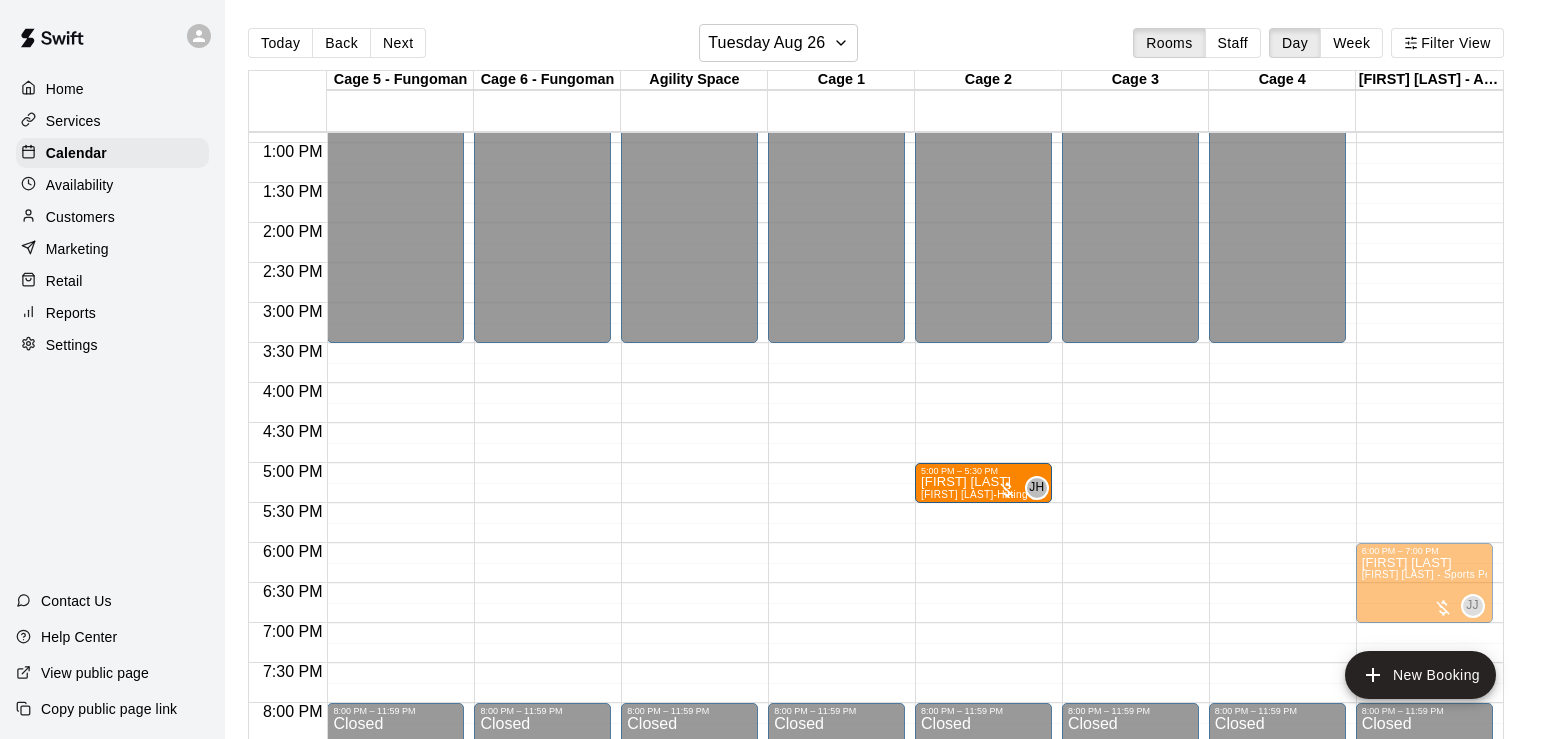 drag, startPoint x: 813, startPoint y: 481, endPoint x: 929, endPoint y: 493, distance: 116.61904 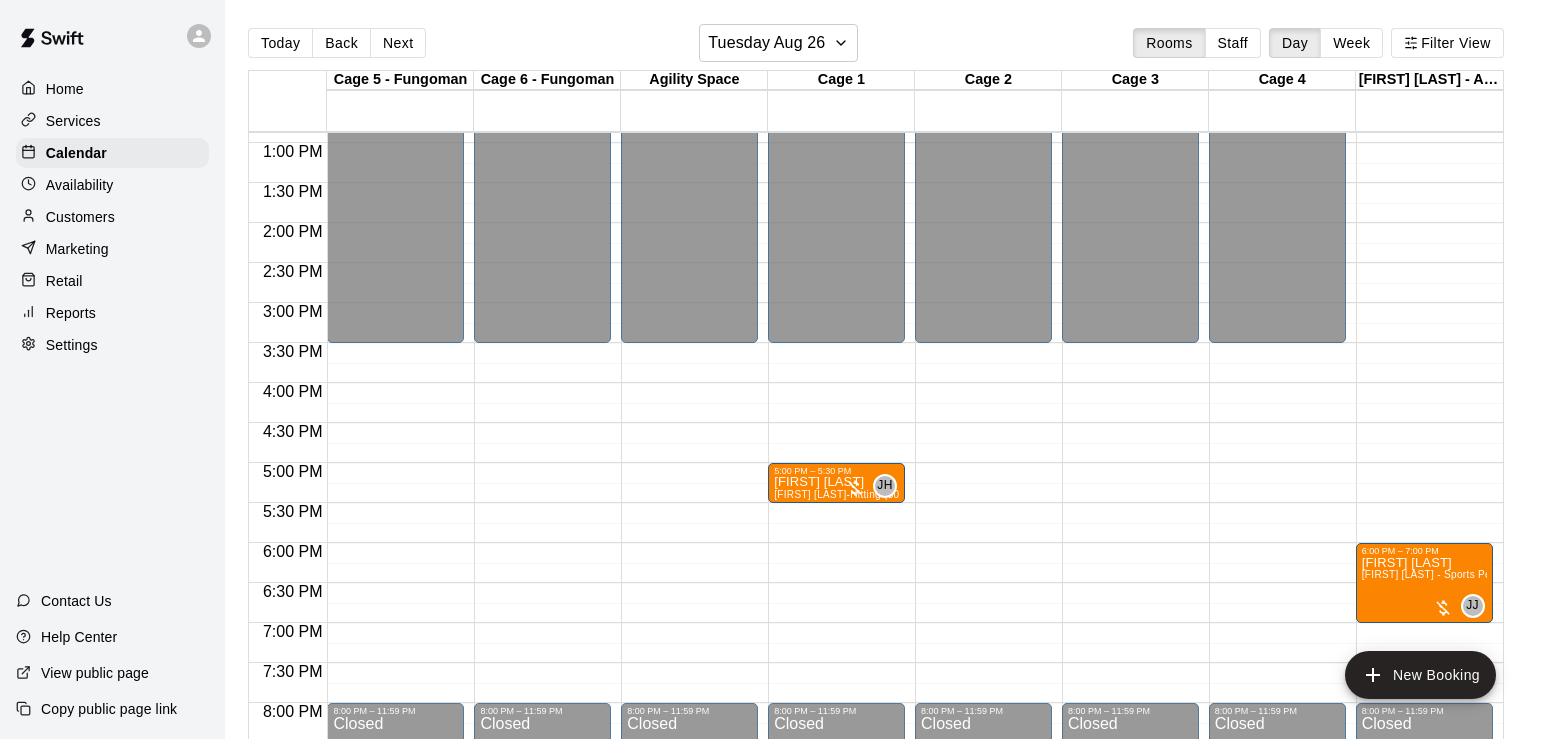 click on "Confirm" at bounding box center [89, 909] 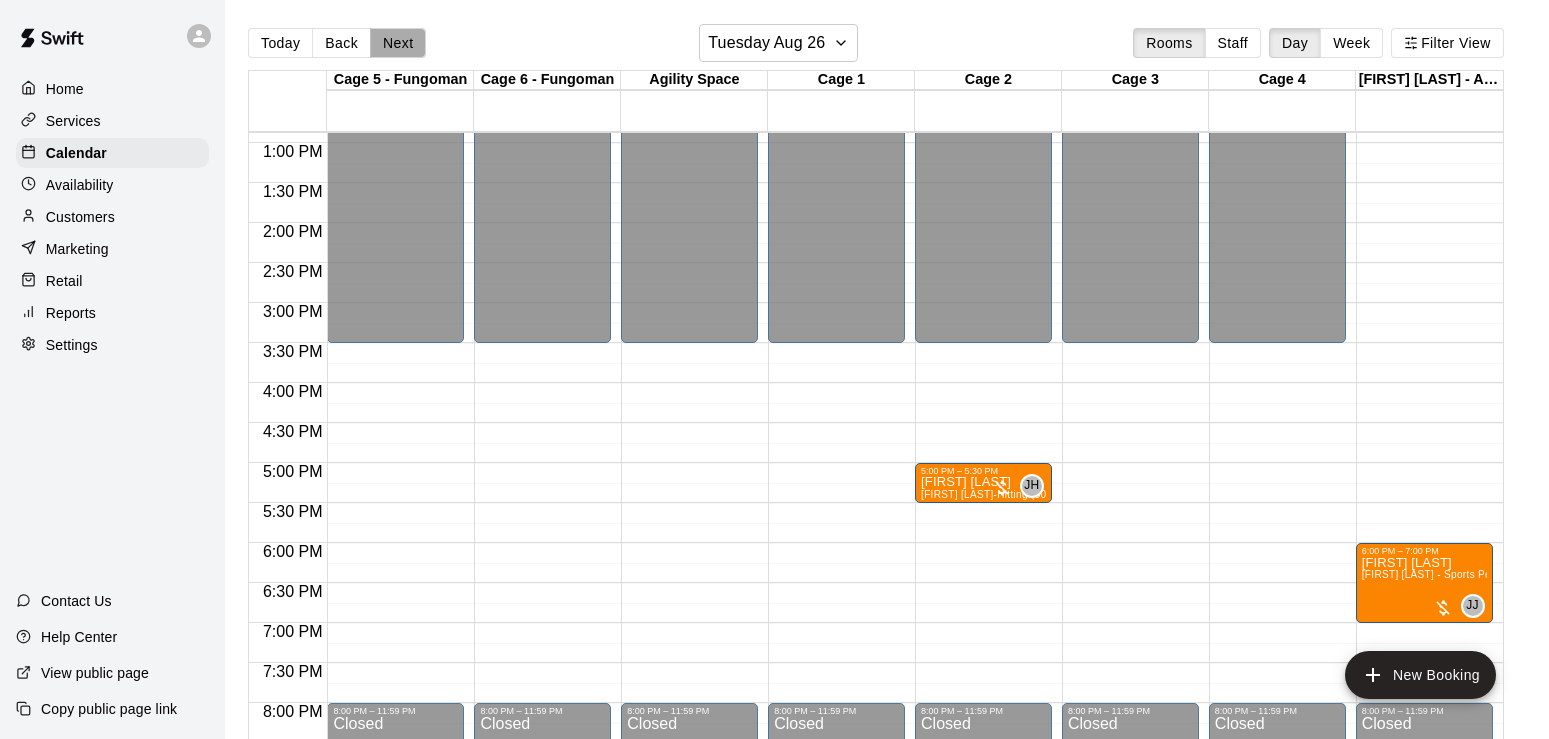 click on "Next" at bounding box center [398, 43] 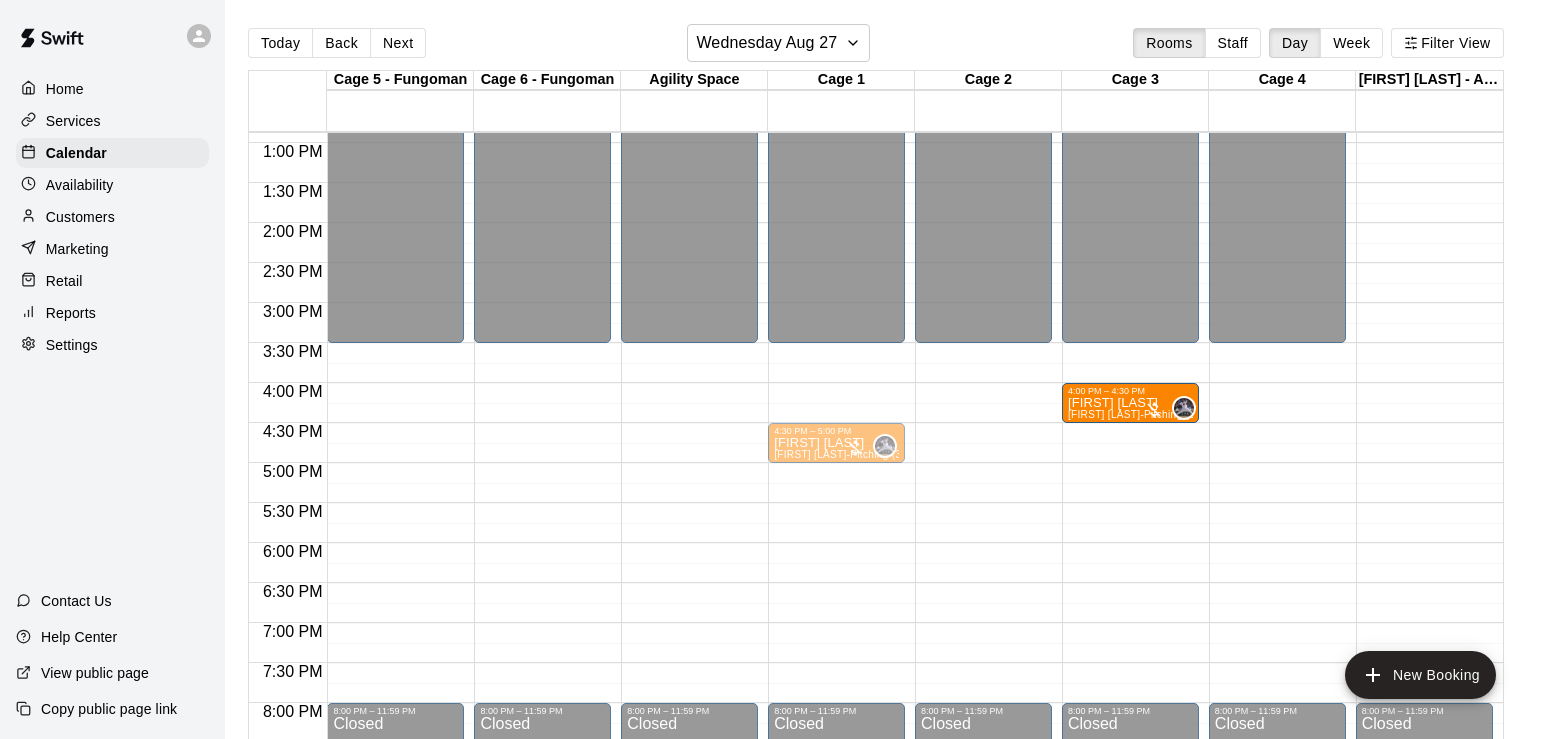 drag, startPoint x: 815, startPoint y: 415, endPoint x: 1145, endPoint y: 431, distance: 330.38766 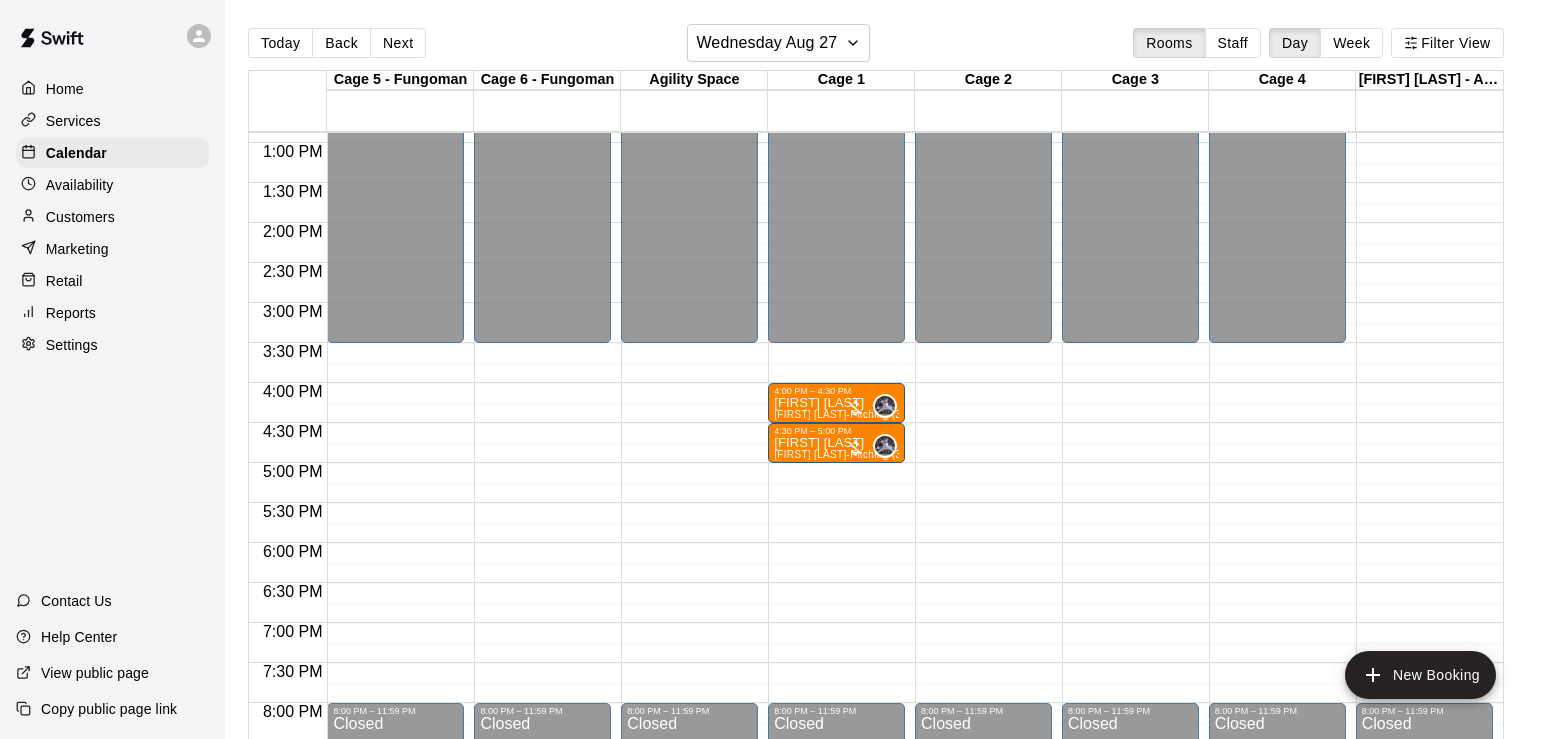 click on "Confirm" at bounding box center [89, 909] 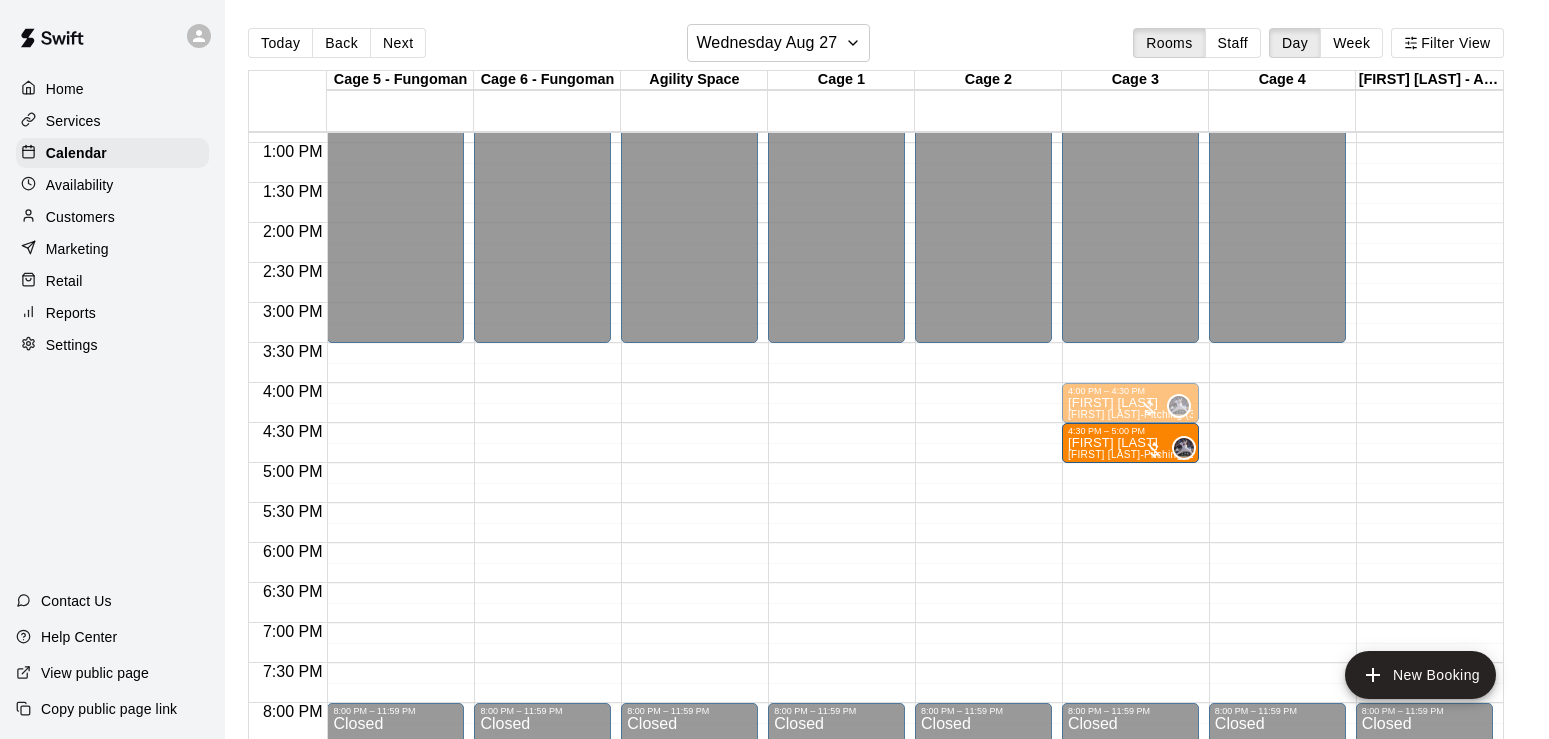 drag, startPoint x: 828, startPoint y: 445, endPoint x: 1125, endPoint y: 450, distance: 297.04208 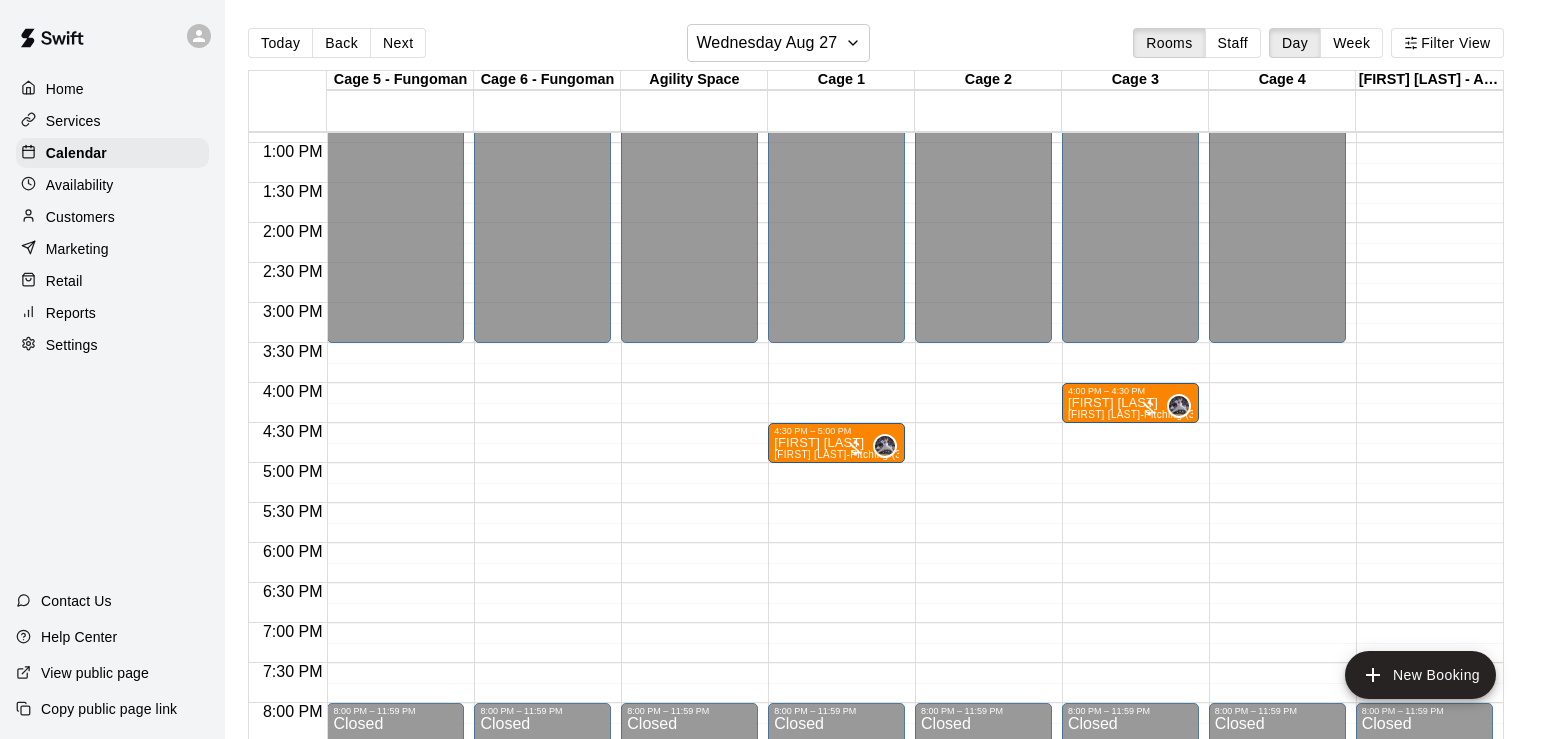 click on "Confirm" at bounding box center (89, 909) 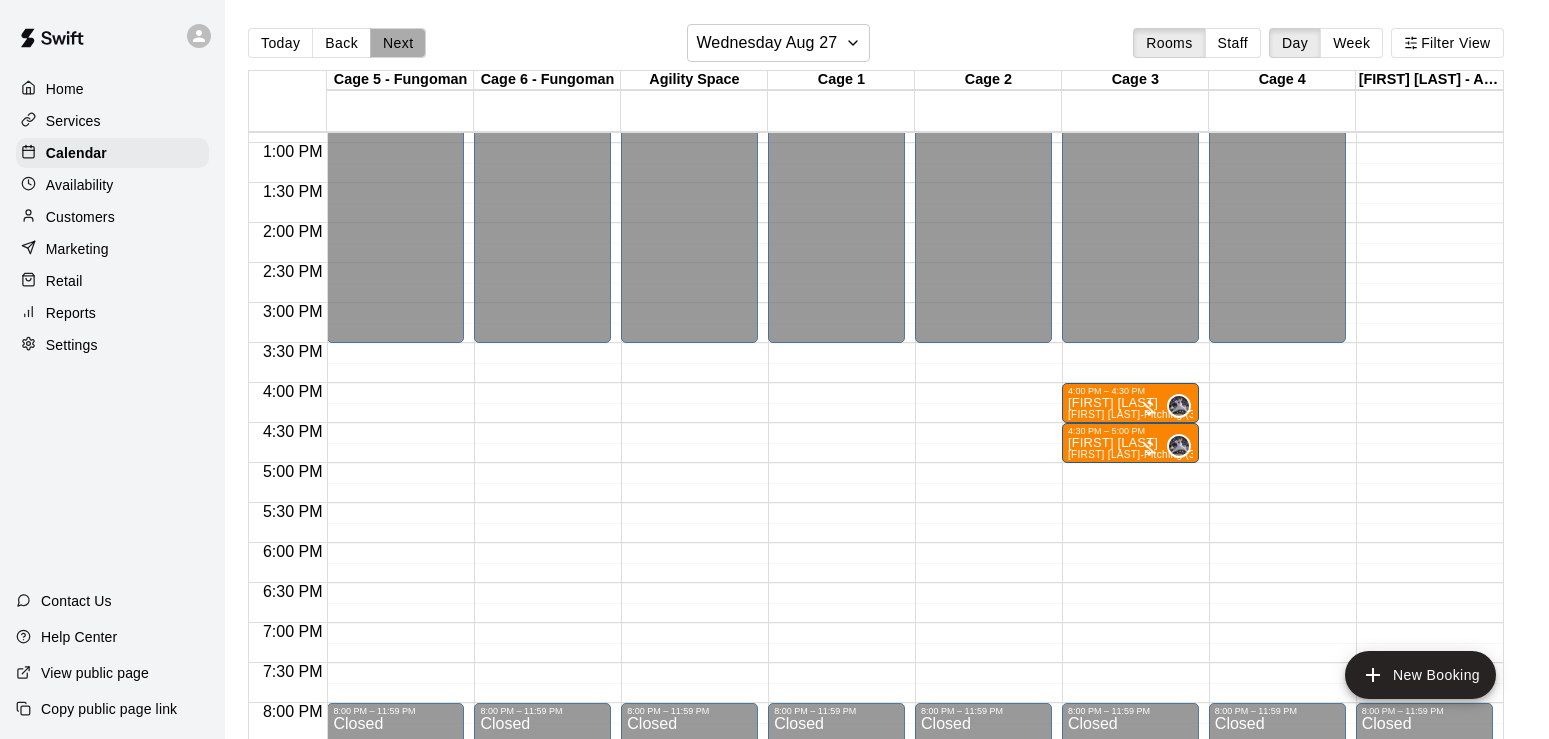 click on "Next" at bounding box center [398, 43] 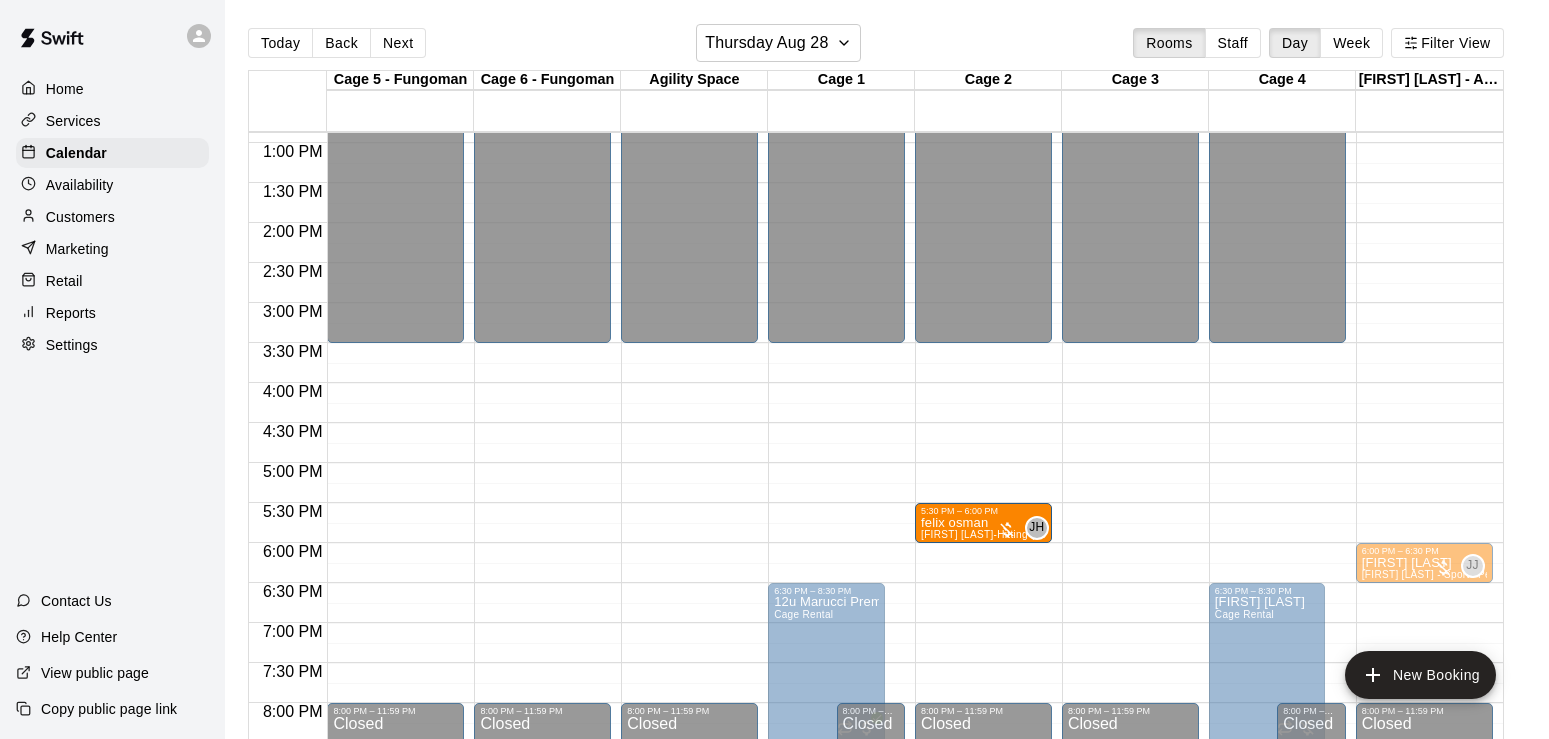 drag, startPoint x: 815, startPoint y: 529, endPoint x: 934, endPoint y: 539, distance: 119.419426 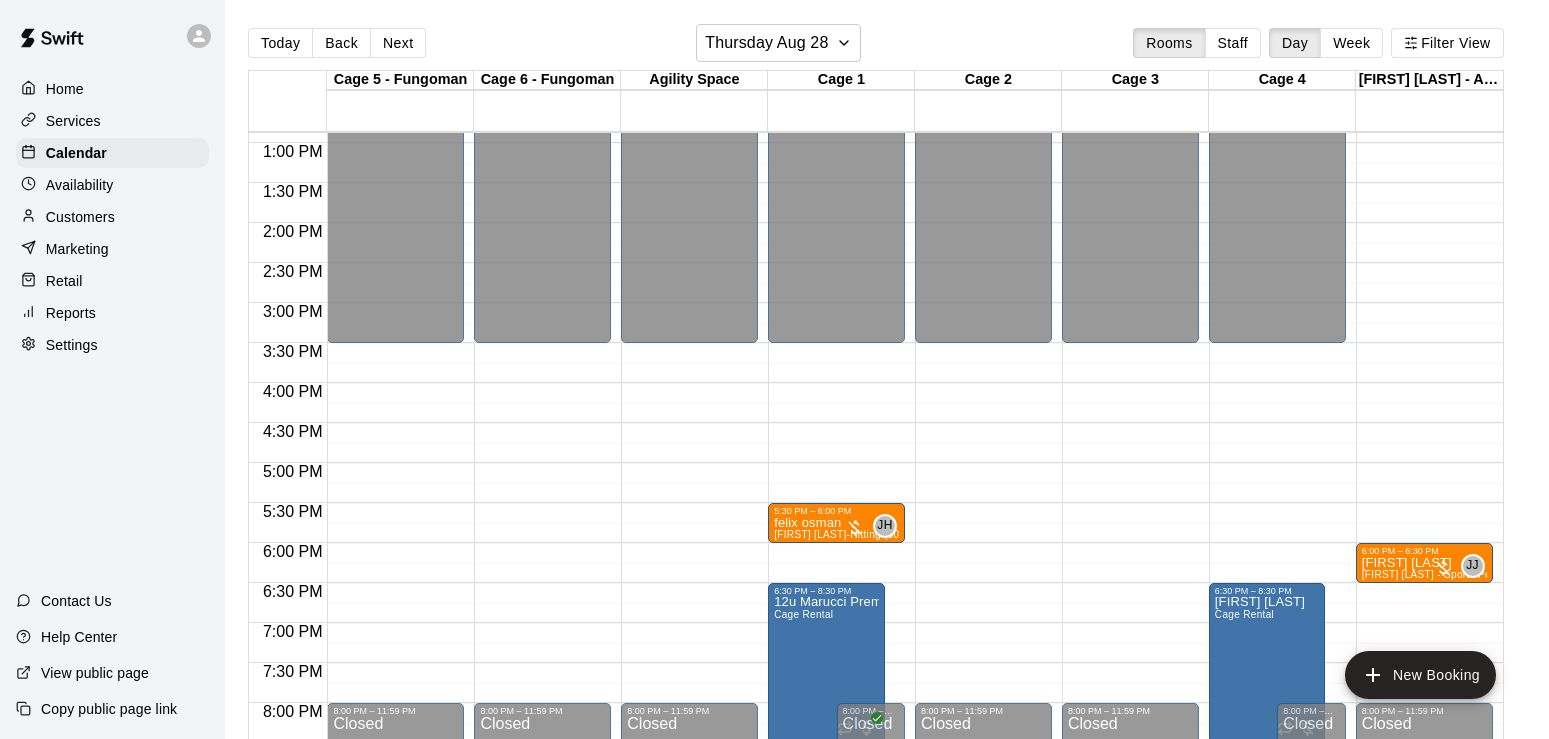 click on "Confirm" at bounding box center [89, 909] 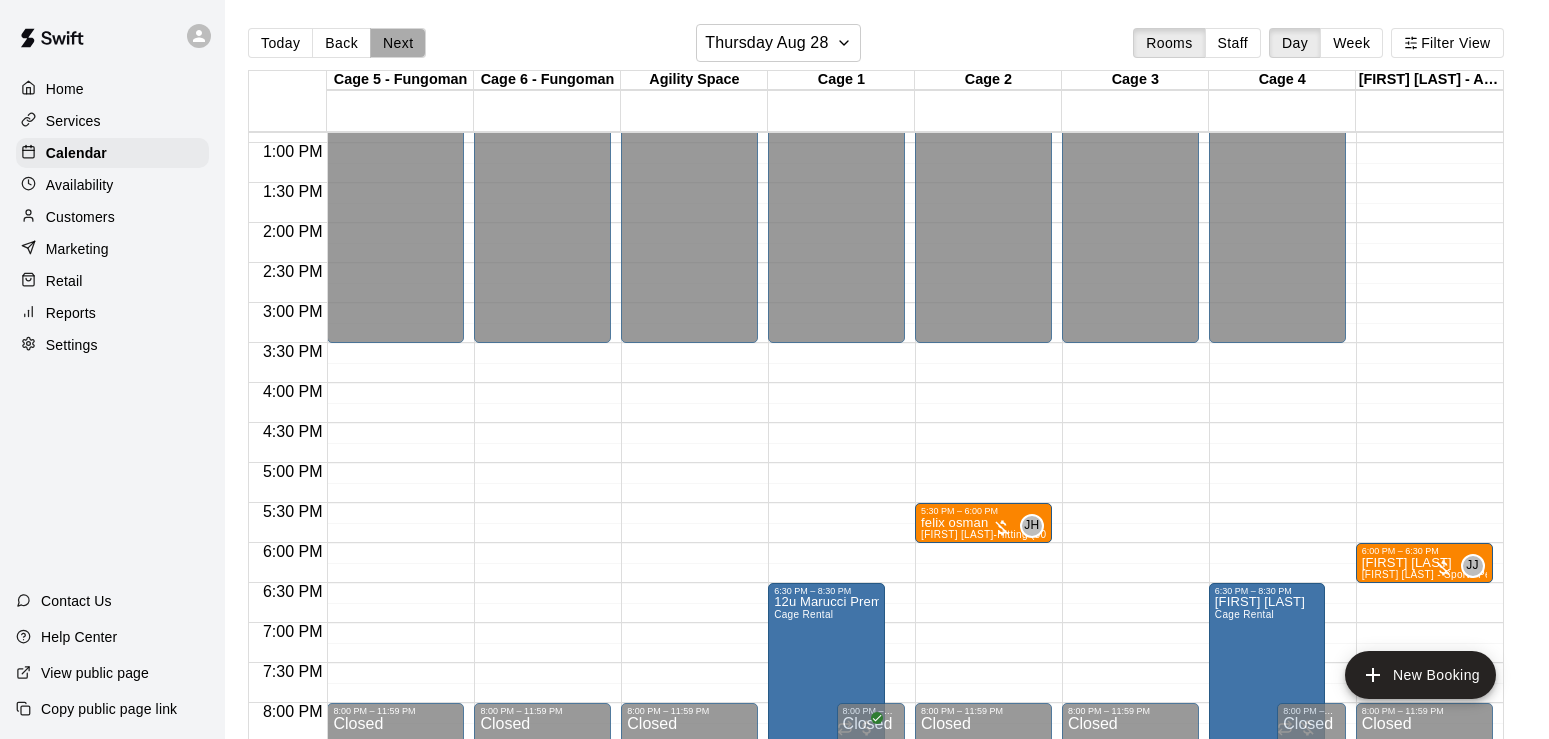click on "Next" at bounding box center (398, 43) 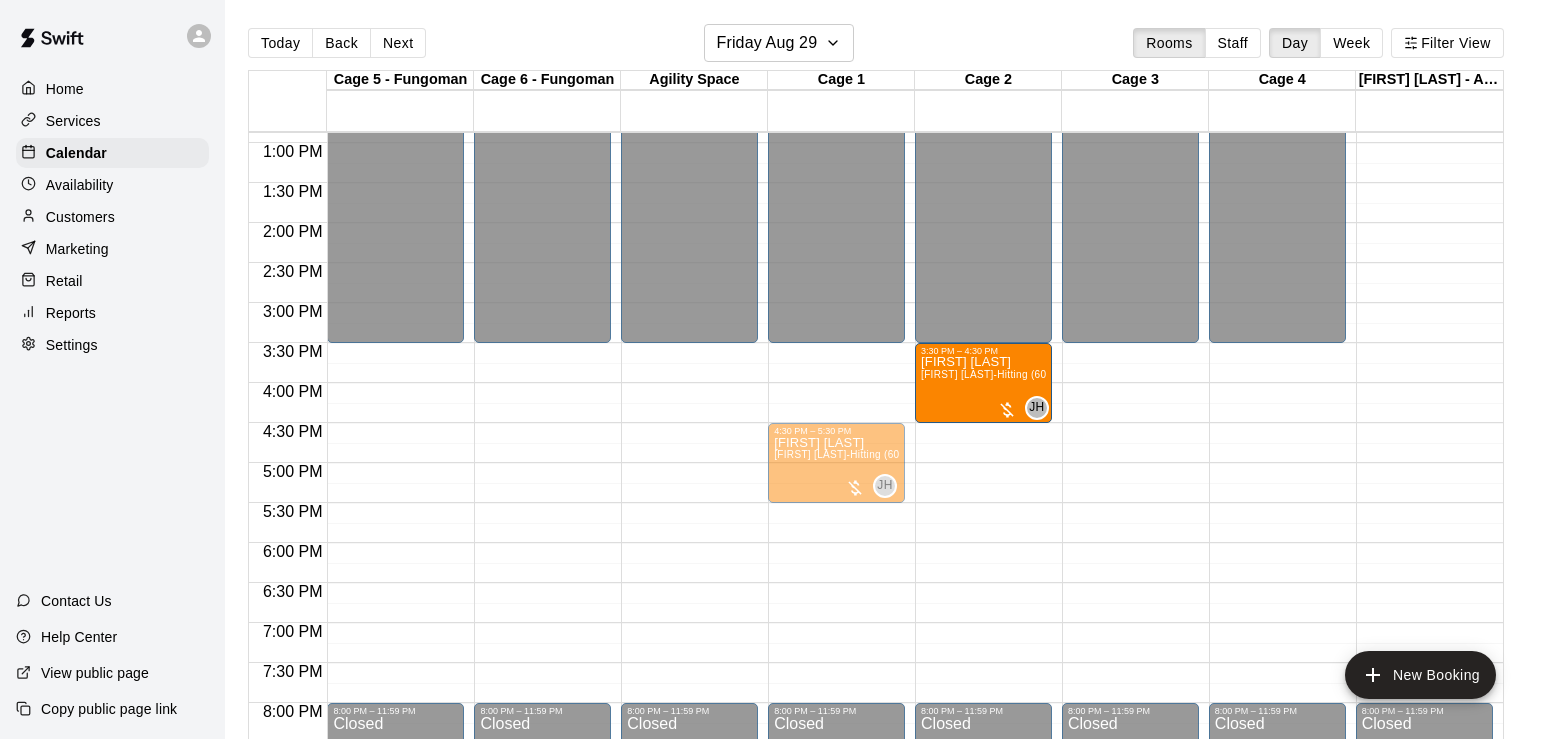 drag, startPoint x: 813, startPoint y: 375, endPoint x: 943, endPoint y: 386, distance: 130.46455 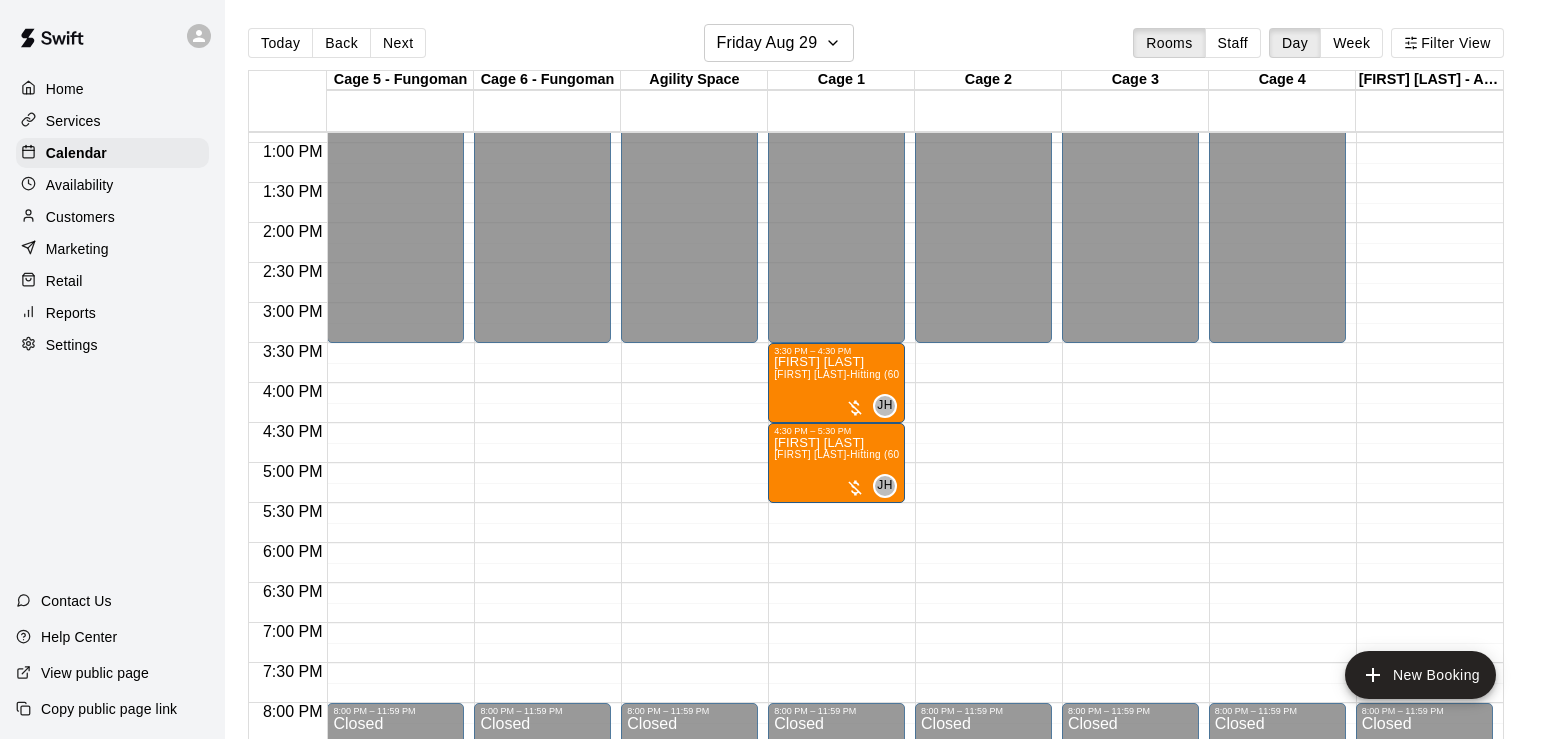 click on "Confirm" at bounding box center [89, 909] 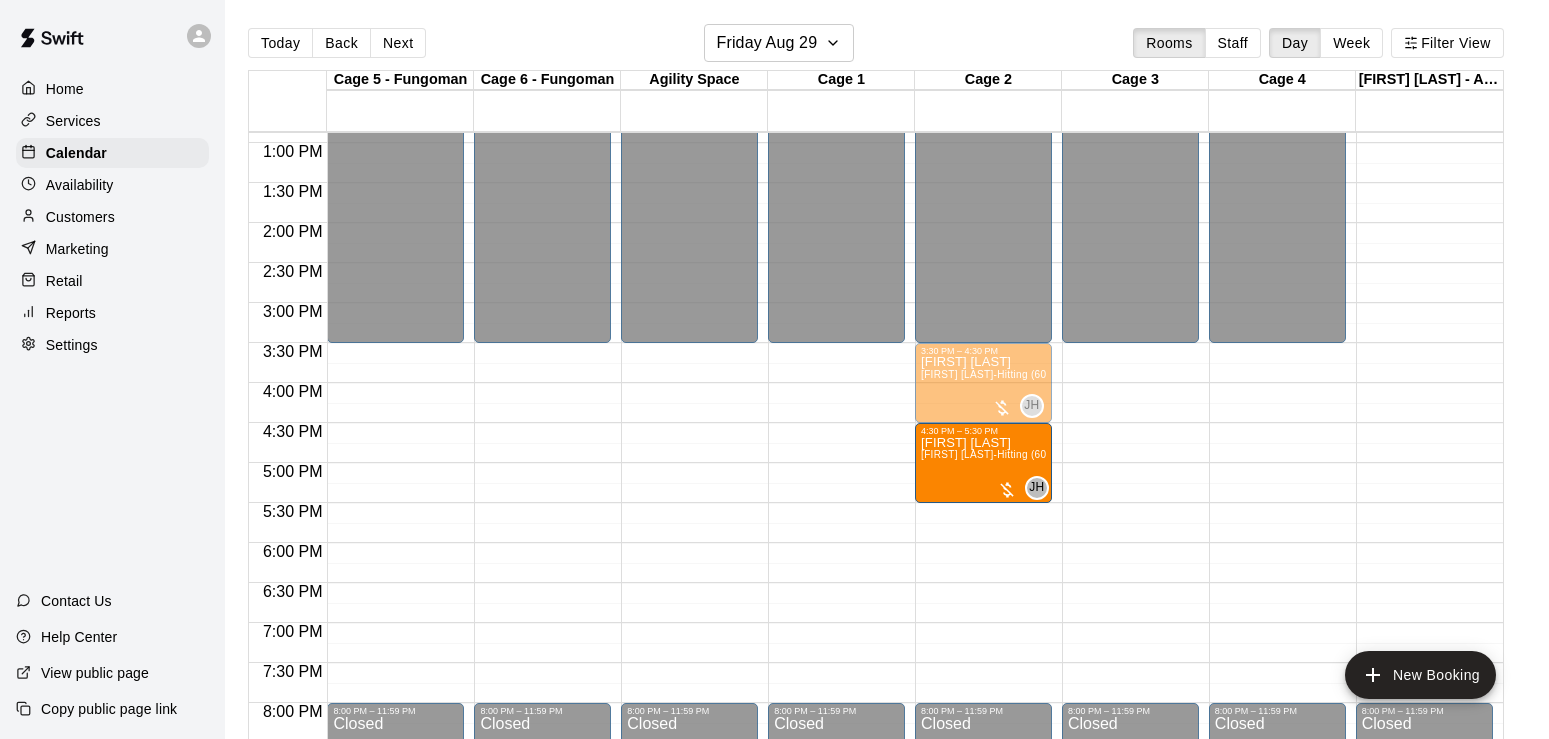 drag, startPoint x: 805, startPoint y: 470, endPoint x: 947, endPoint y: 473, distance: 142.0317 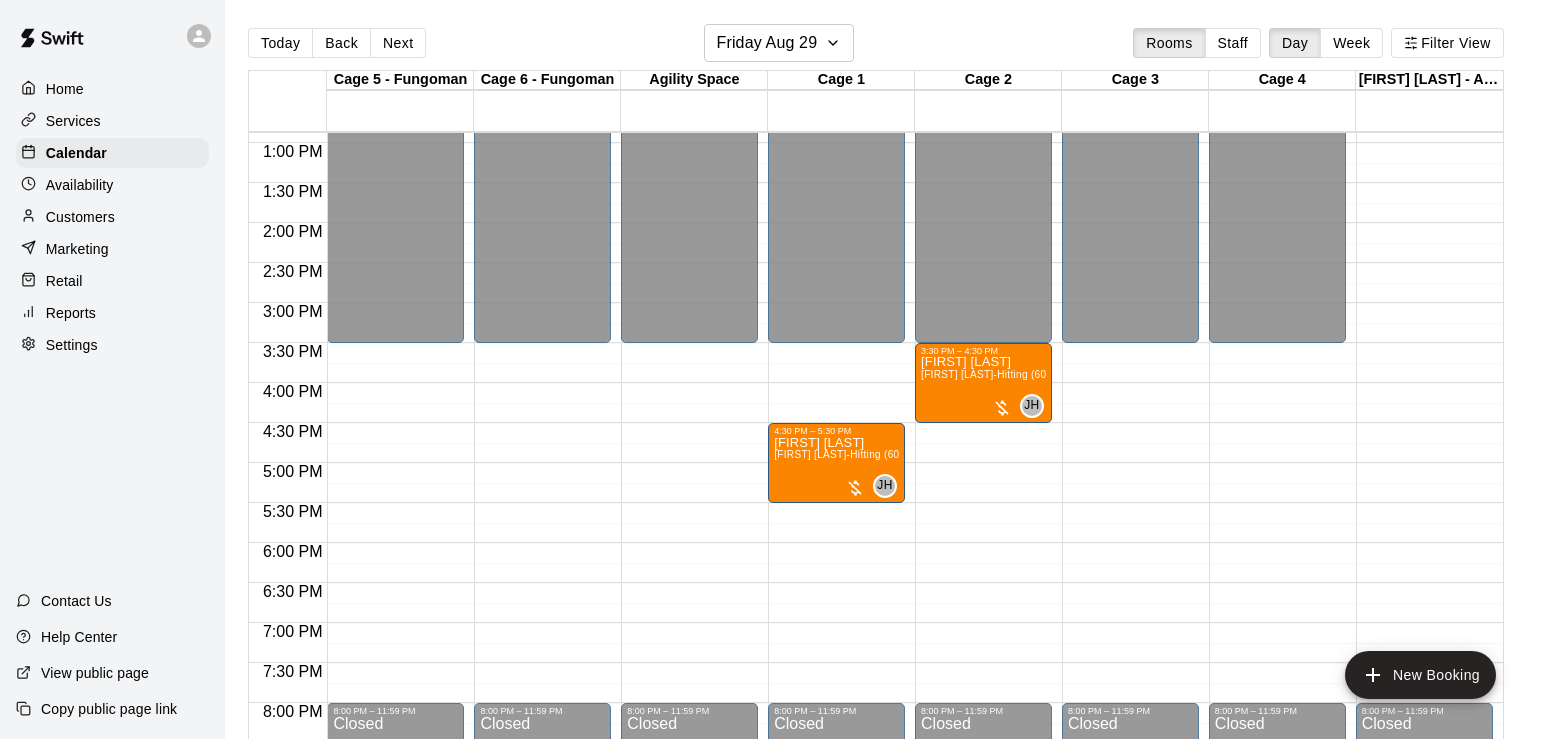 click on "Confirm" at bounding box center [89, 909] 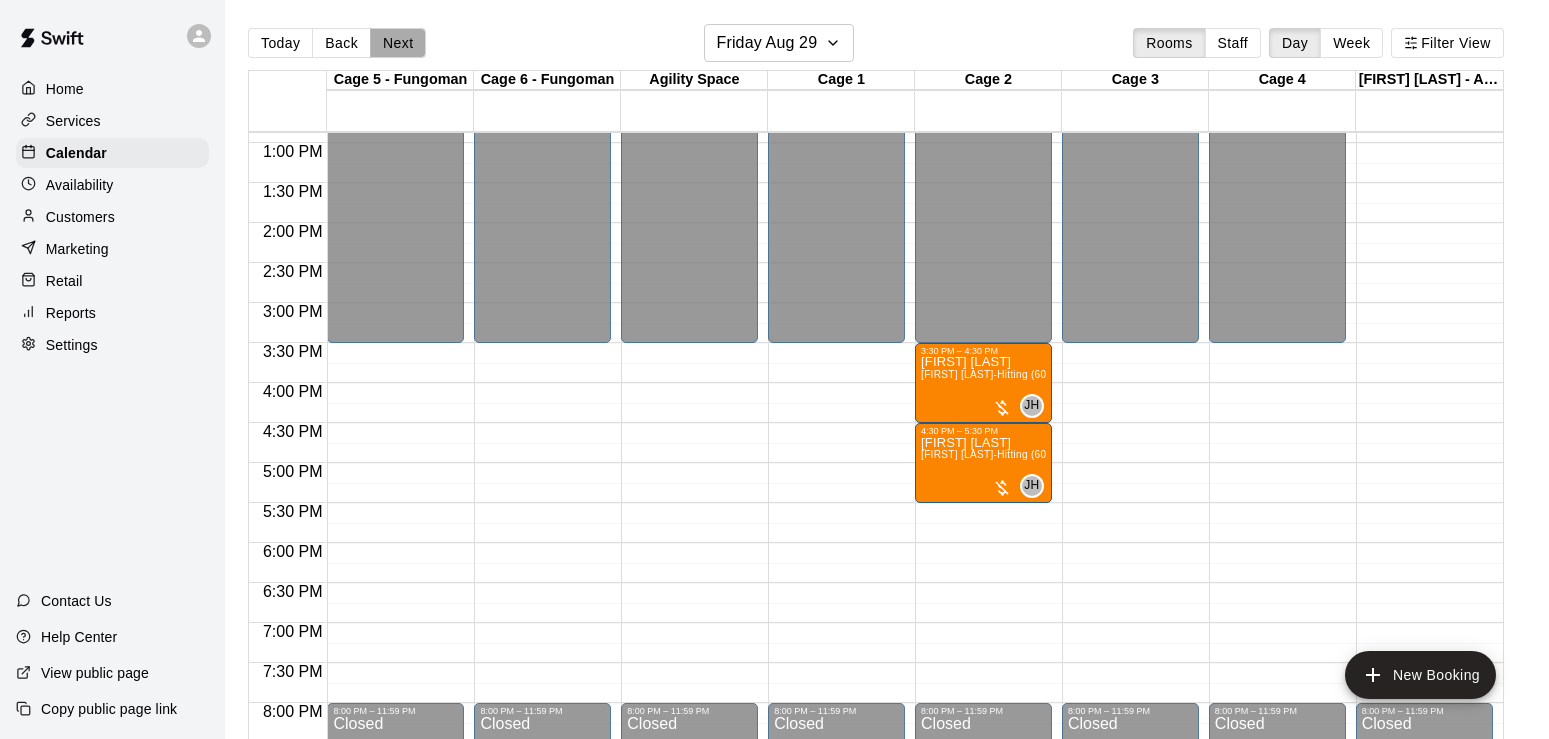 click on "Next" at bounding box center (398, 43) 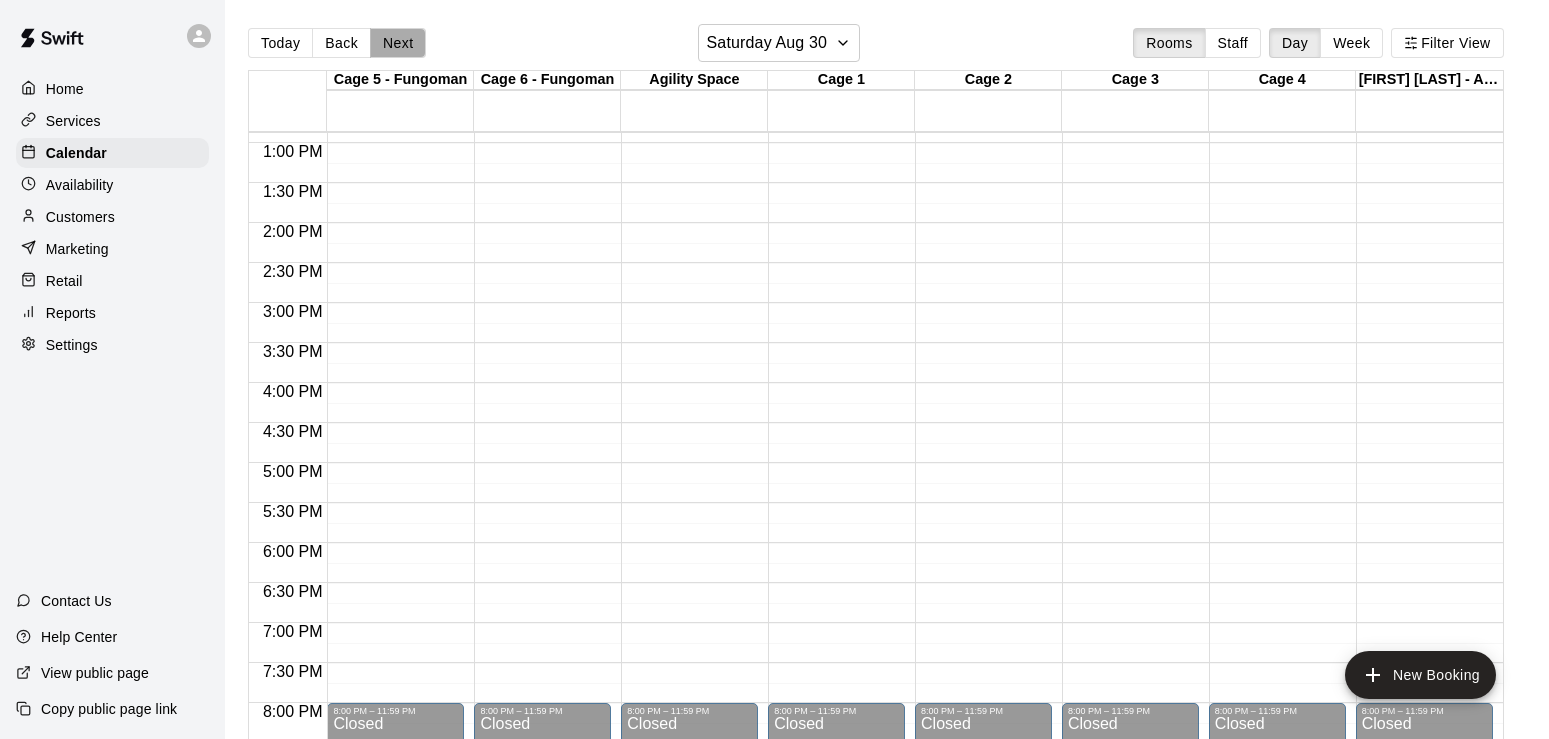 click on "Next" at bounding box center (398, 43) 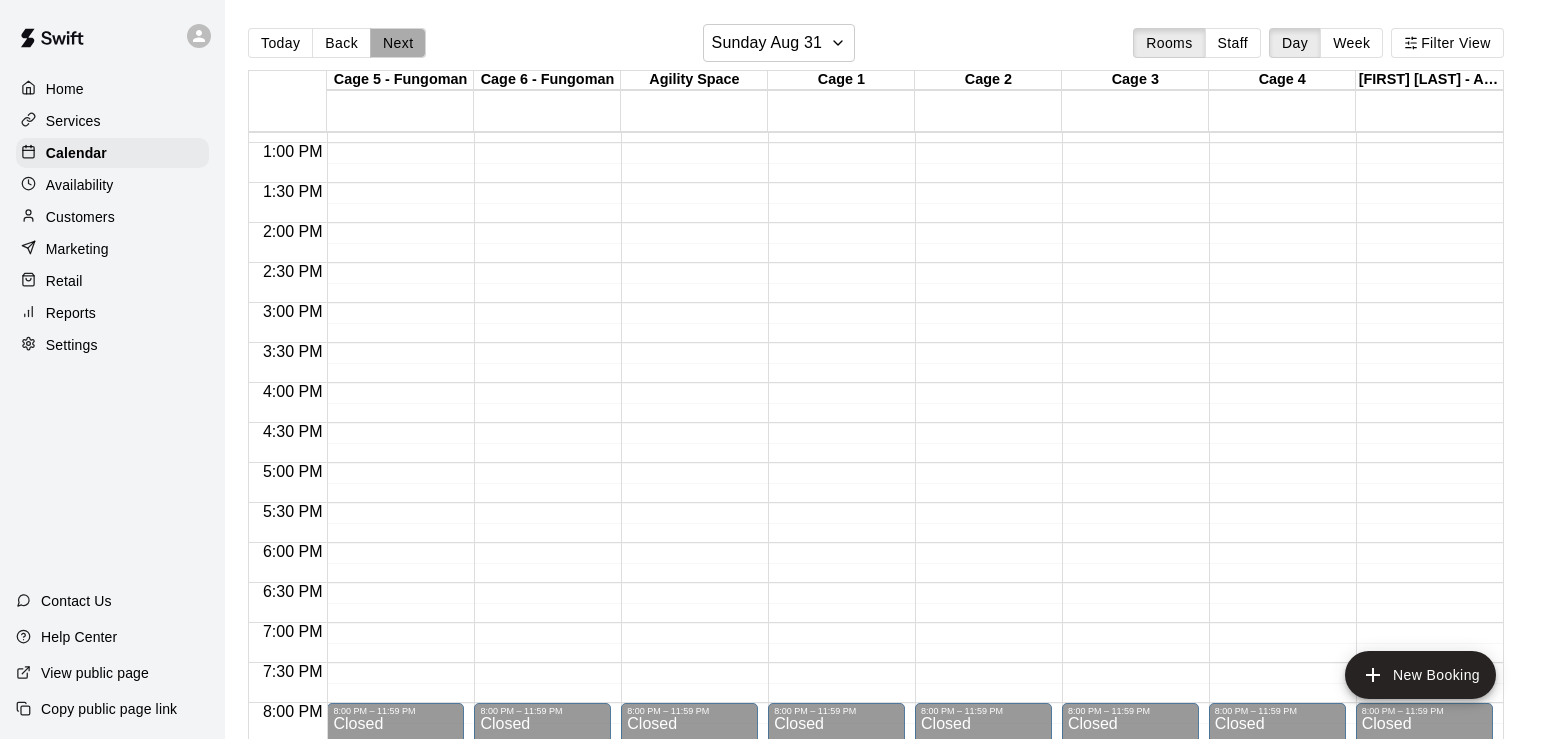 click on "Next" at bounding box center [398, 43] 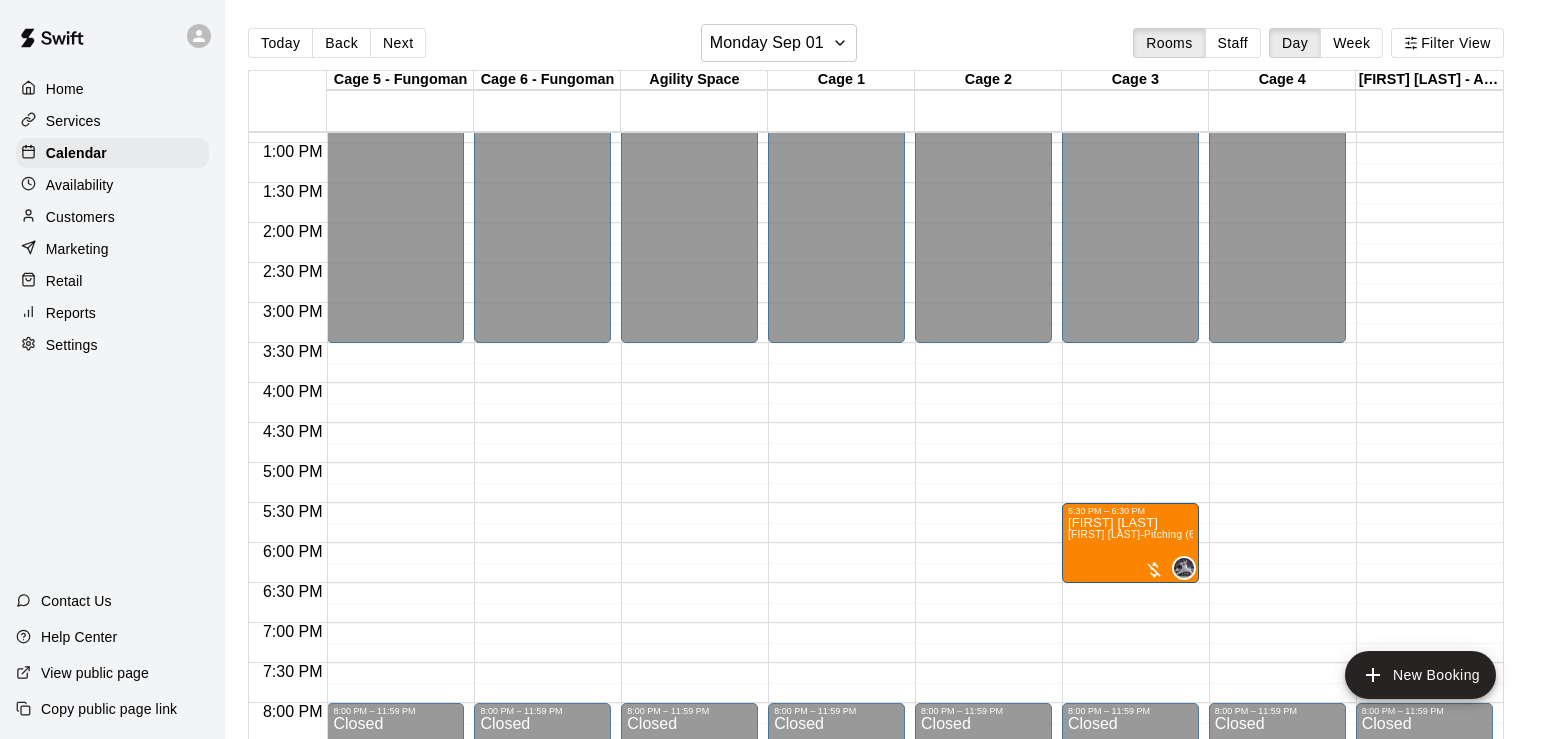 drag, startPoint x: 834, startPoint y: 533, endPoint x: 1149, endPoint y: 543, distance: 315.1587 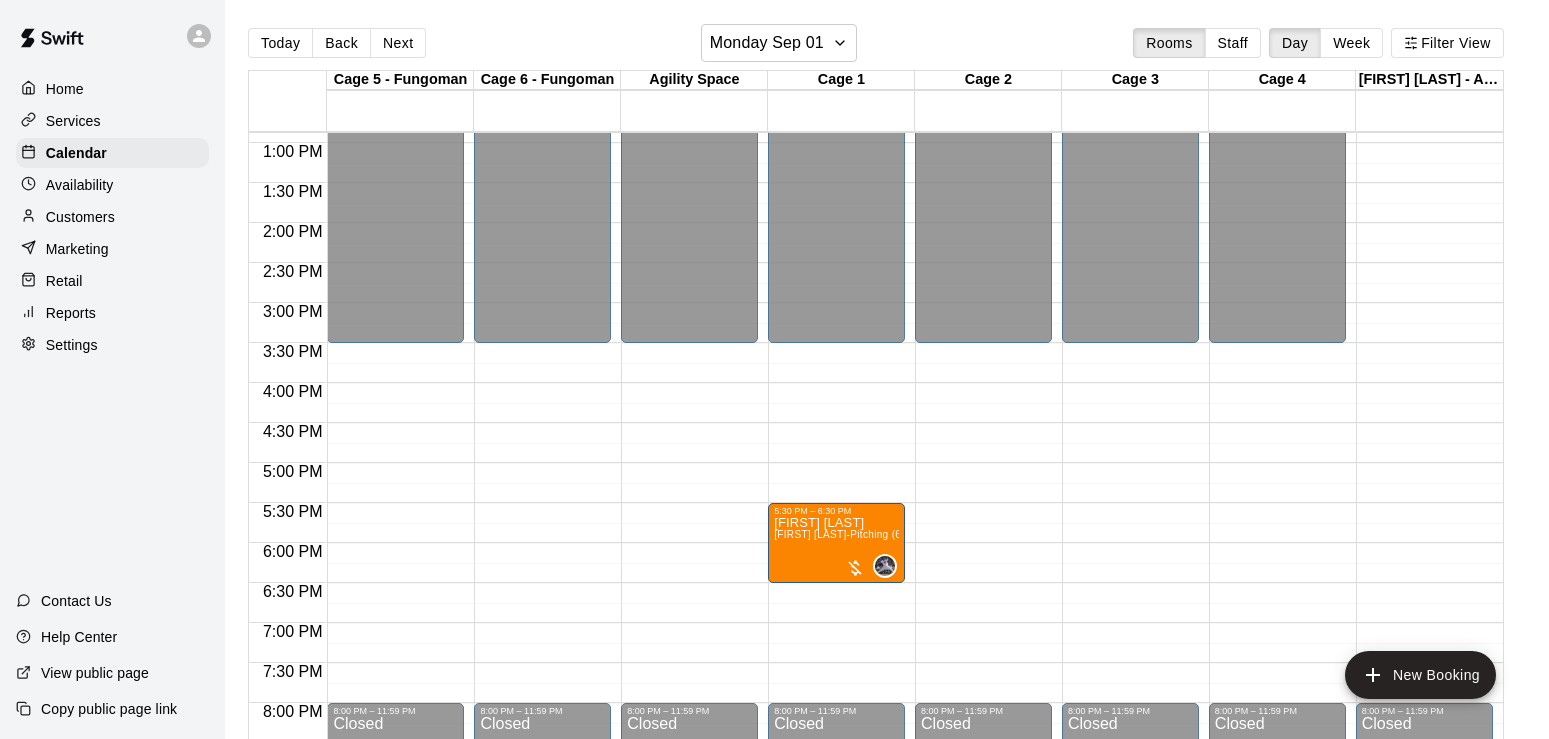 click on "Notify participants Cancel Confirm" at bounding box center [774, 888] 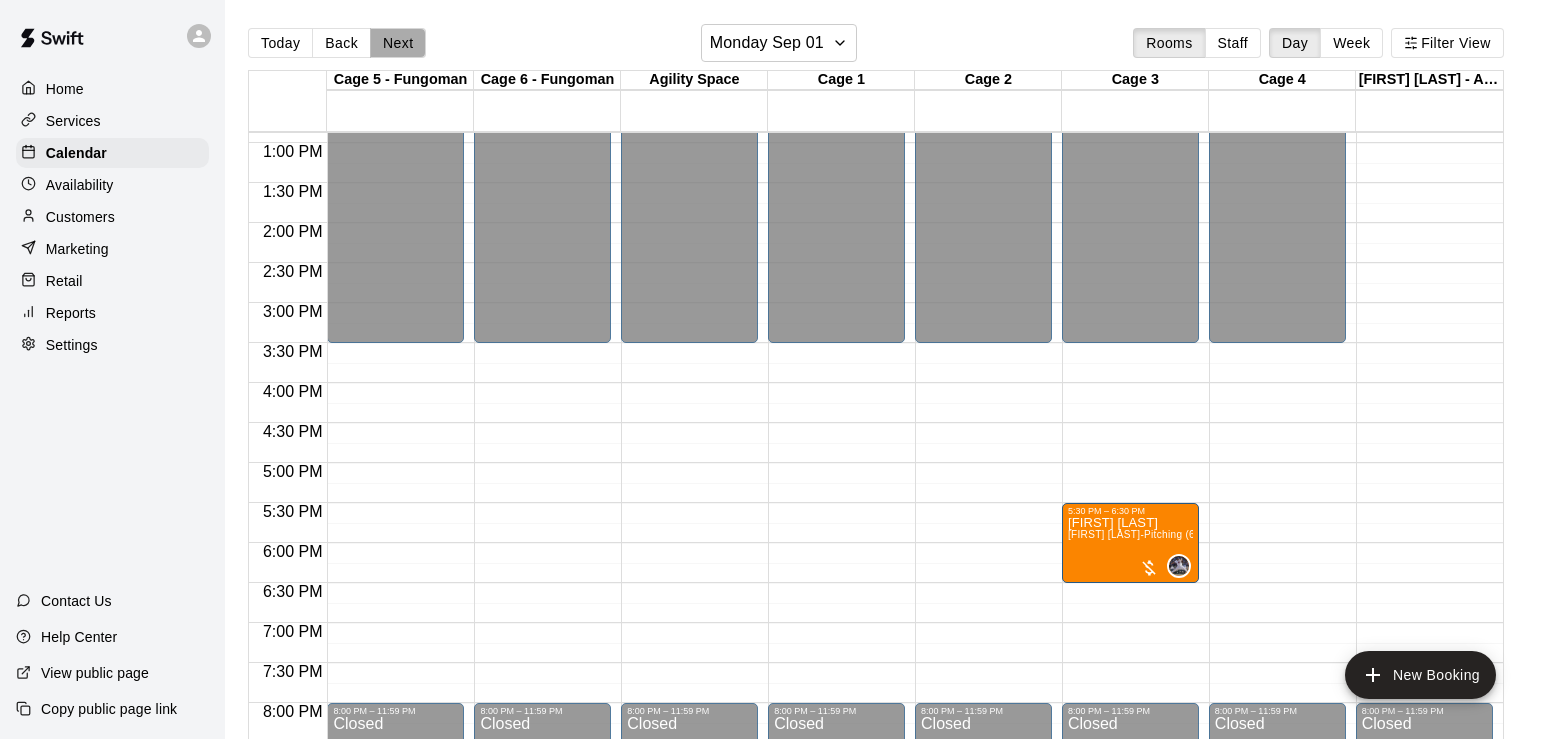 click on "Next" at bounding box center (398, 43) 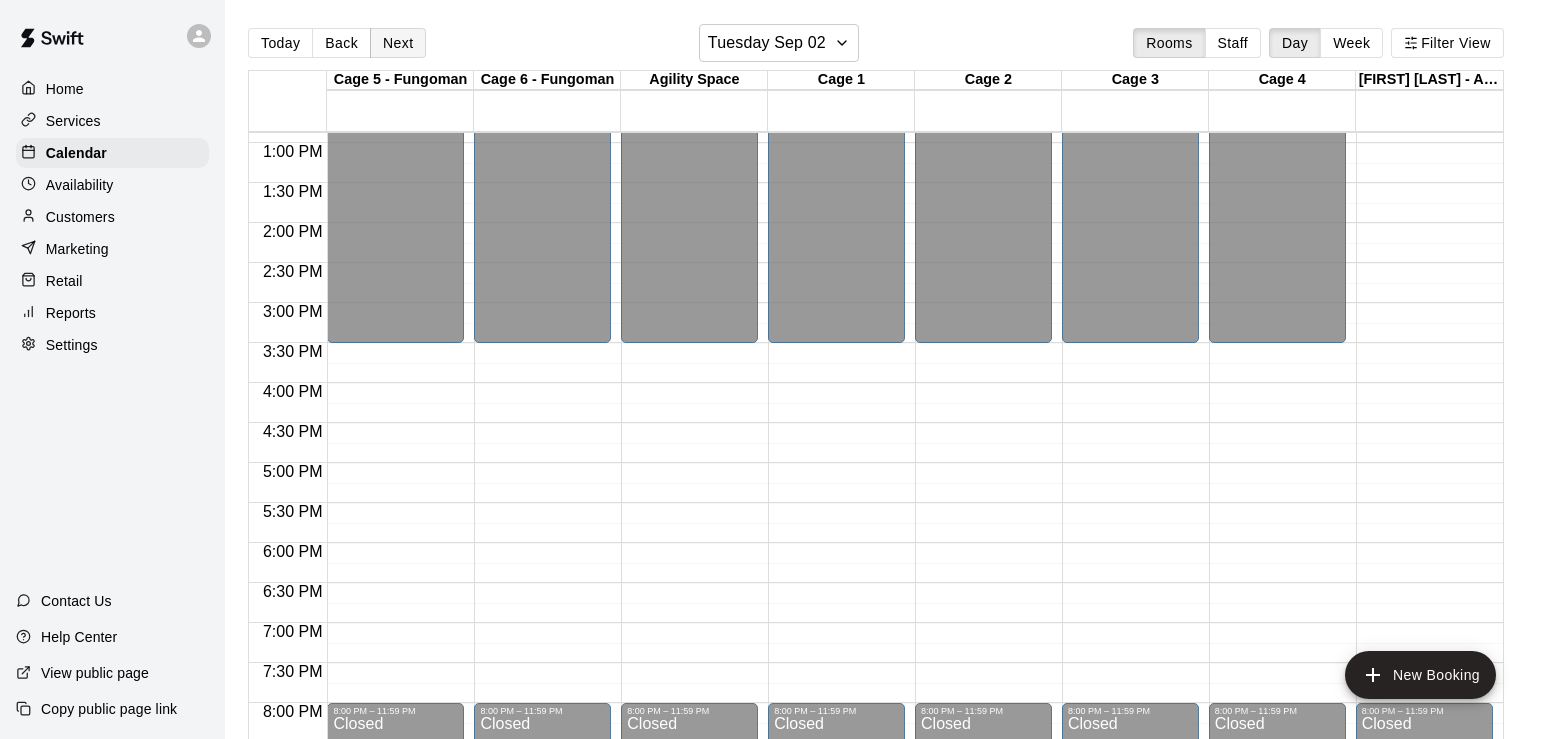 click on "Next" at bounding box center [398, 43] 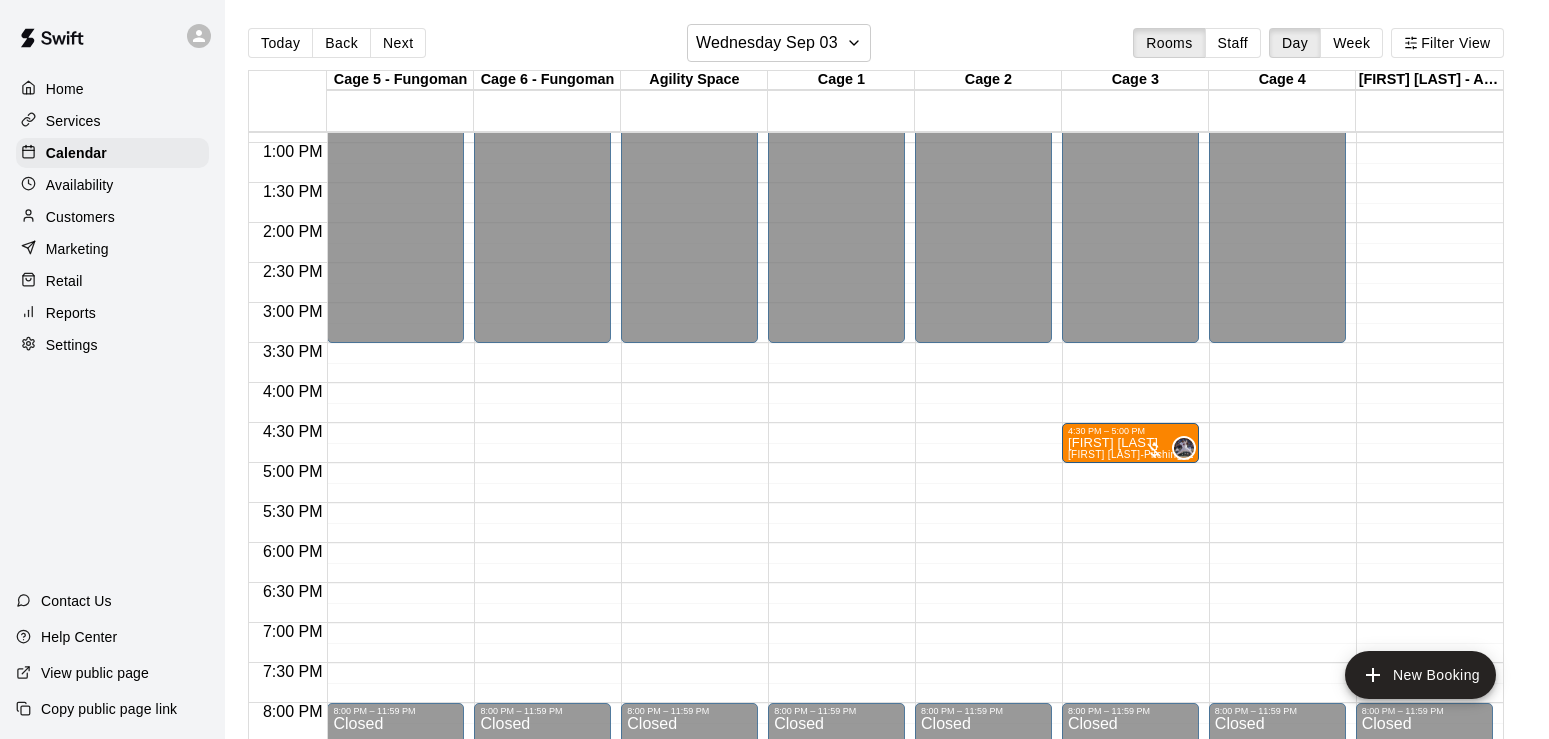 drag, startPoint x: 825, startPoint y: 440, endPoint x: 1140, endPoint y: 453, distance: 315.26813 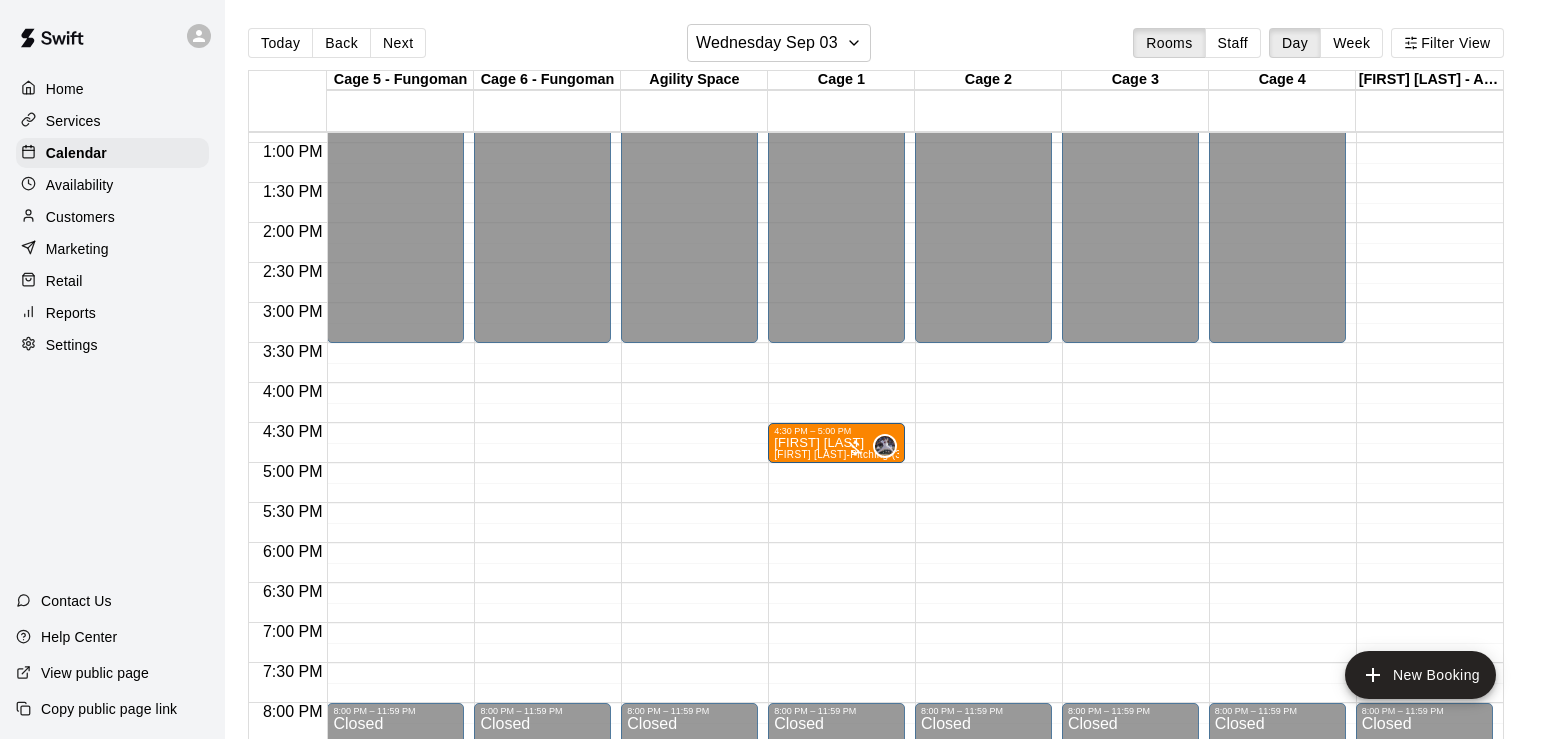 click on "Confirm" at bounding box center (89, 909) 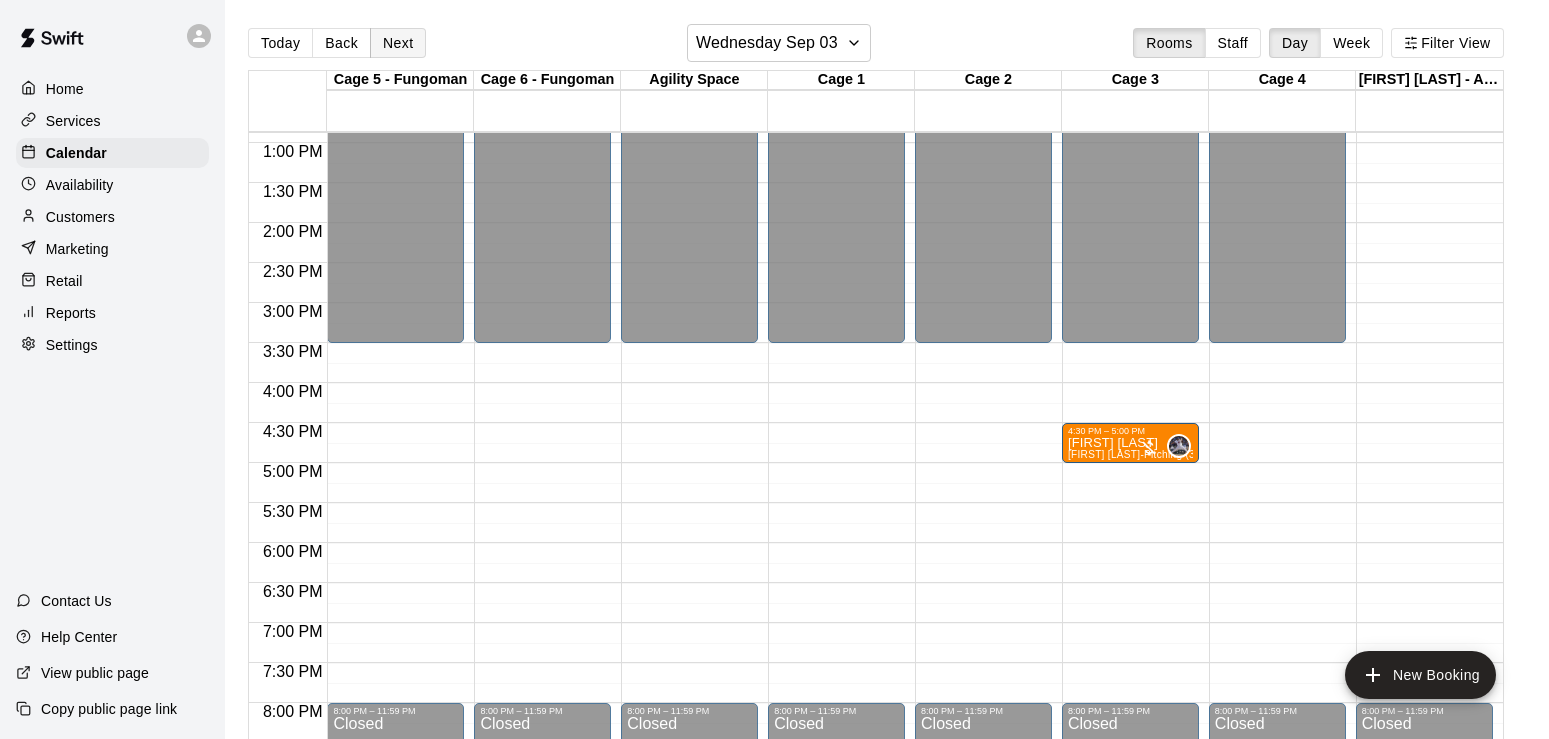 click on "Next" at bounding box center [398, 43] 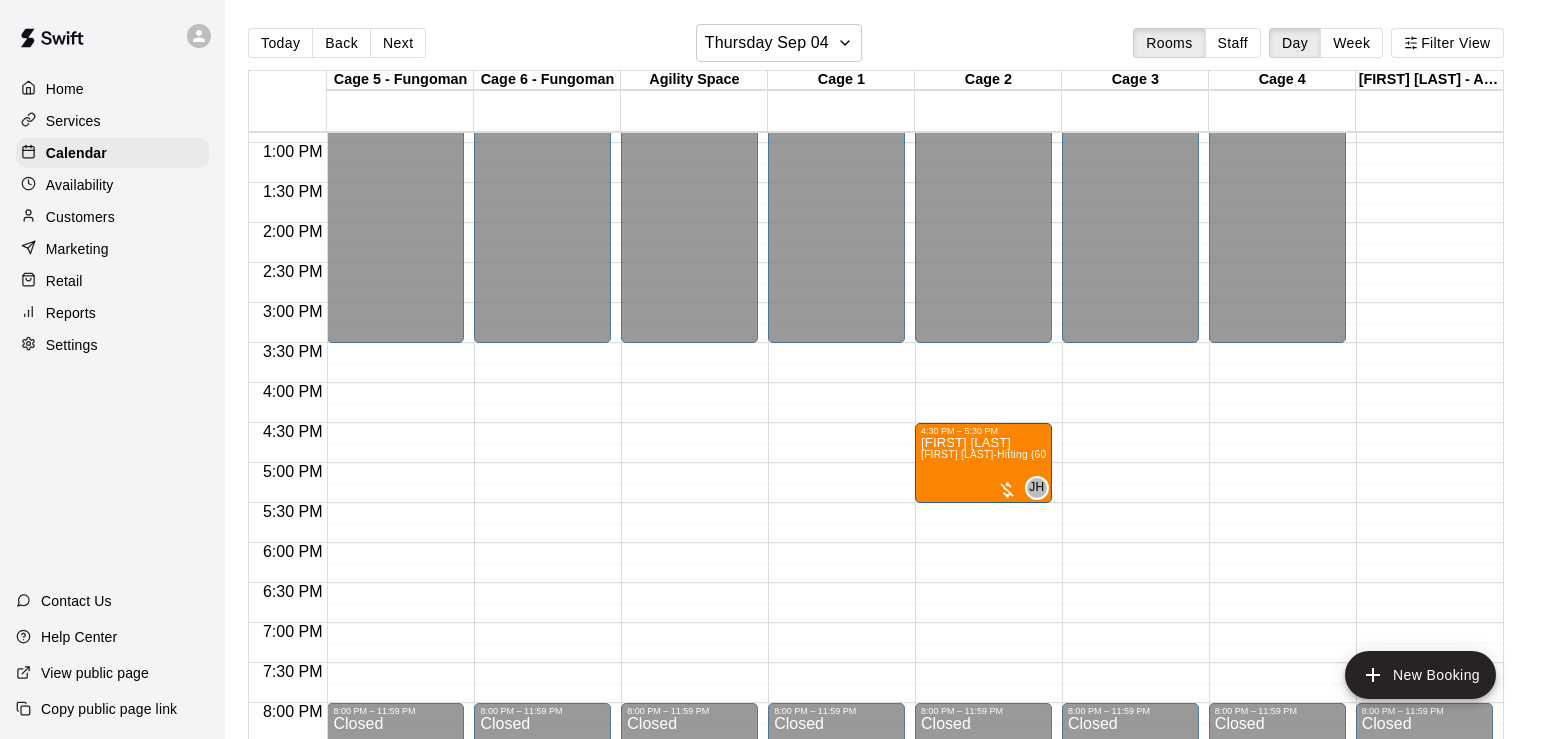 drag, startPoint x: 838, startPoint y: 449, endPoint x: 951, endPoint y: 448, distance: 113.004425 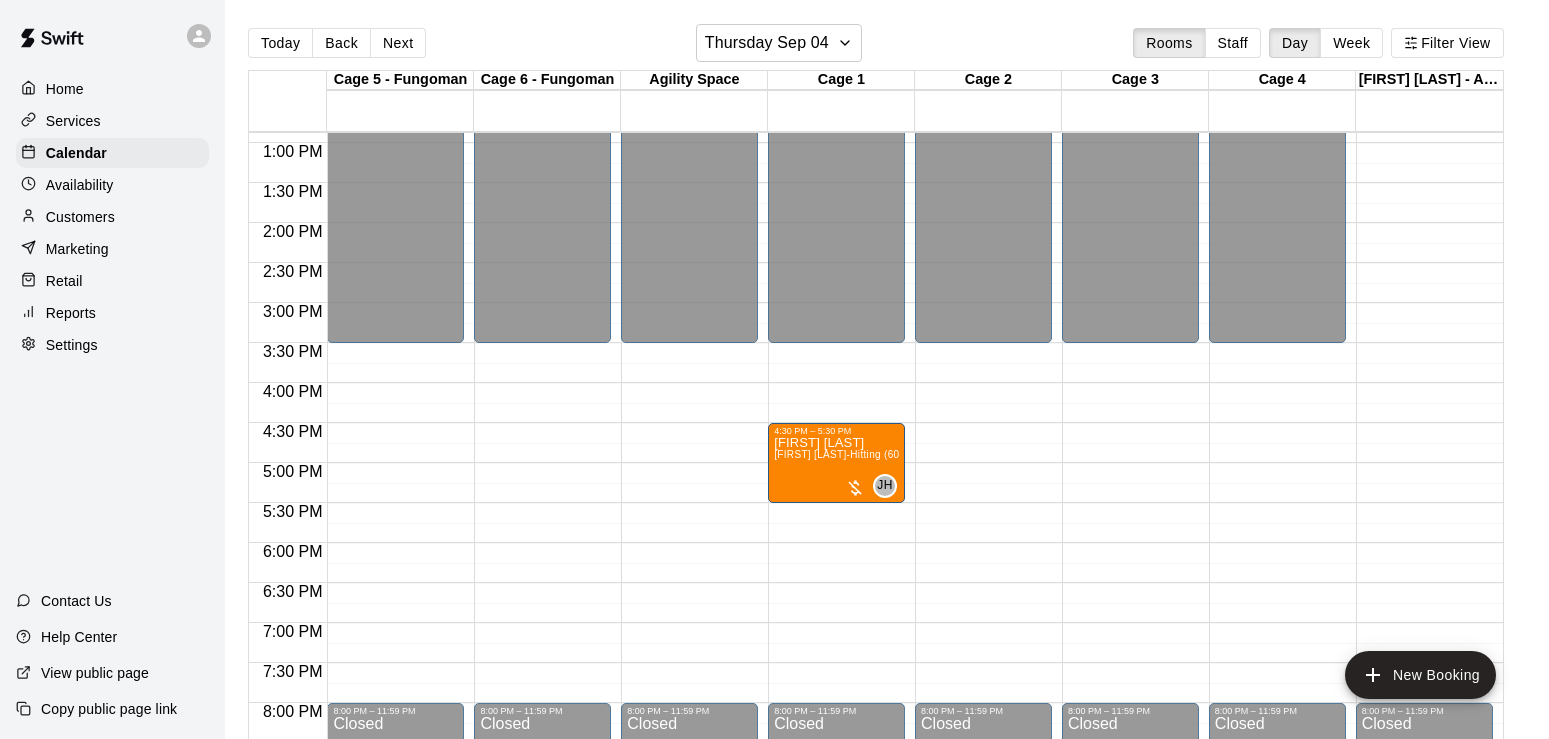 click on "Confirm" at bounding box center [89, 909] 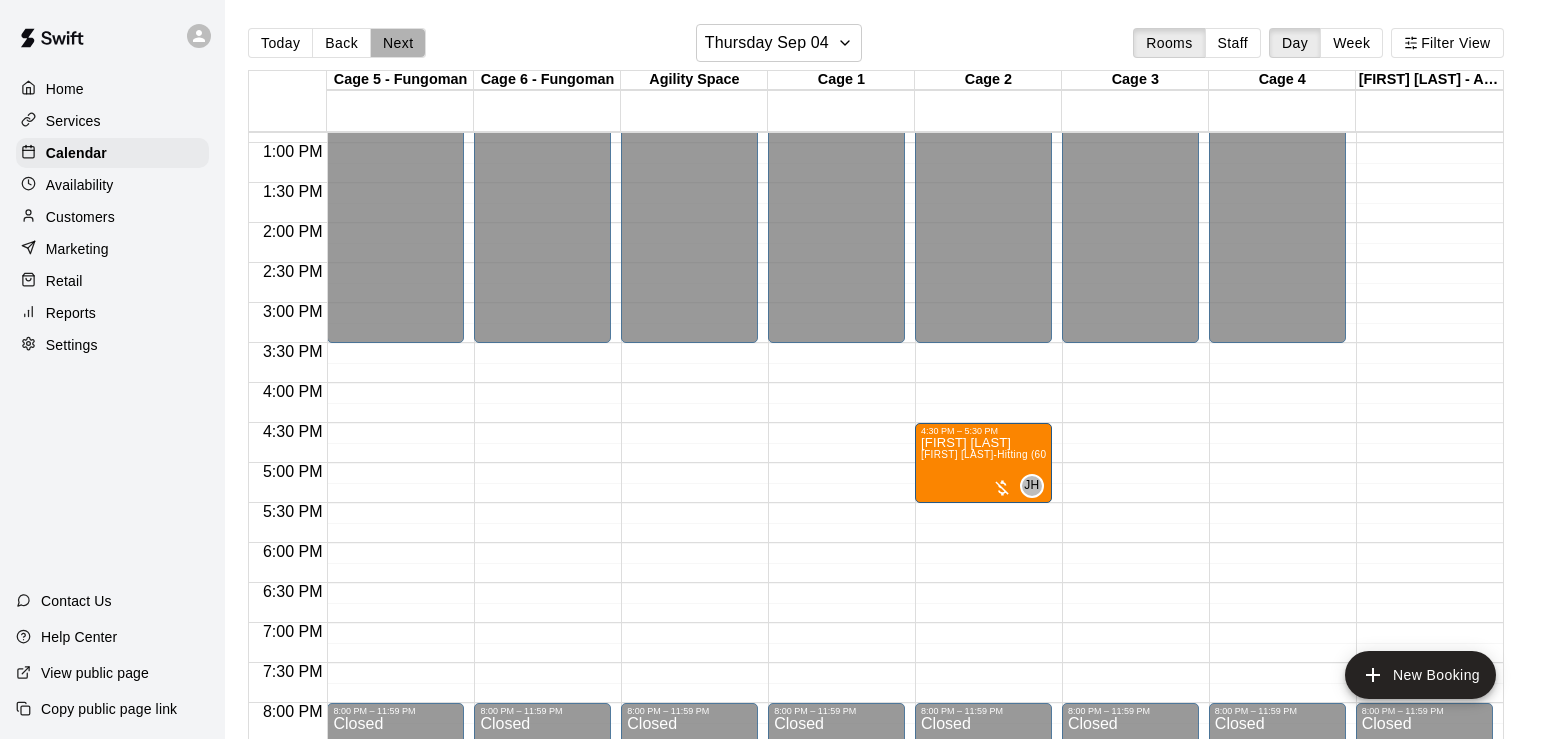 click on "Next" at bounding box center [398, 43] 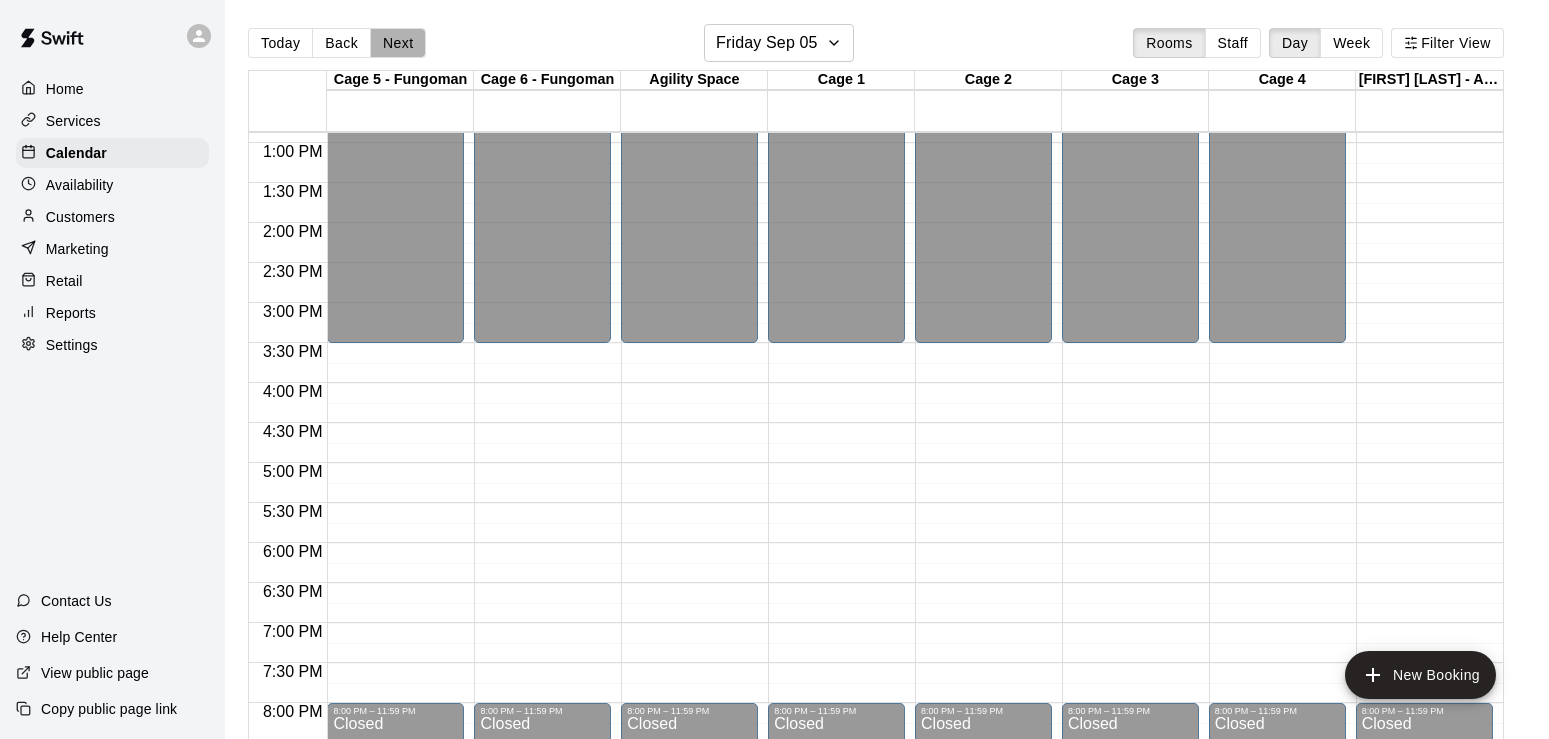 click on "Next" at bounding box center (398, 43) 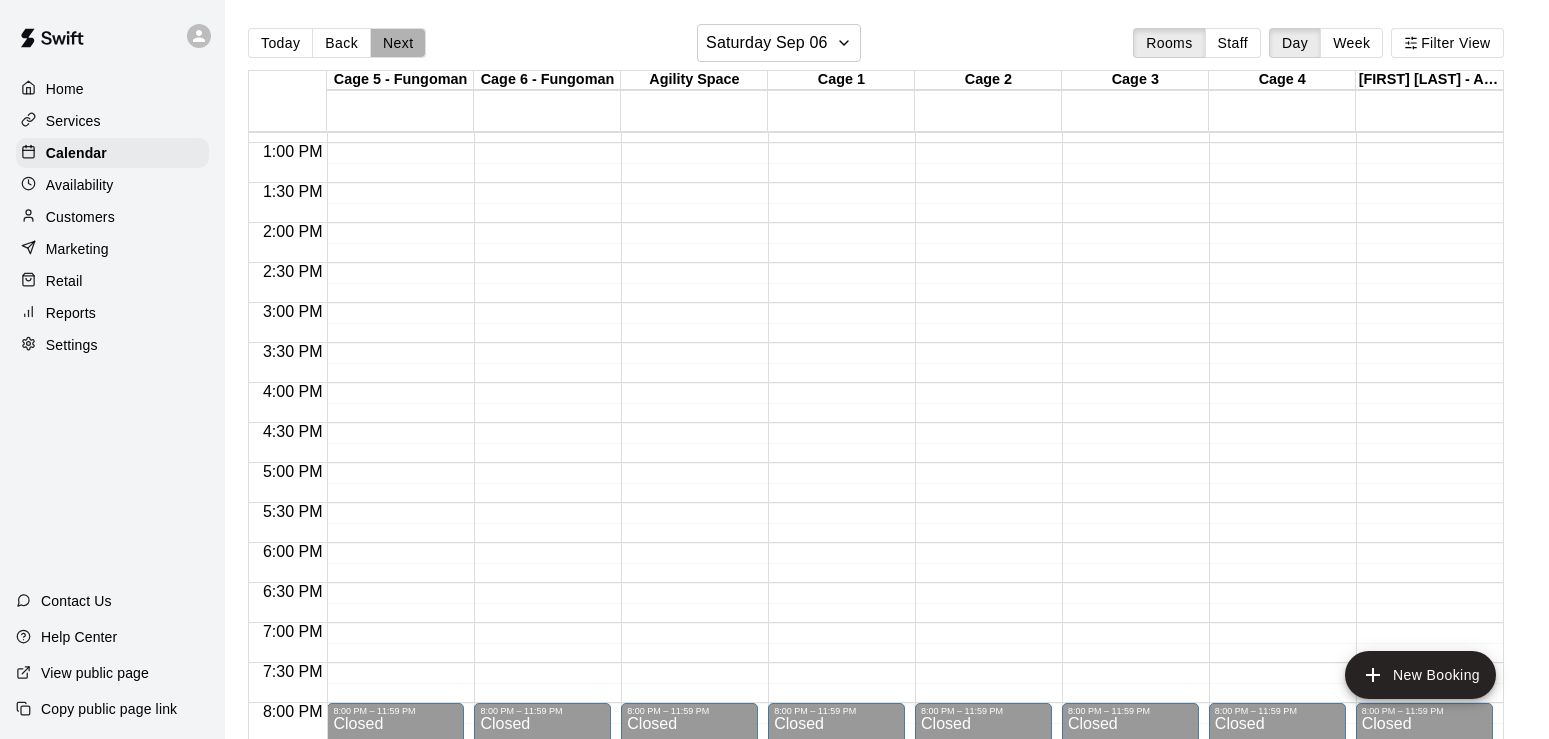 click on "Next" at bounding box center (398, 43) 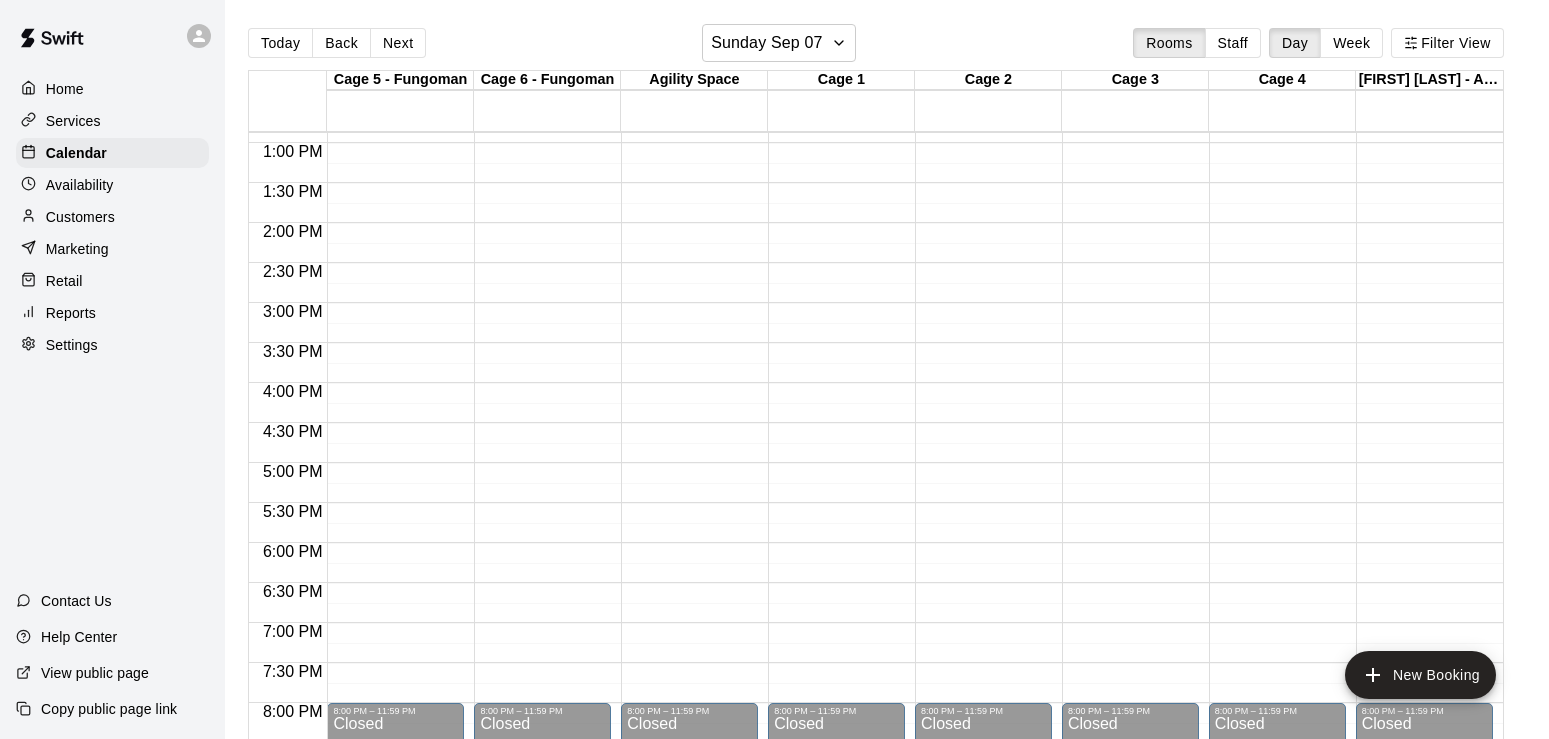 click on "Next" at bounding box center (398, 43) 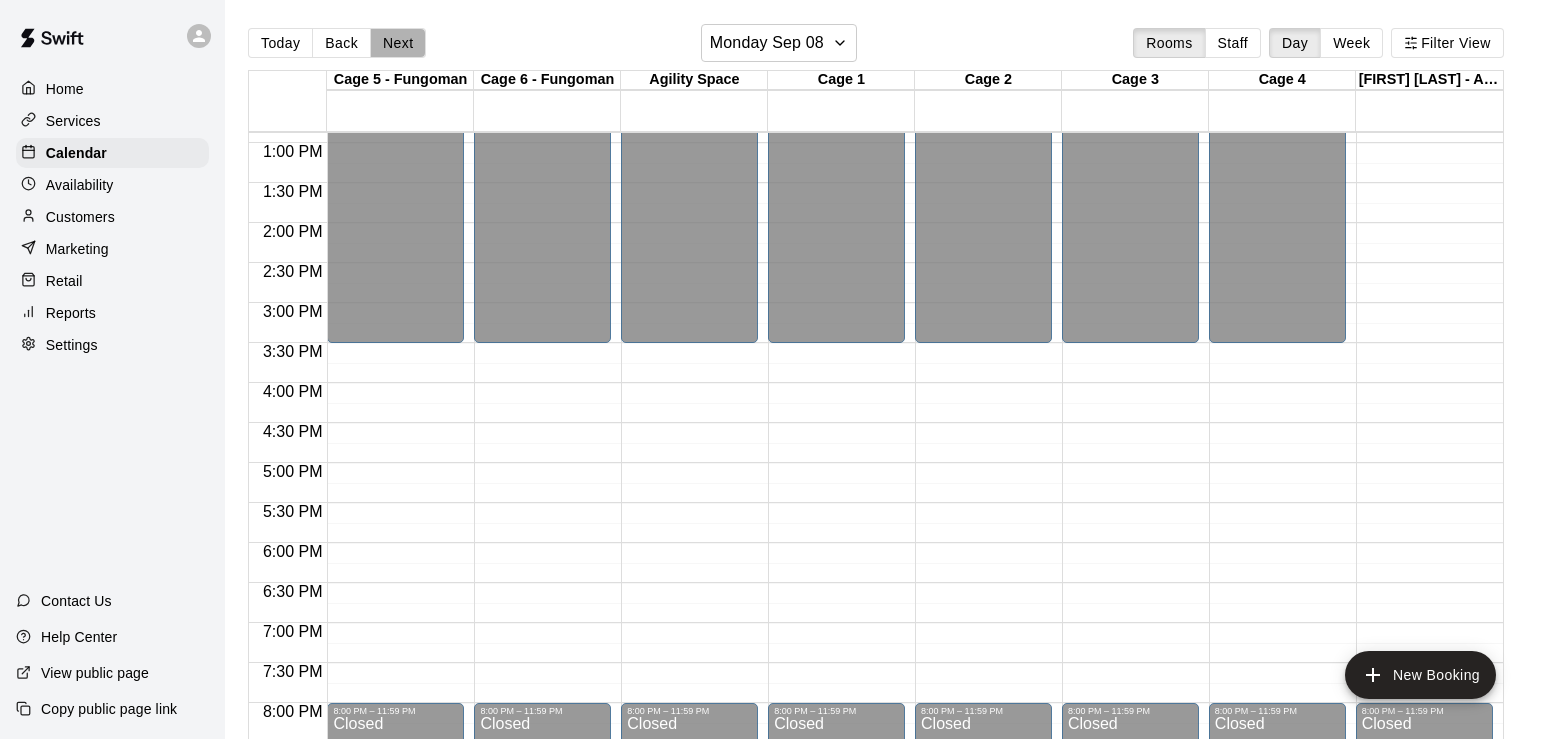 click on "Next" at bounding box center (398, 43) 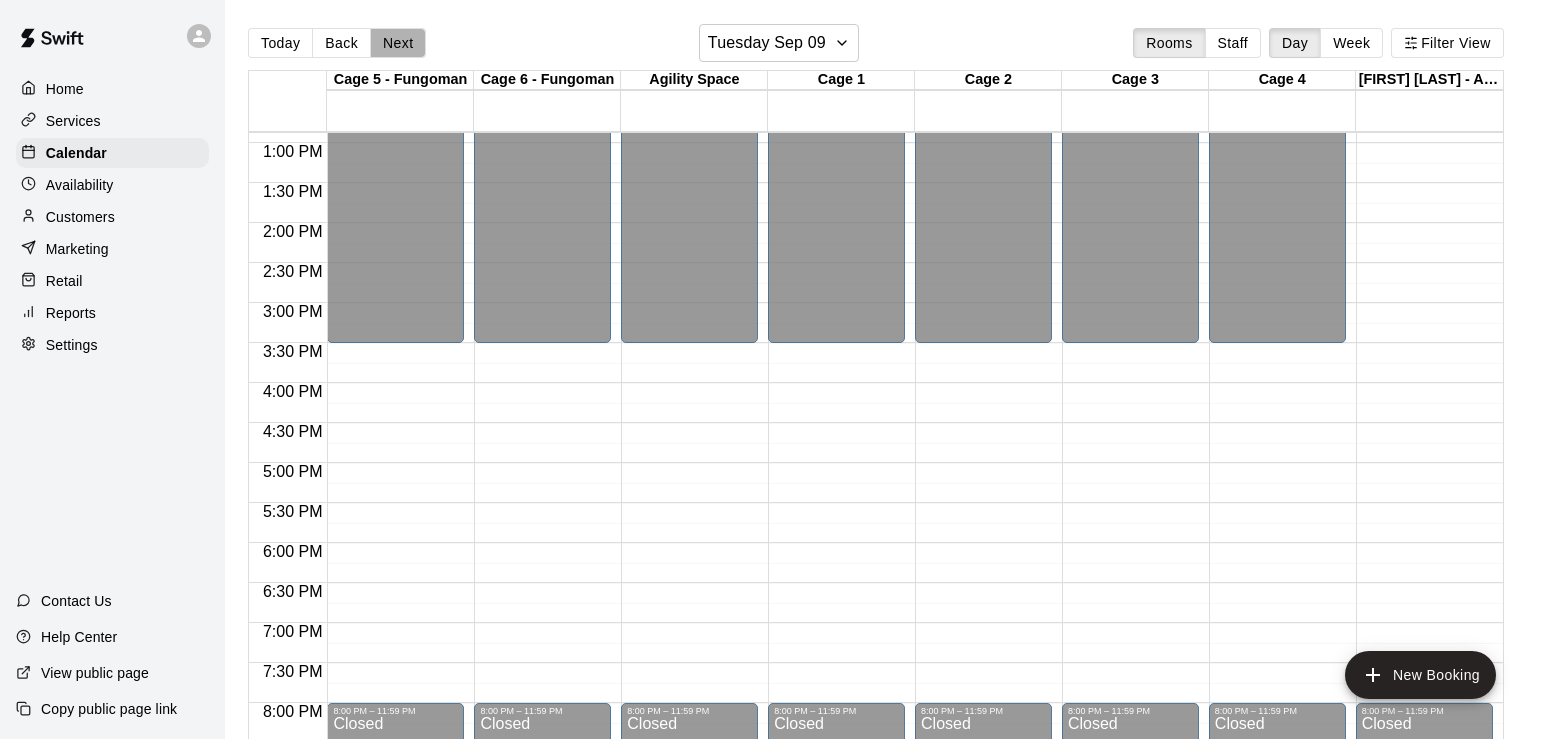 click on "Next" at bounding box center [398, 43] 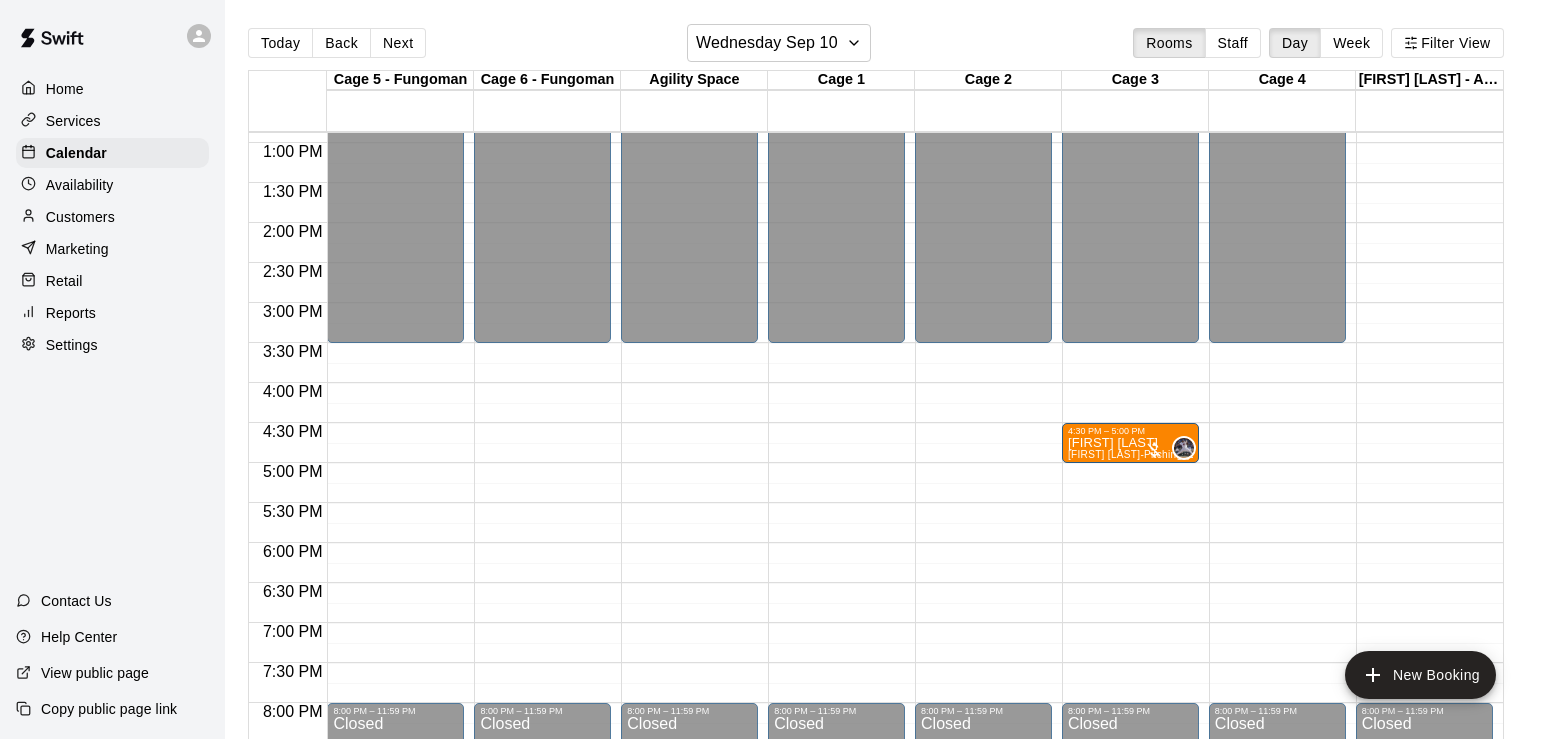 drag, startPoint x: 813, startPoint y: 432, endPoint x: 1147, endPoint y: 418, distance: 334.29327 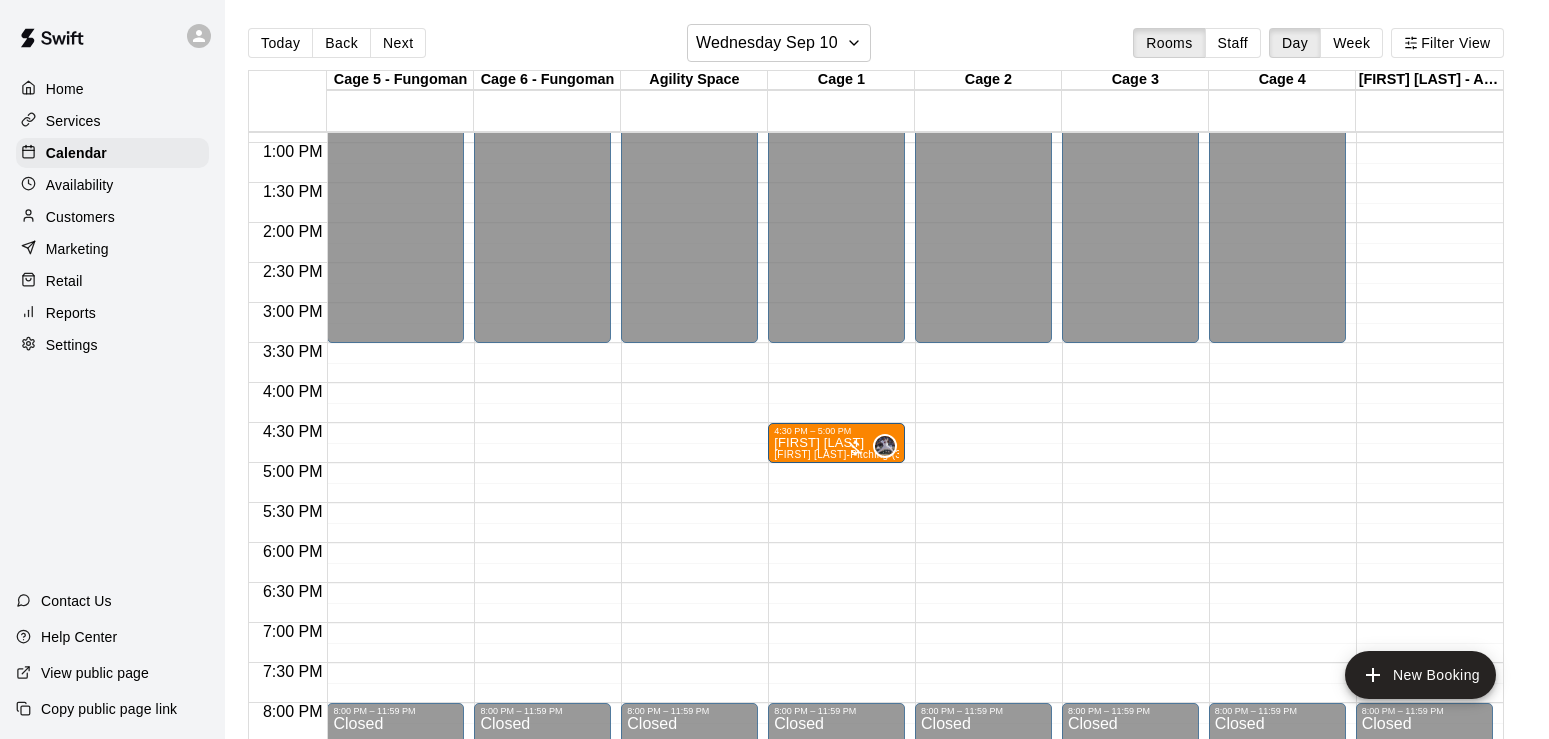 click on "Cancel" at bounding box center (29, 909) 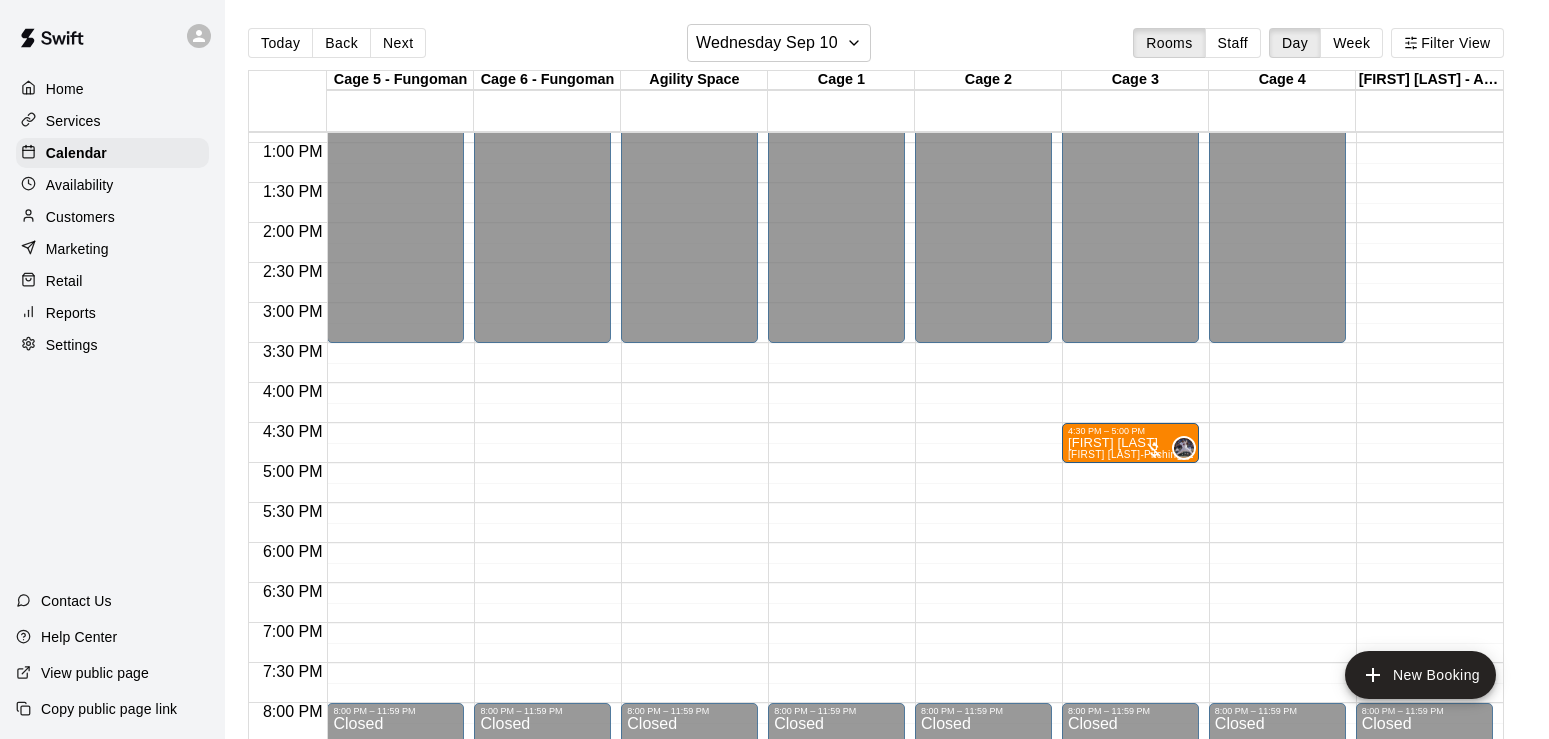 drag, startPoint x: 835, startPoint y: 449, endPoint x: 1078, endPoint y: 454, distance: 243.05144 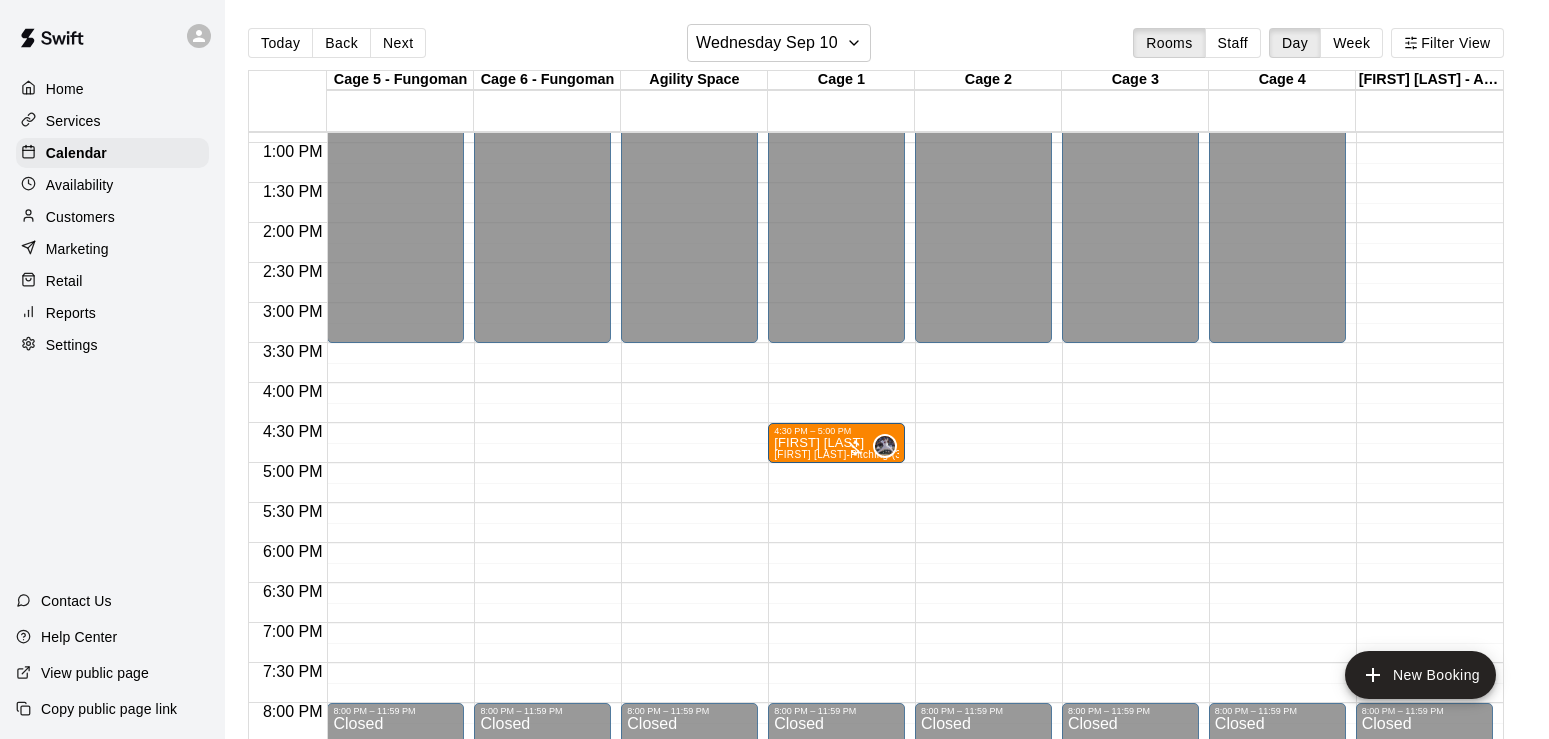 click on "Confirm" at bounding box center (89, 909) 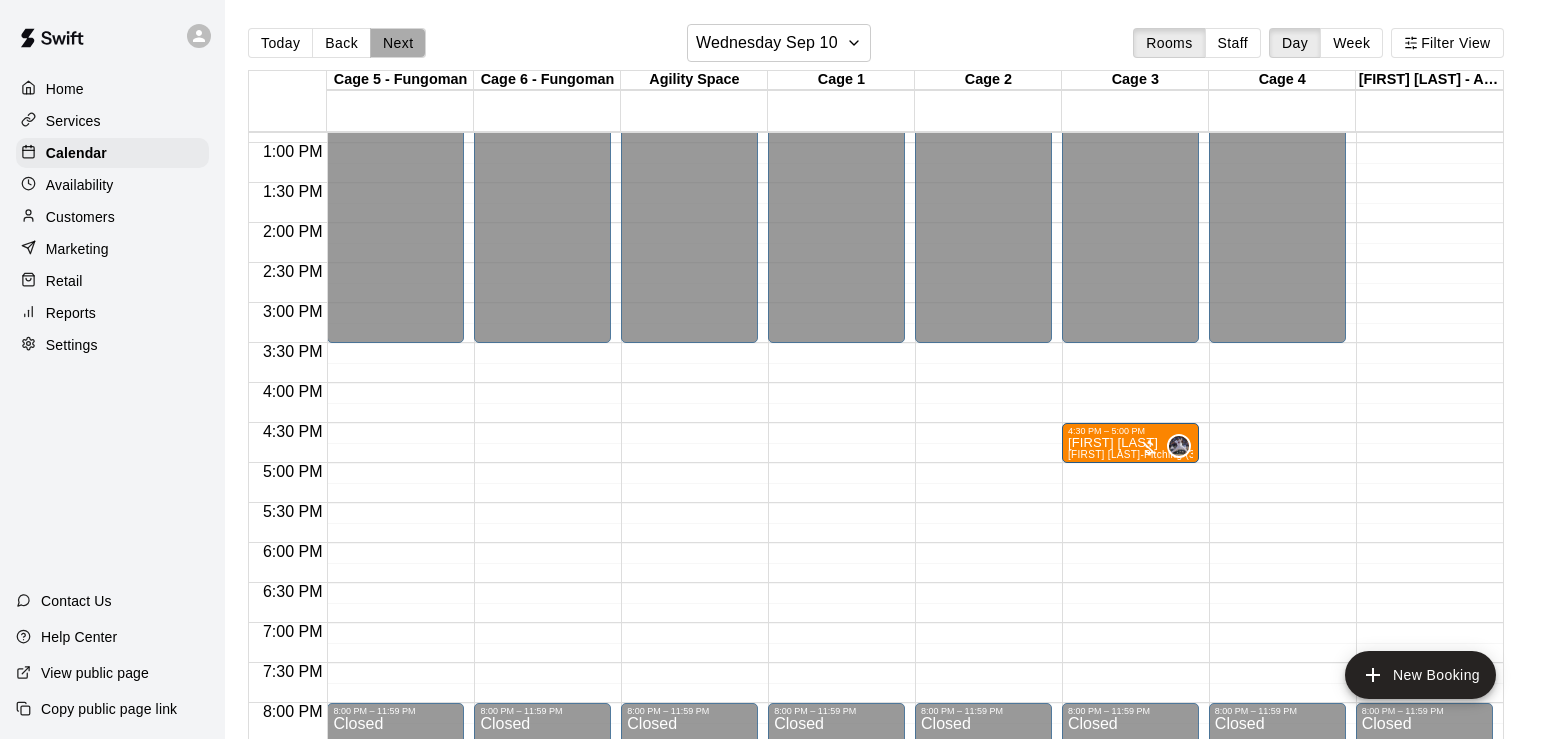 click on "Next" at bounding box center [398, 43] 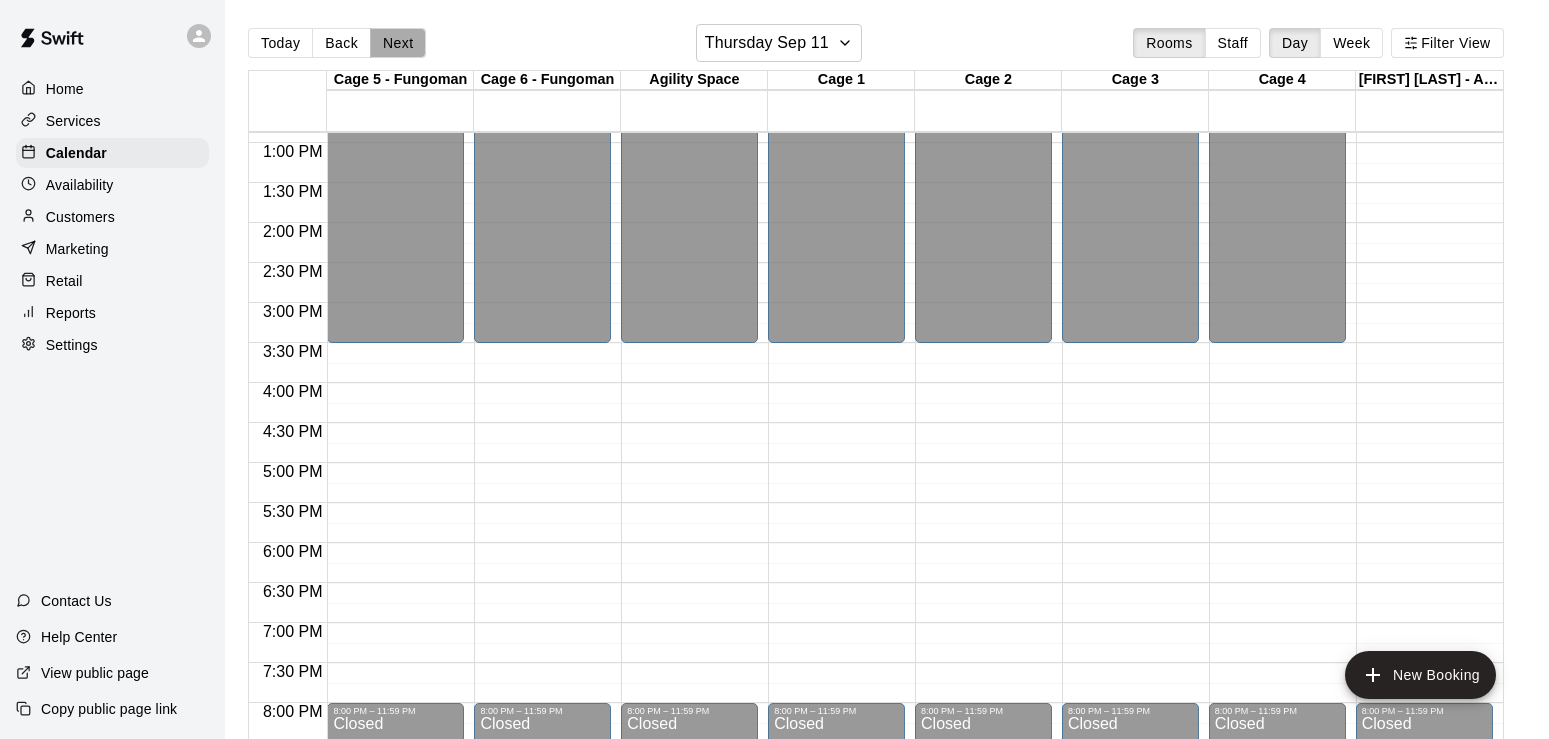 click on "Next" at bounding box center [398, 43] 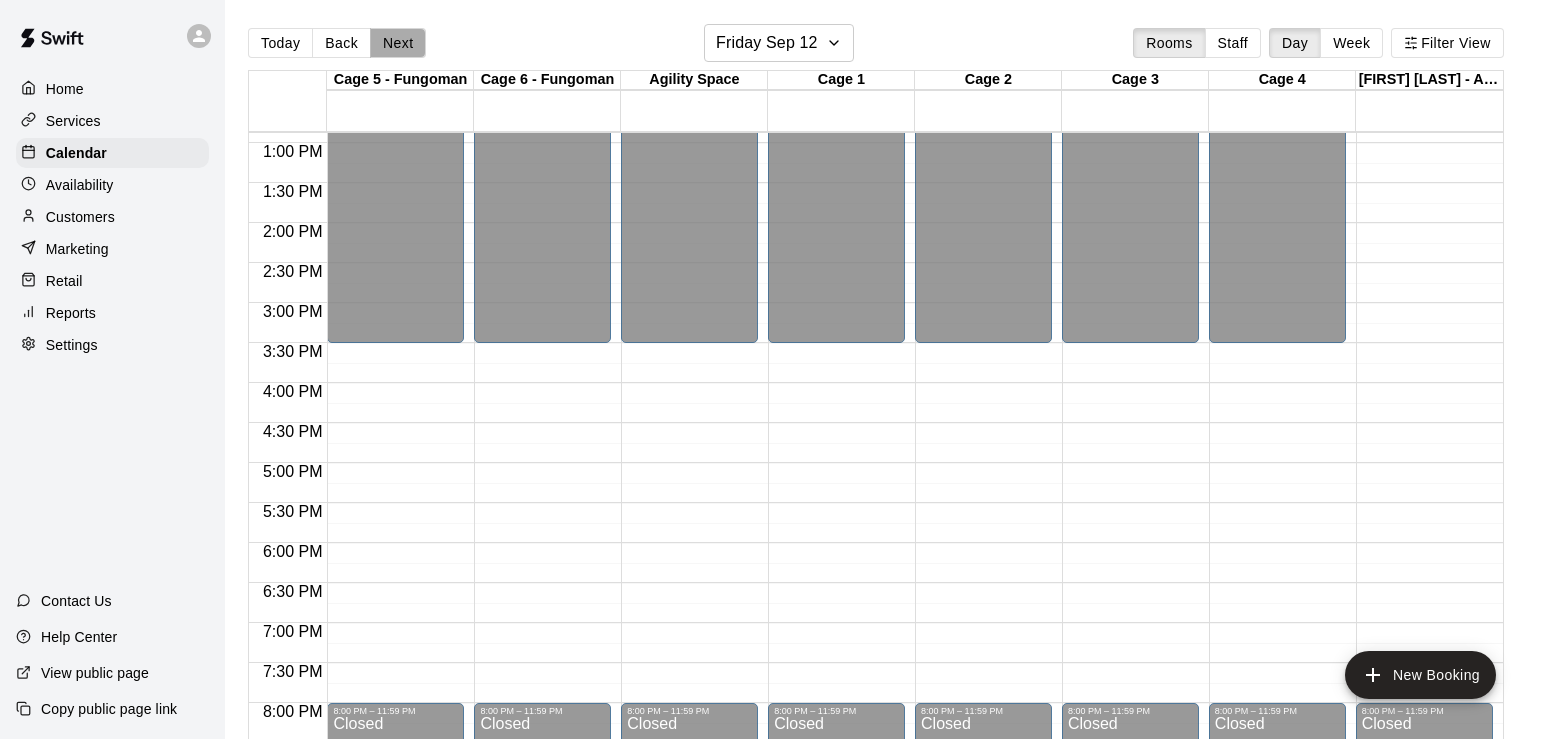 click on "Next" at bounding box center [398, 43] 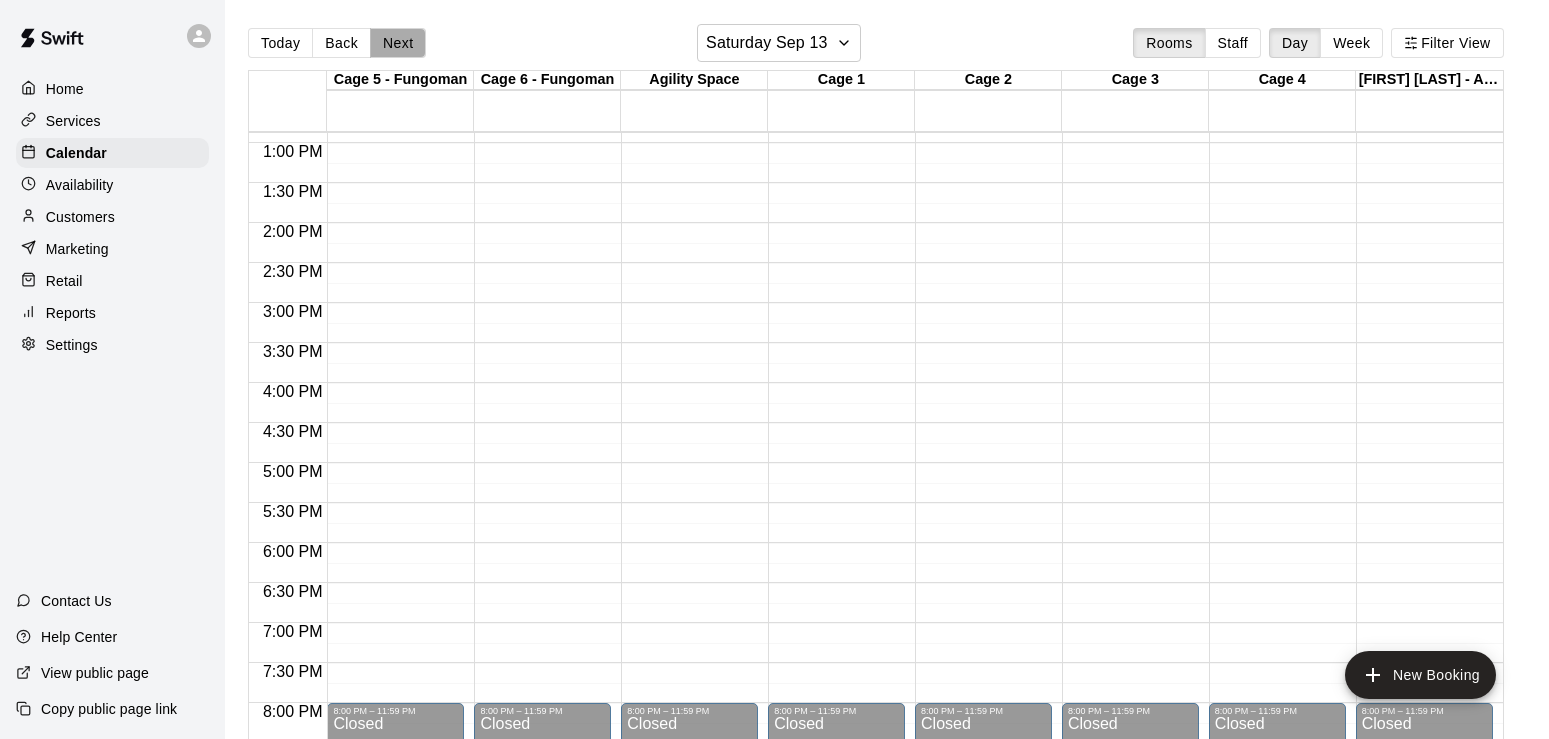 click on "Next" at bounding box center [398, 43] 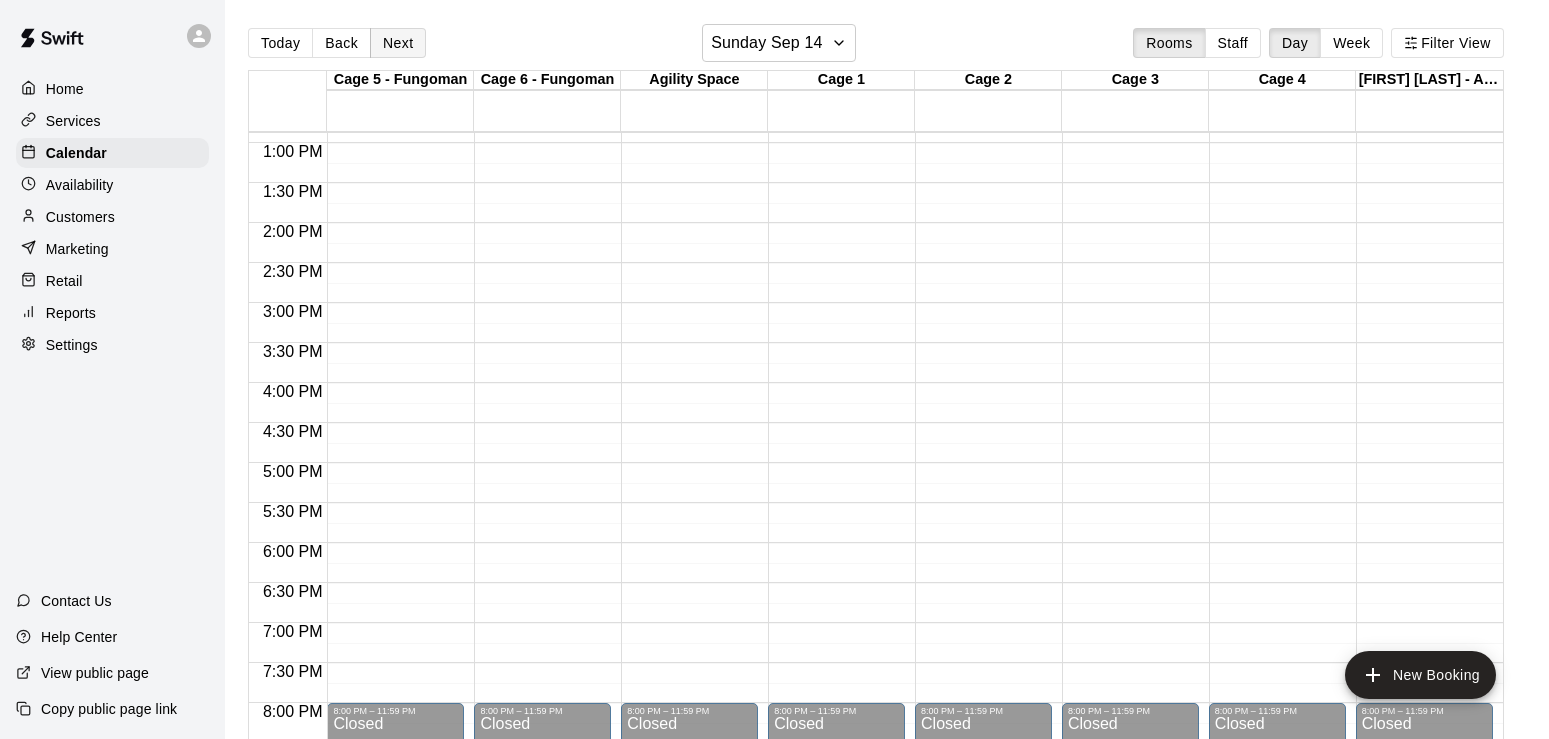 click on "Next" at bounding box center (398, 43) 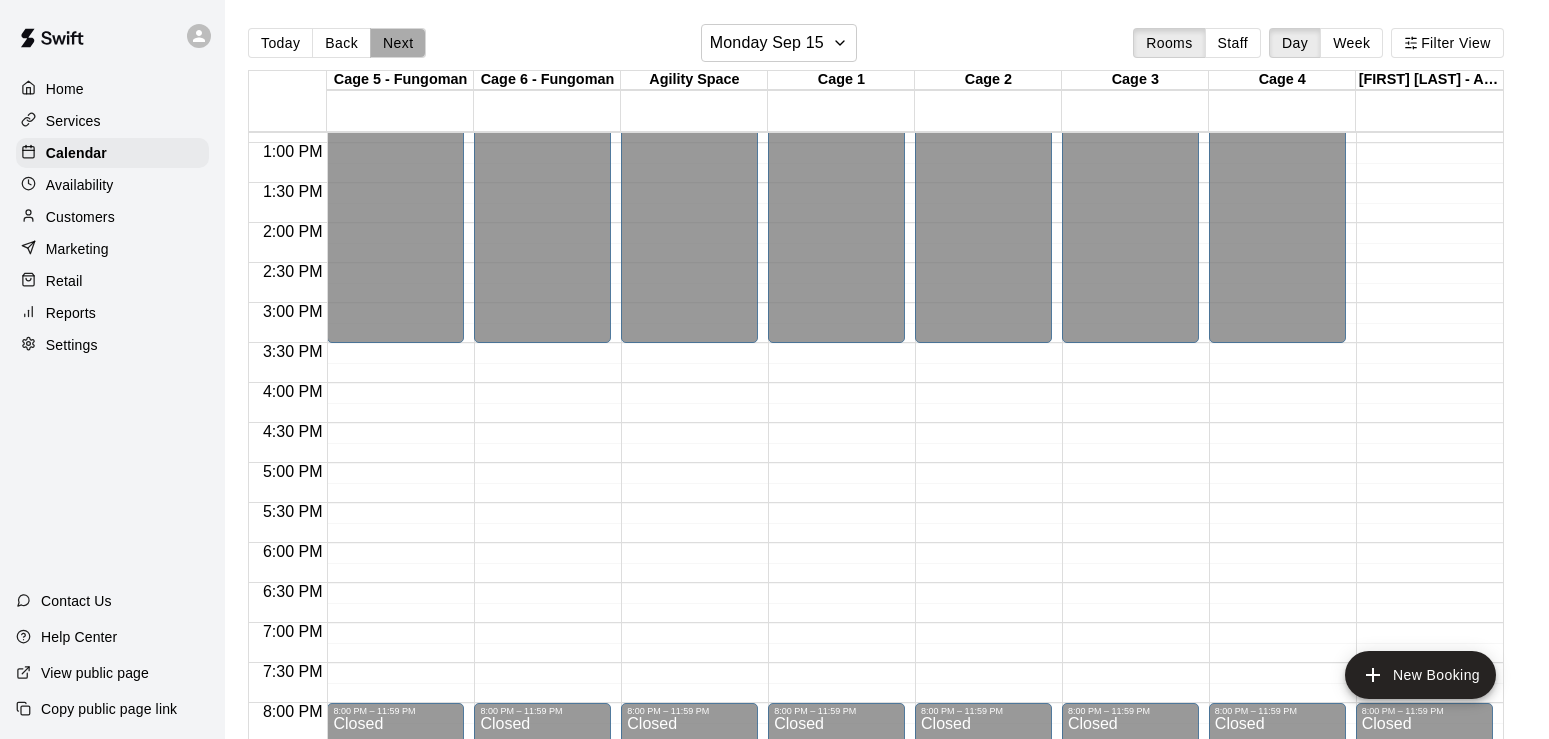 click on "Next" at bounding box center [398, 43] 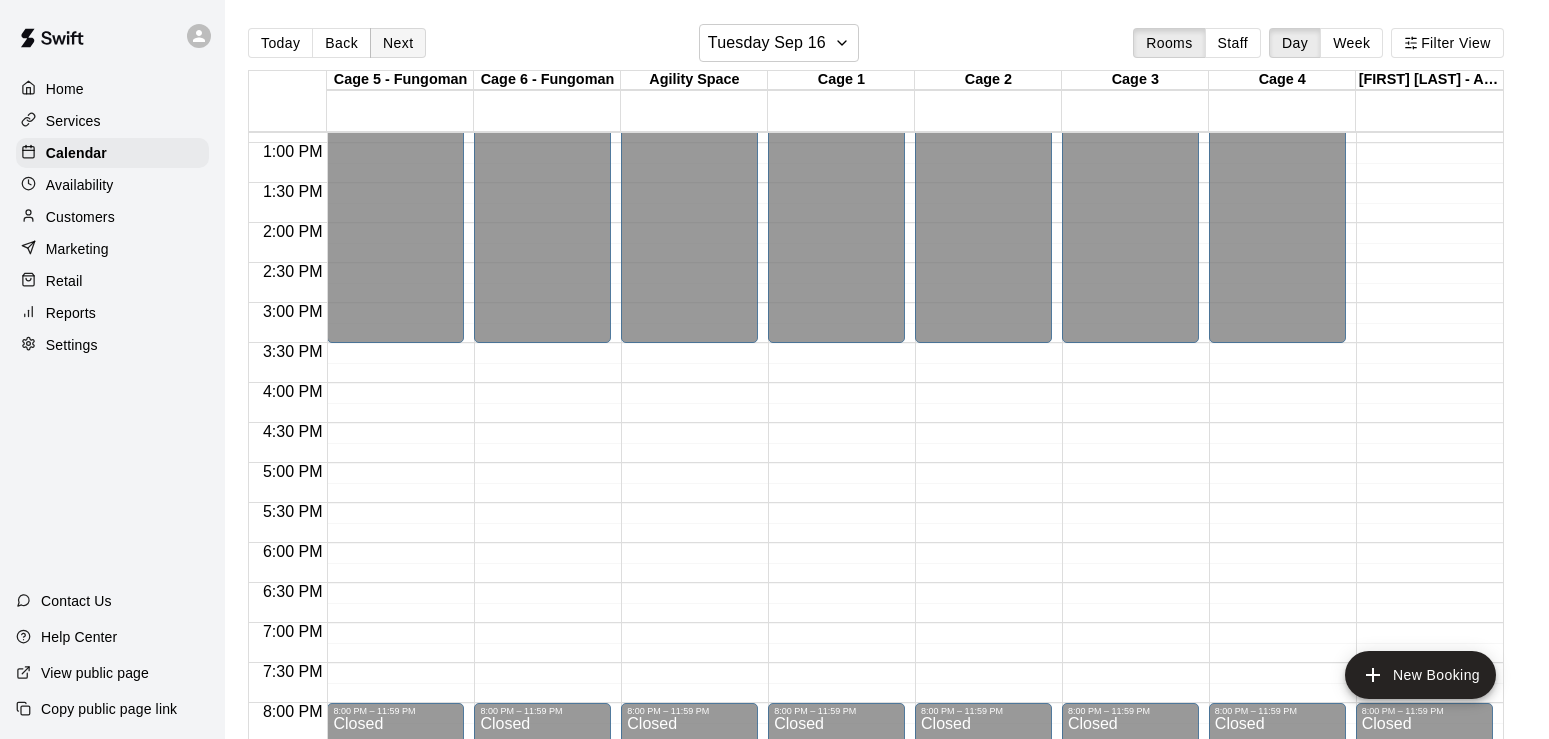 click on "Next" at bounding box center [398, 43] 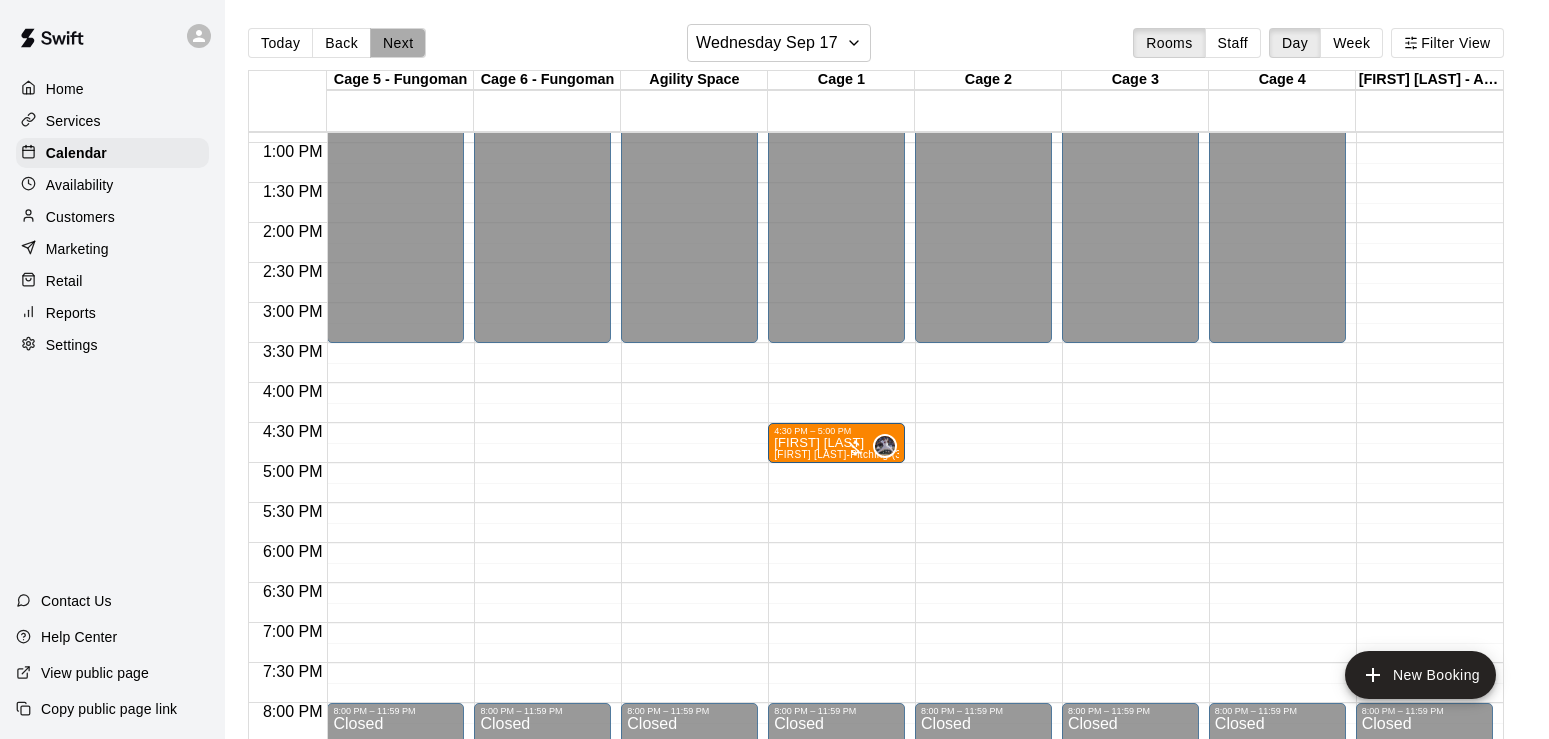click on "Next" at bounding box center (398, 43) 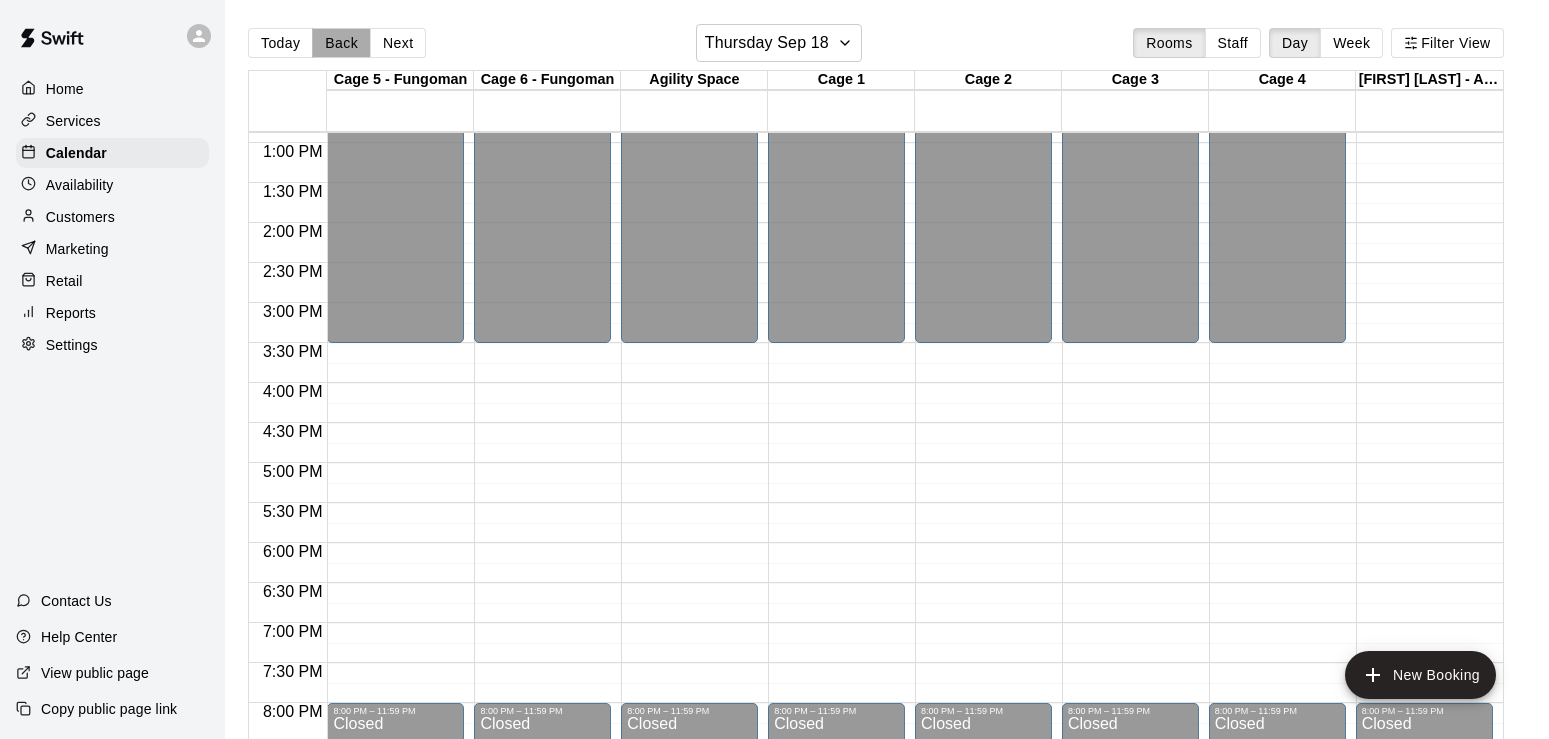 click on "Back" at bounding box center (341, 43) 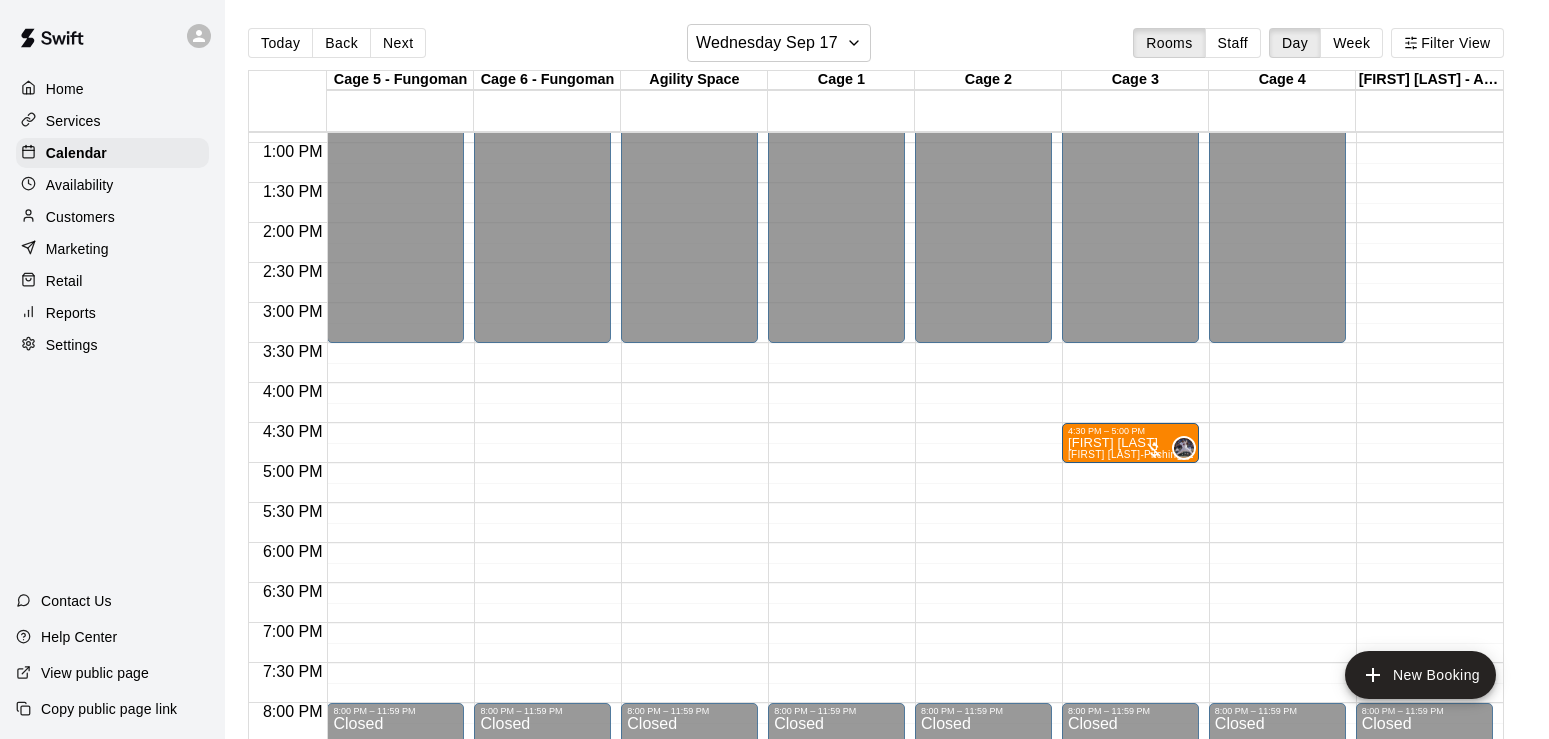 drag, startPoint x: 810, startPoint y: 441, endPoint x: 1128, endPoint y: 452, distance: 318.1902 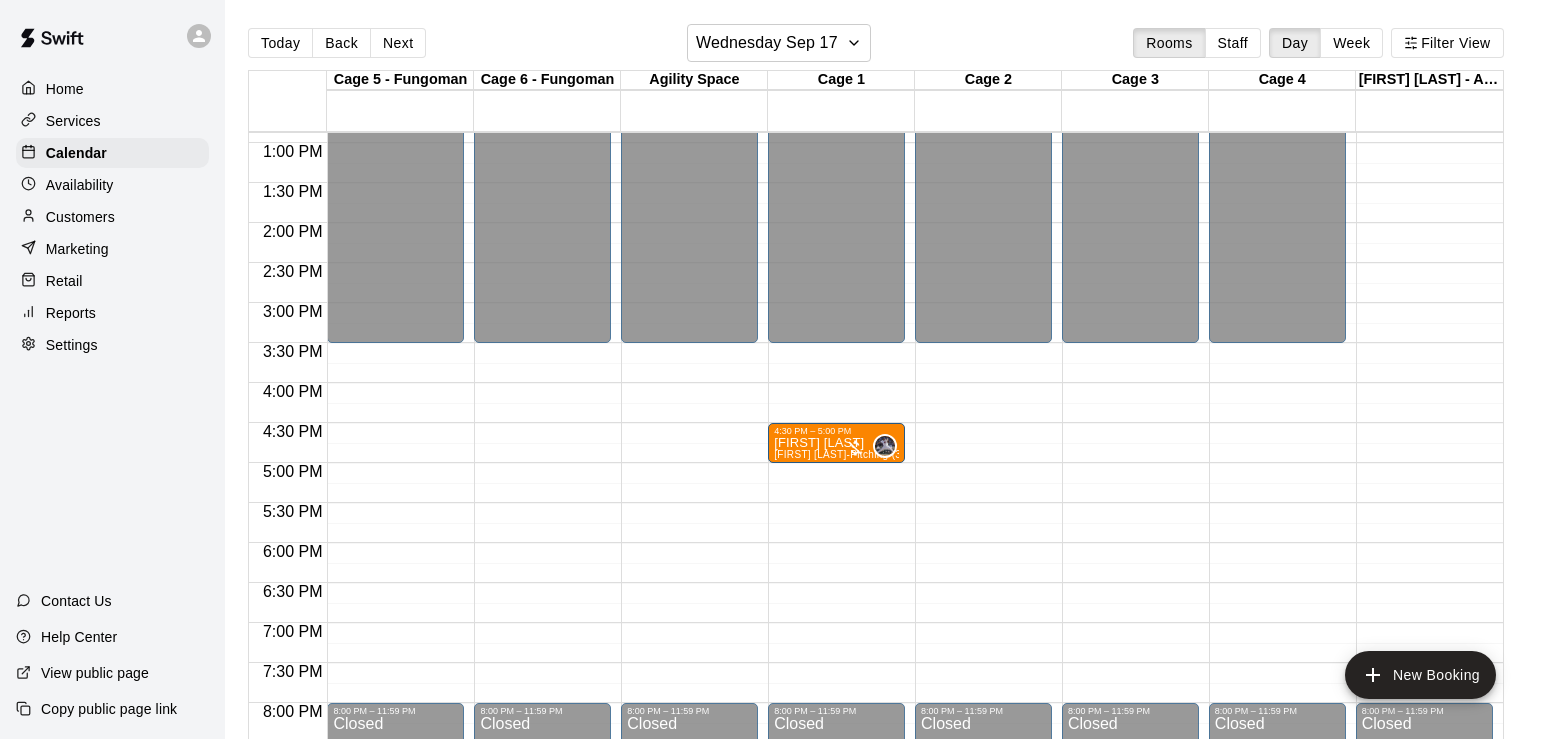 click on "Confirm" at bounding box center (89, 909) 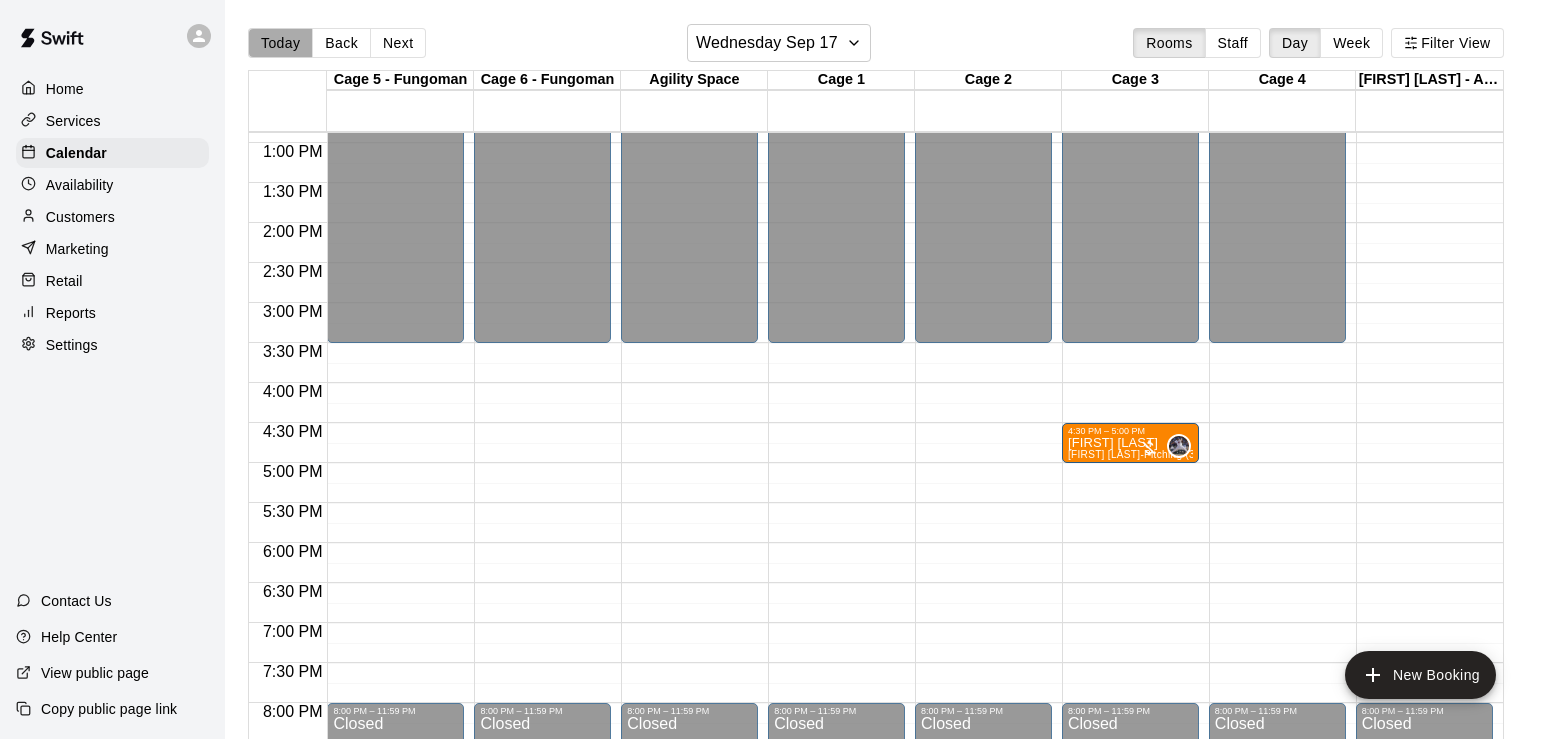 click on "Today" at bounding box center (280, 43) 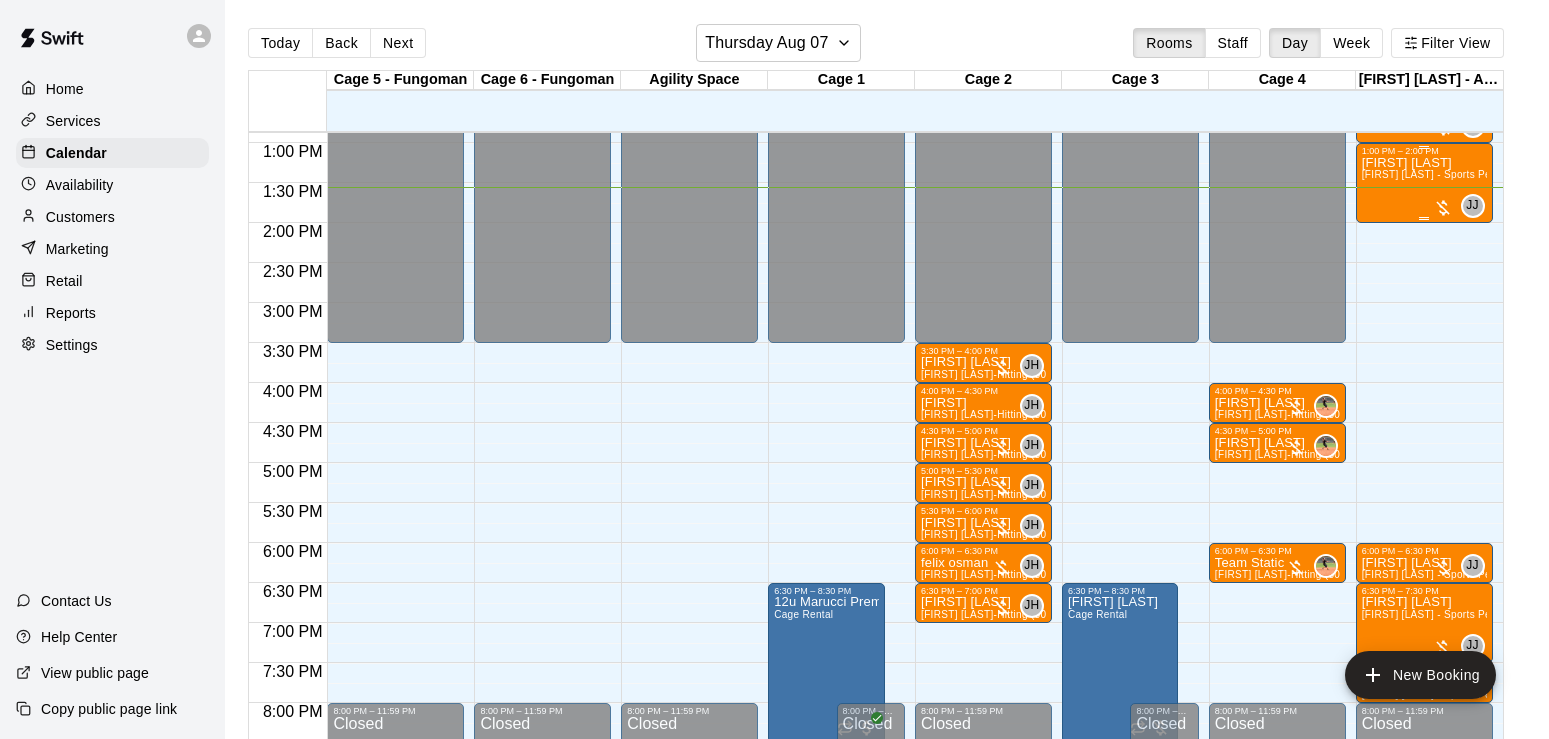 click on "1:00 PM – 2:00 PM" at bounding box center [1424, 151] 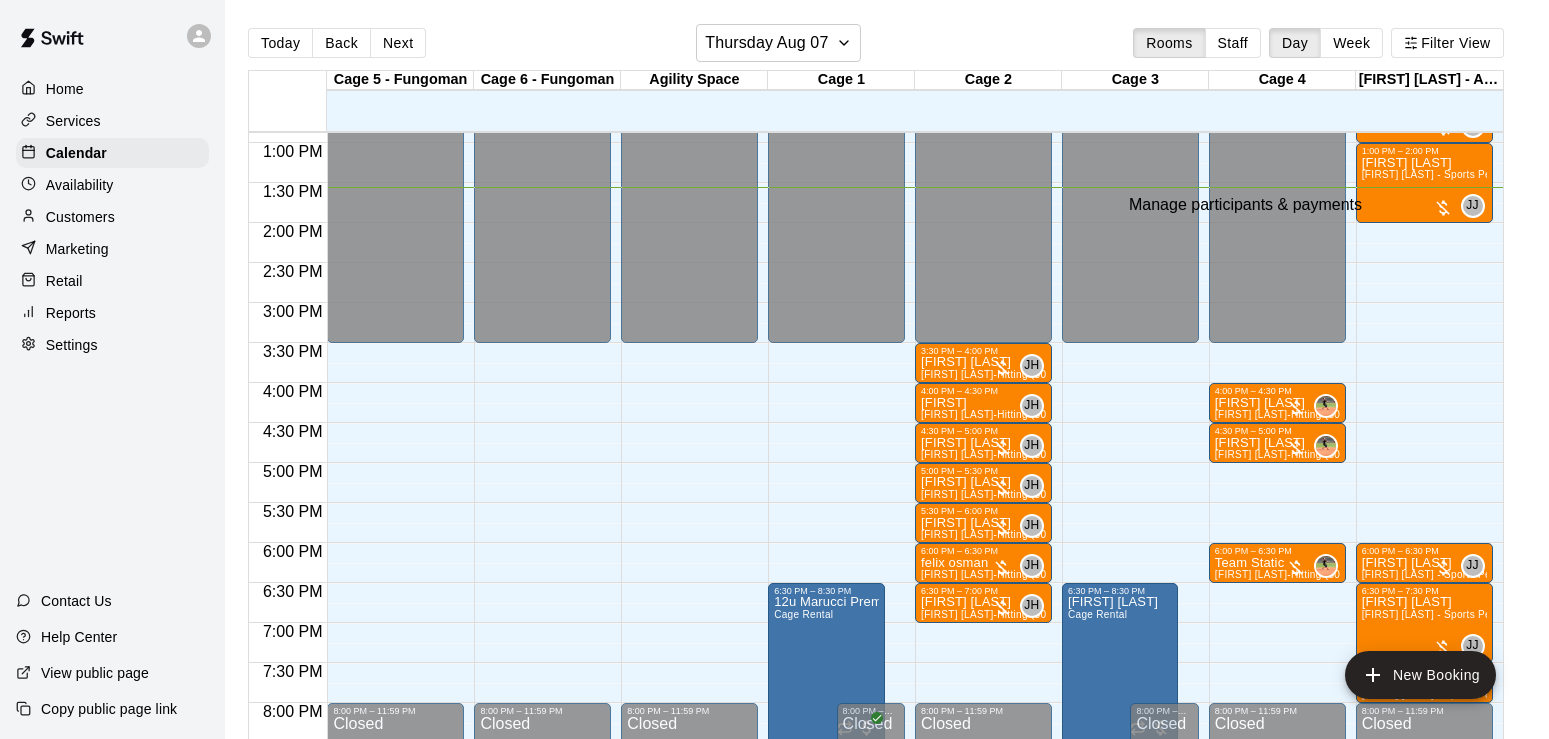 click at bounding box center (59, 786) 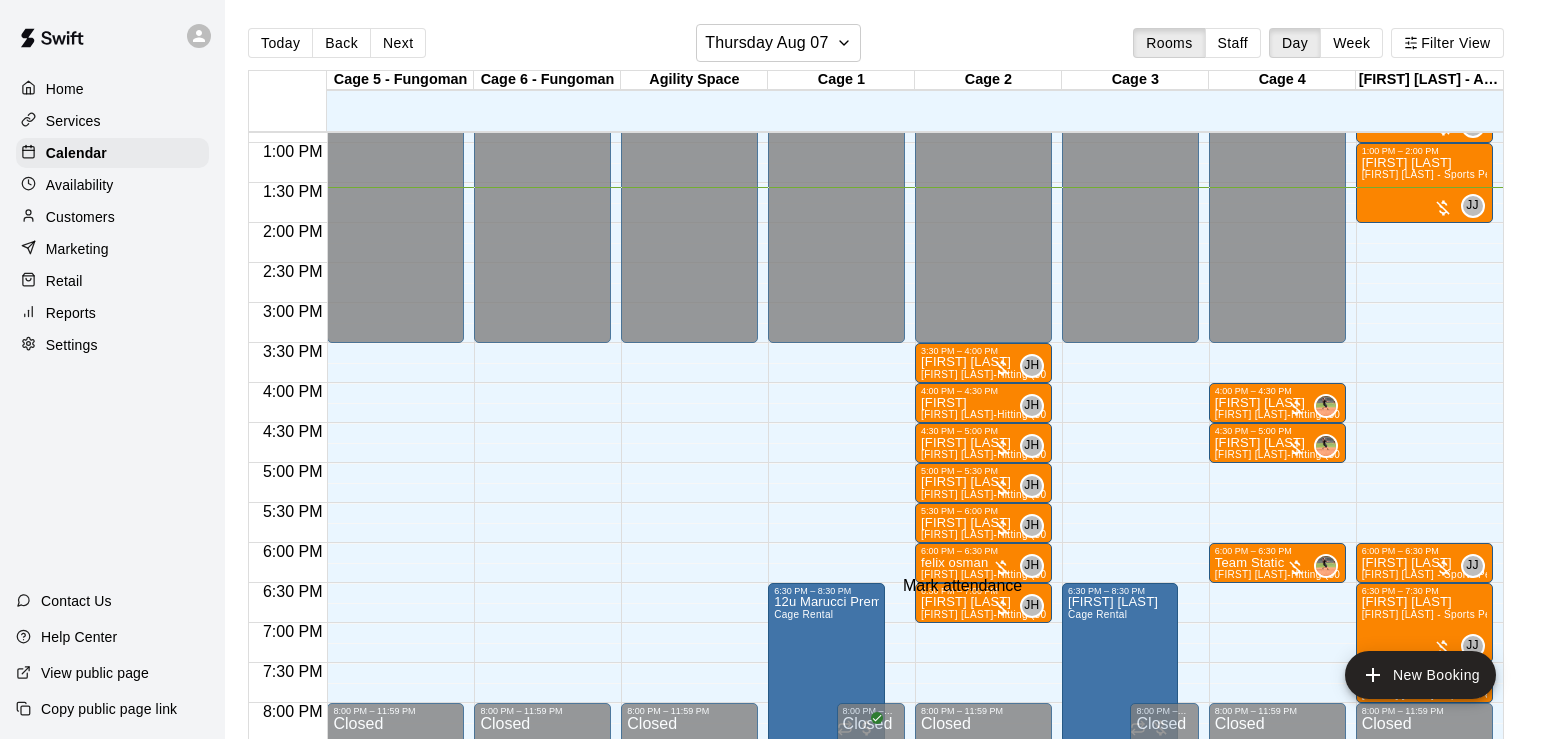 click at bounding box center [17, 9433] 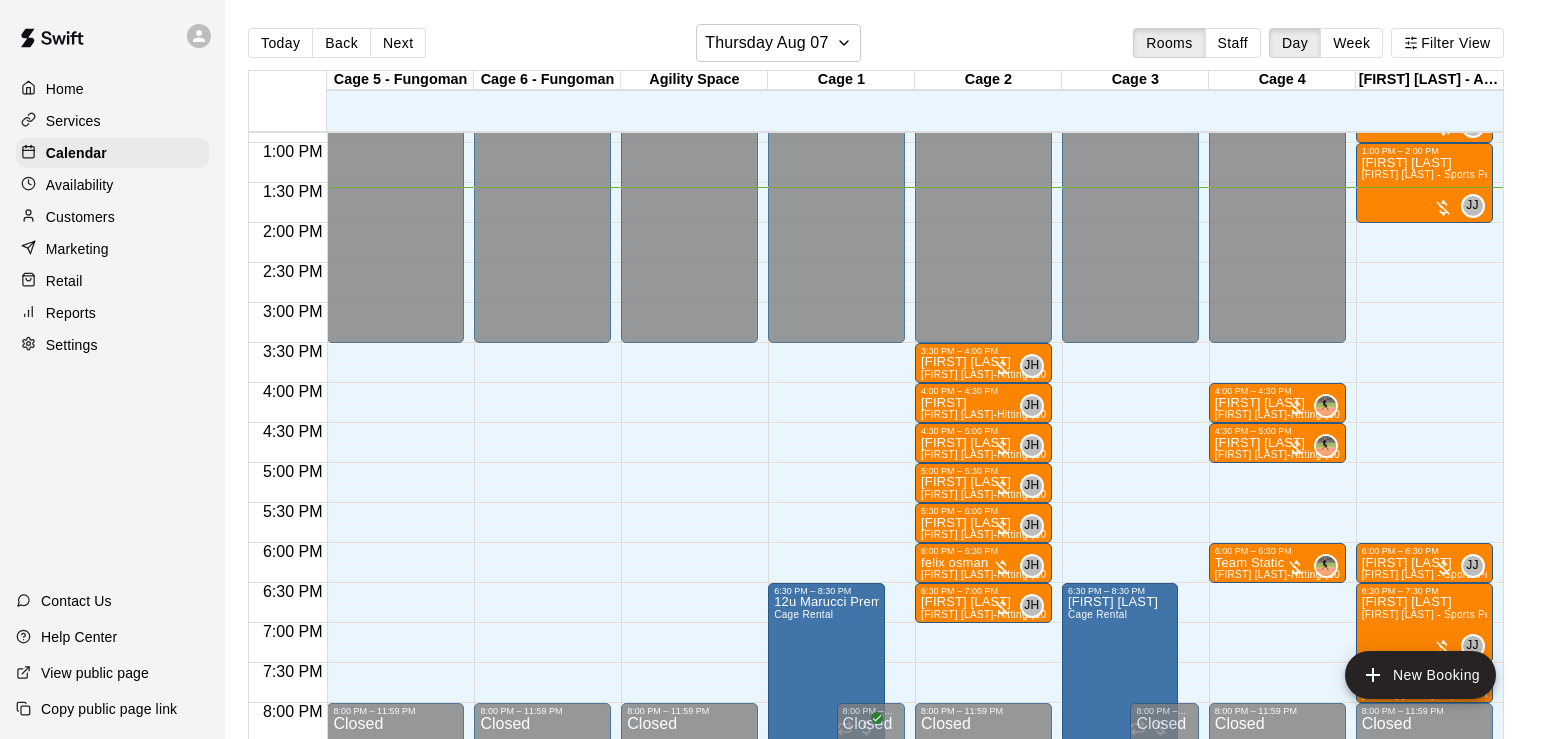 click on "Mark attended" at bounding box center [774, 9500] 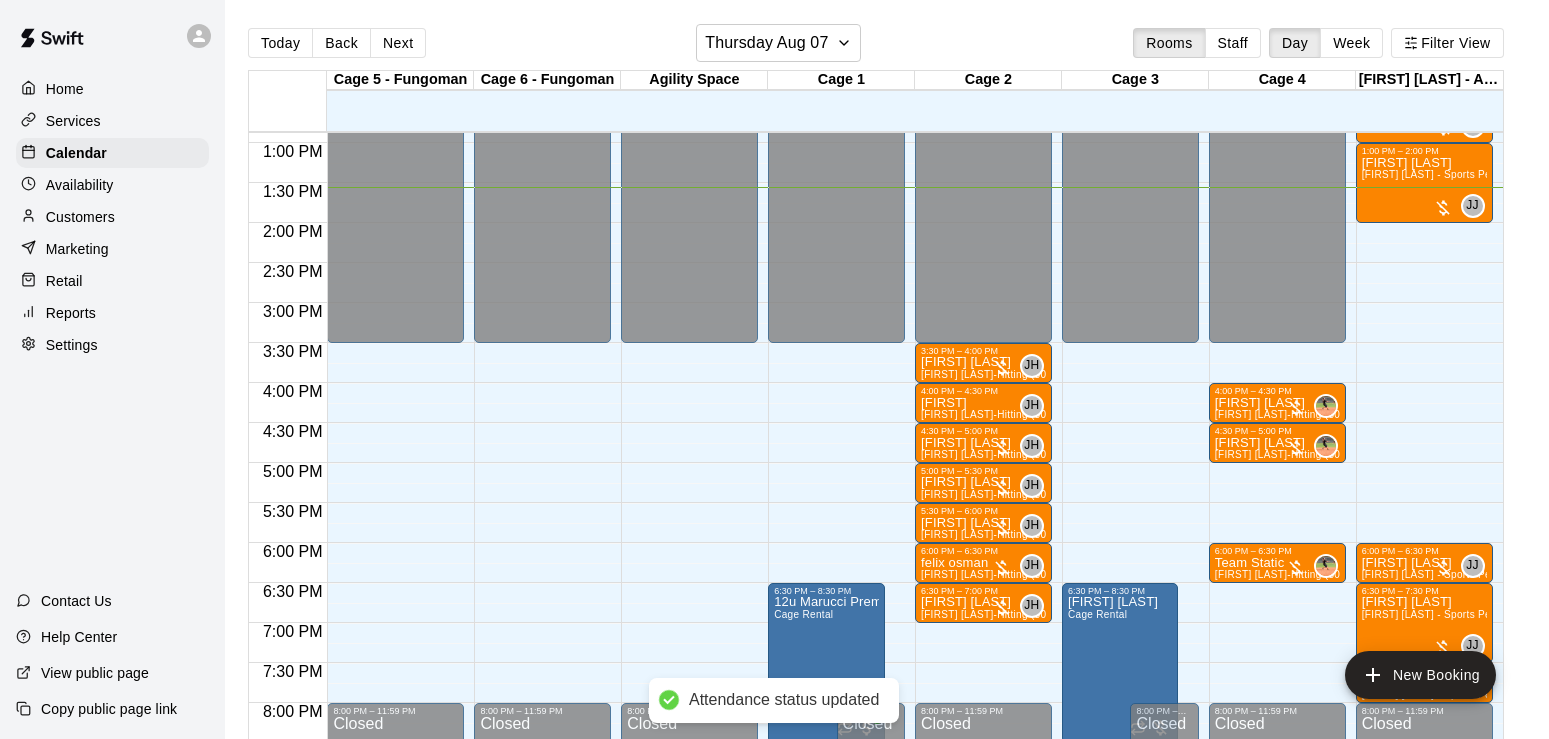 click on "Done" at bounding box center (24, 9457) 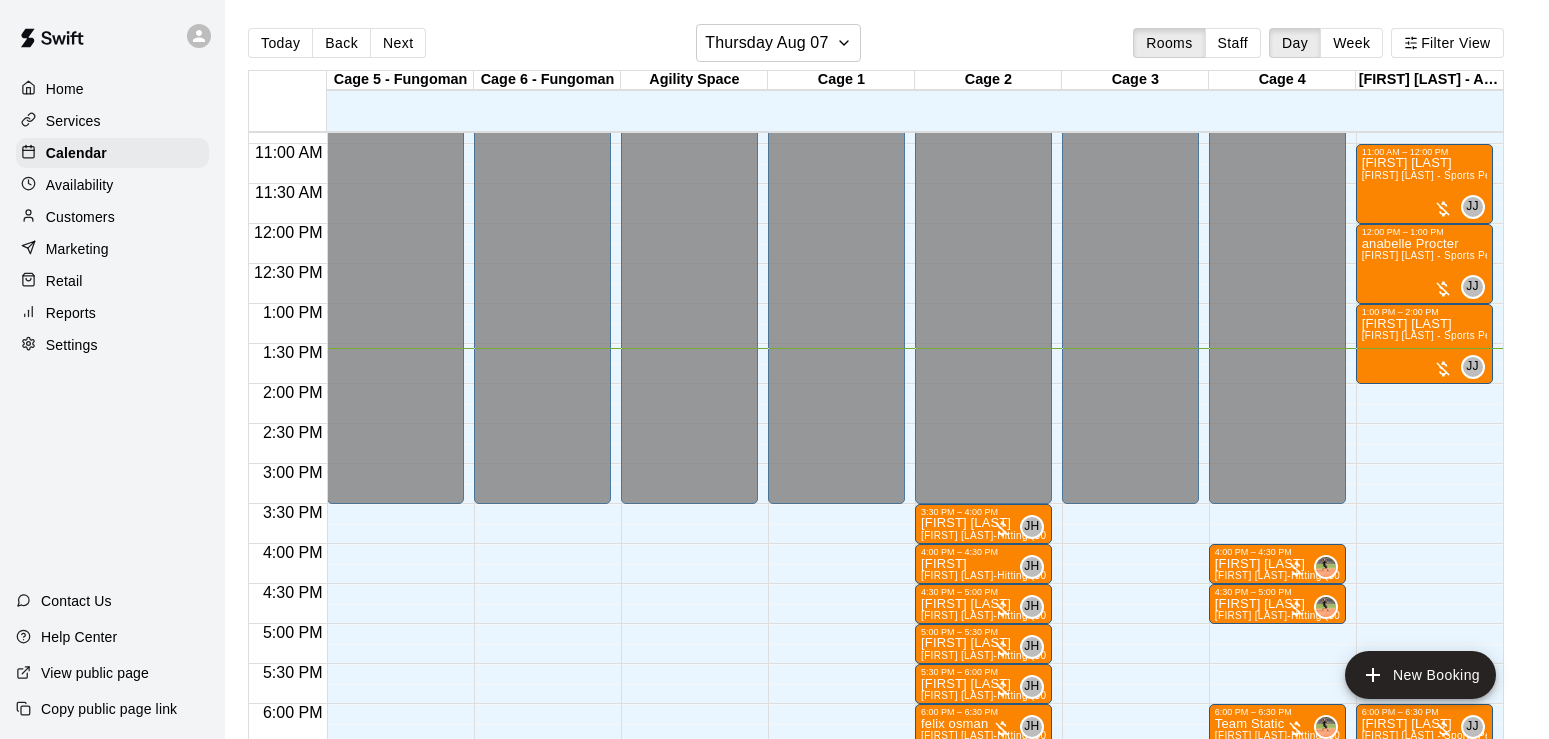 scroll, scrollTop: 841, scrollLeft: 0, axis: vertical 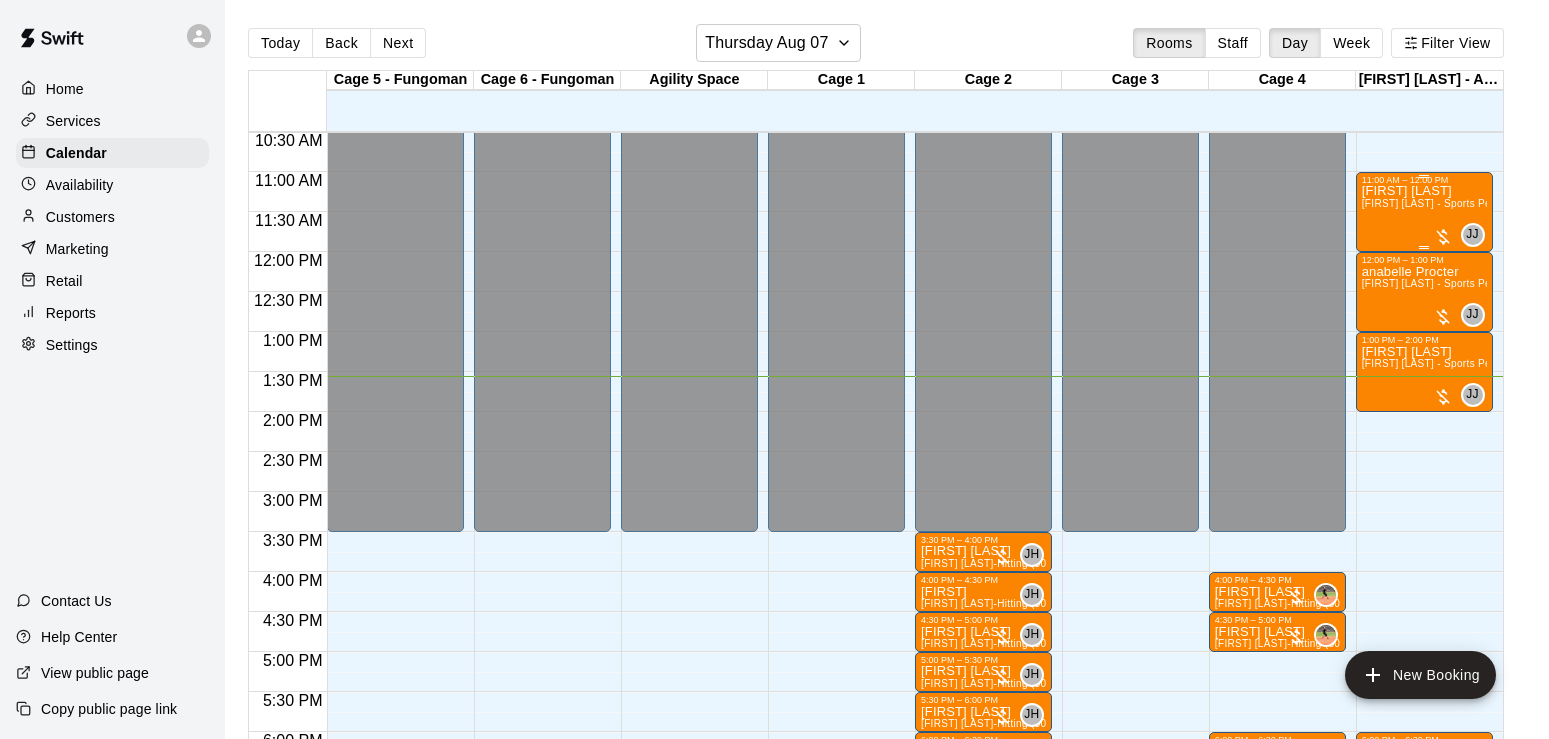 click on "[FIRST] [LAST]  [FIRST] [LAST] - Sports Performance Training (60 min)" at bounding box center [1424, 554] 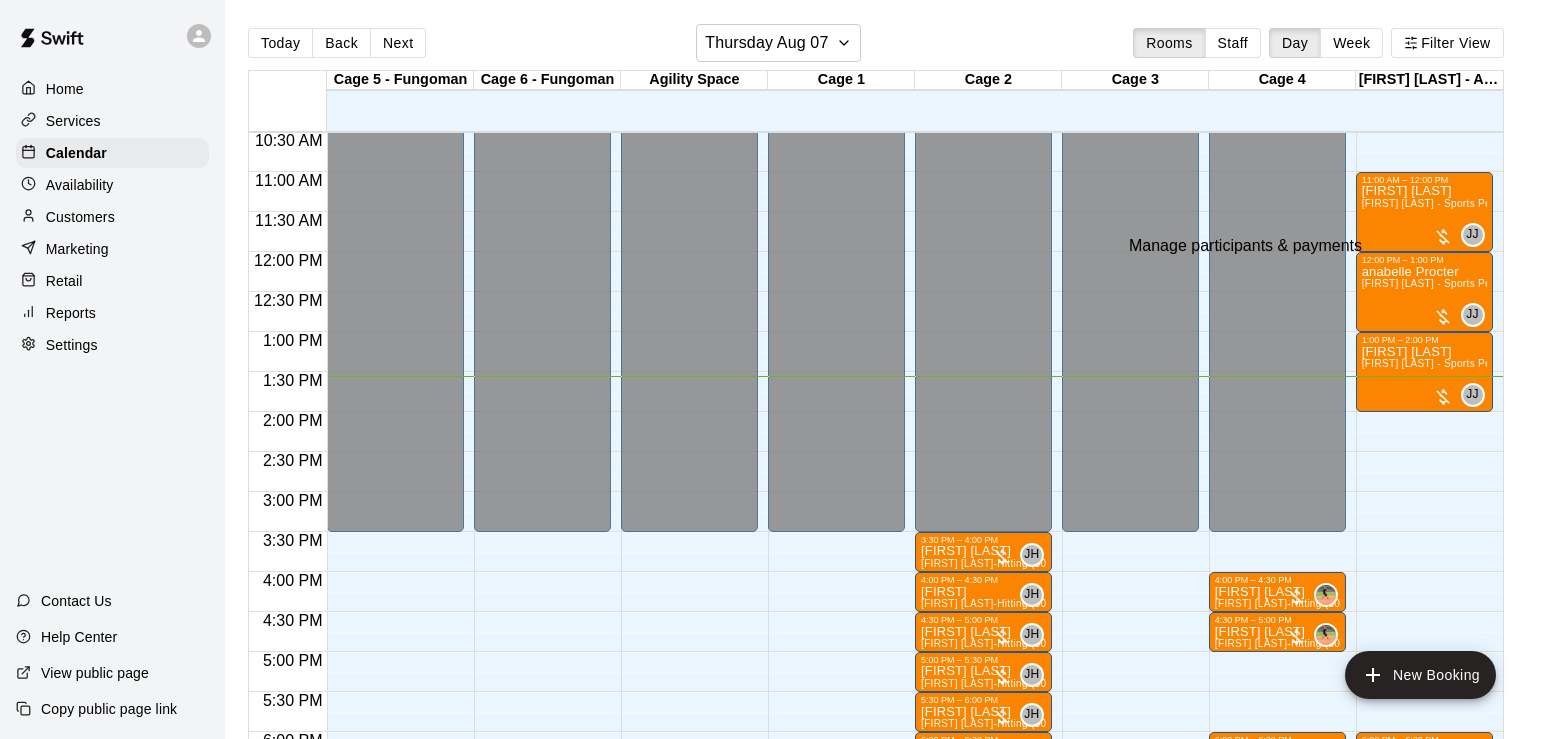 click at bounding box center (59, 786) 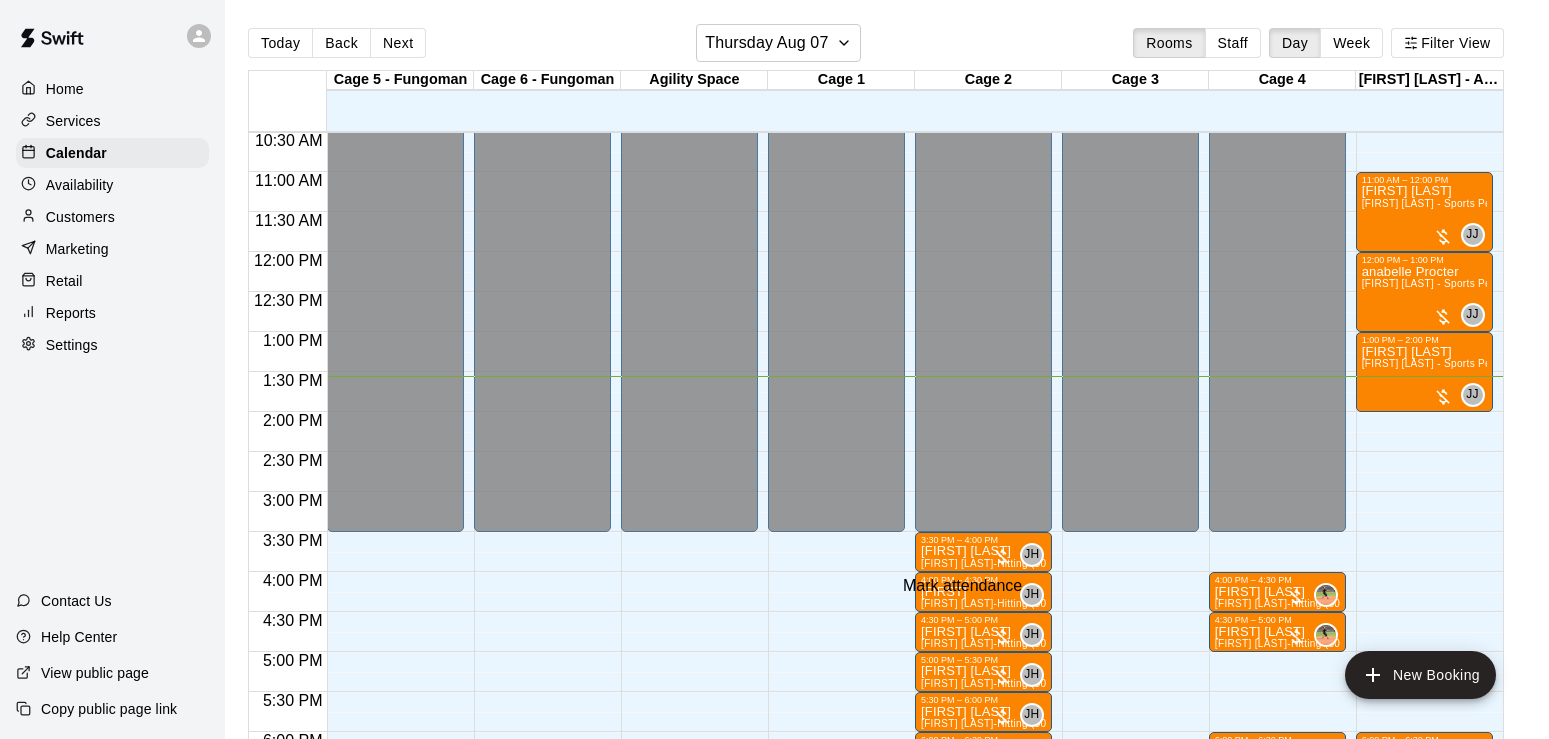 click 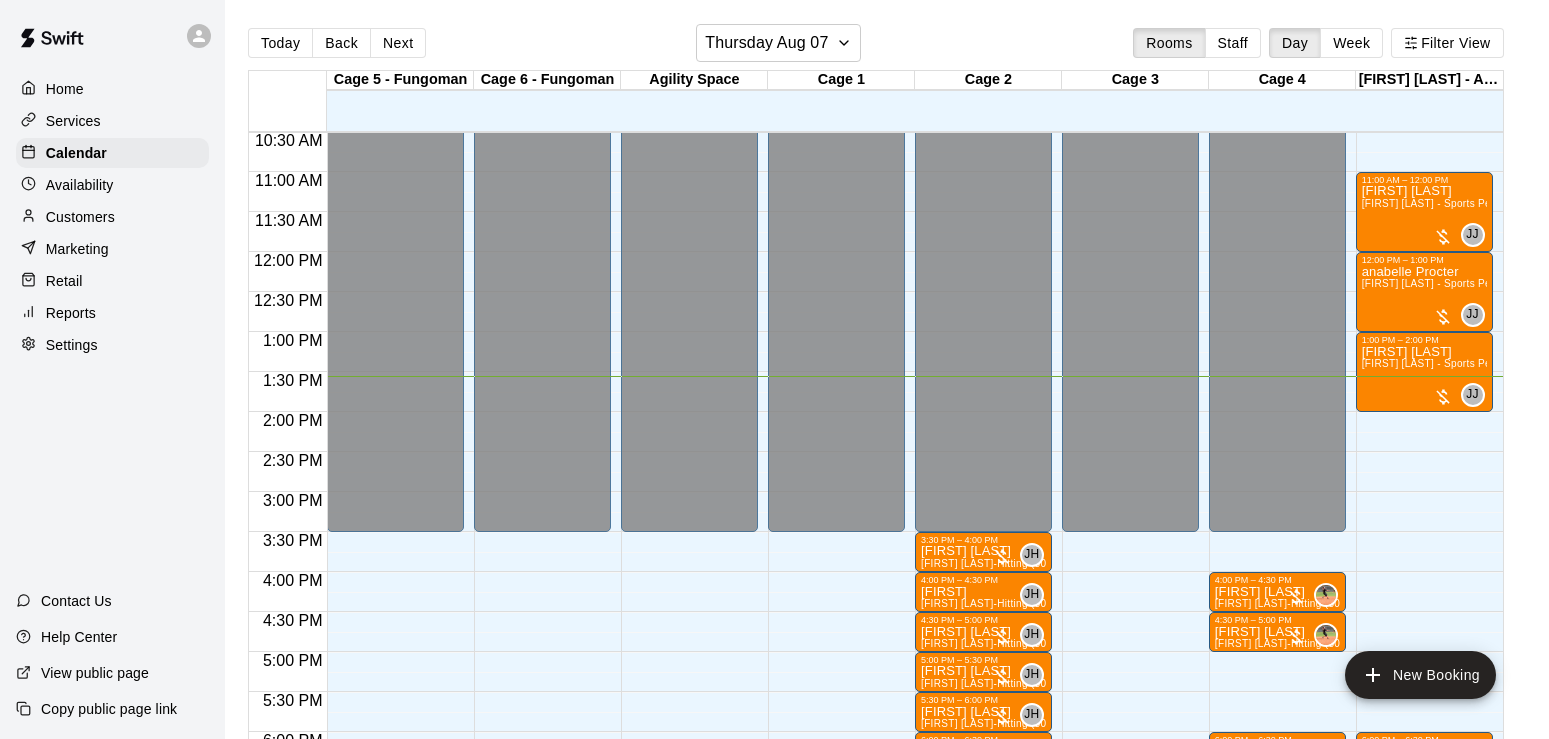 click on "Mark attended" at bounding box center (774, 9489) 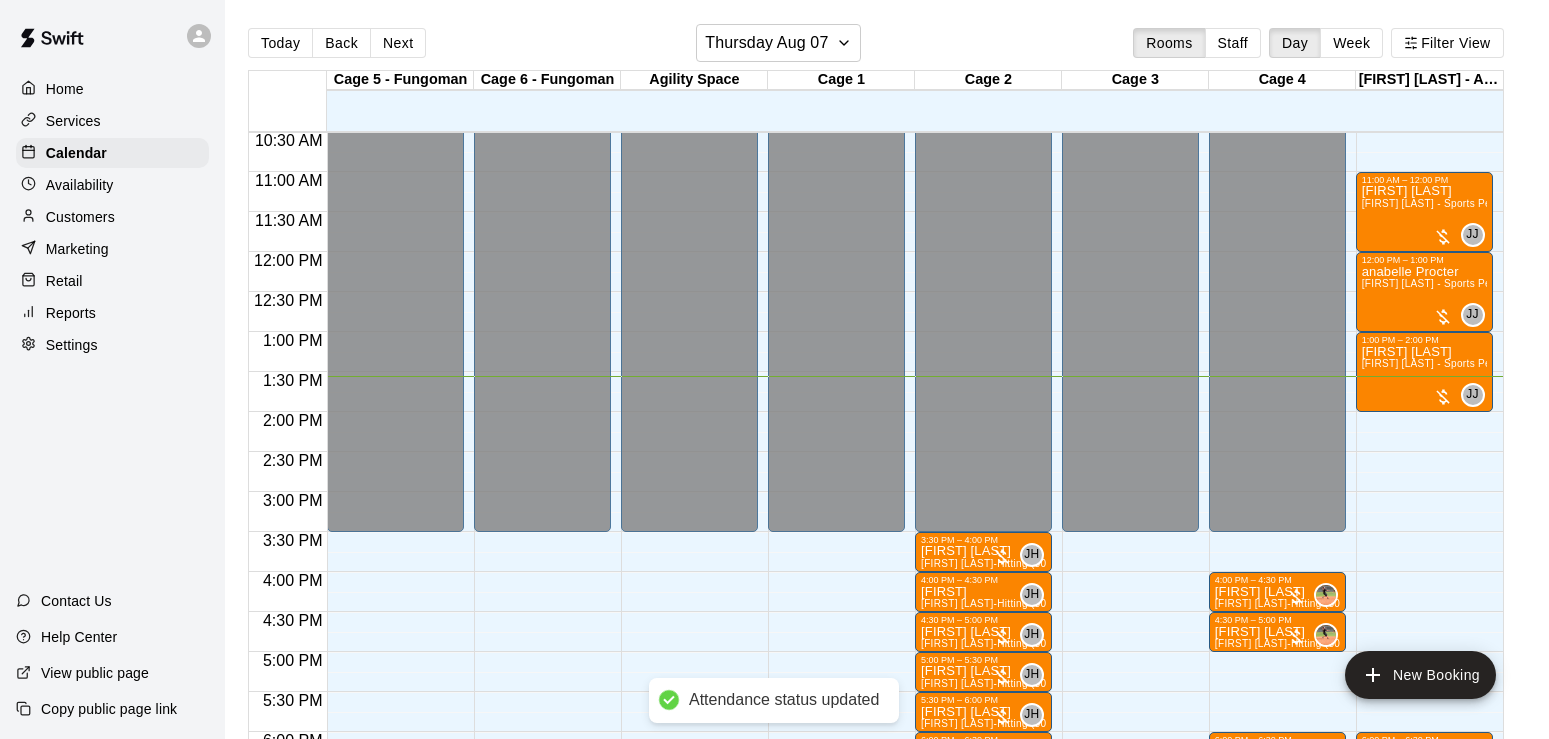 click on "Done" at bounding box center (24, 9457) 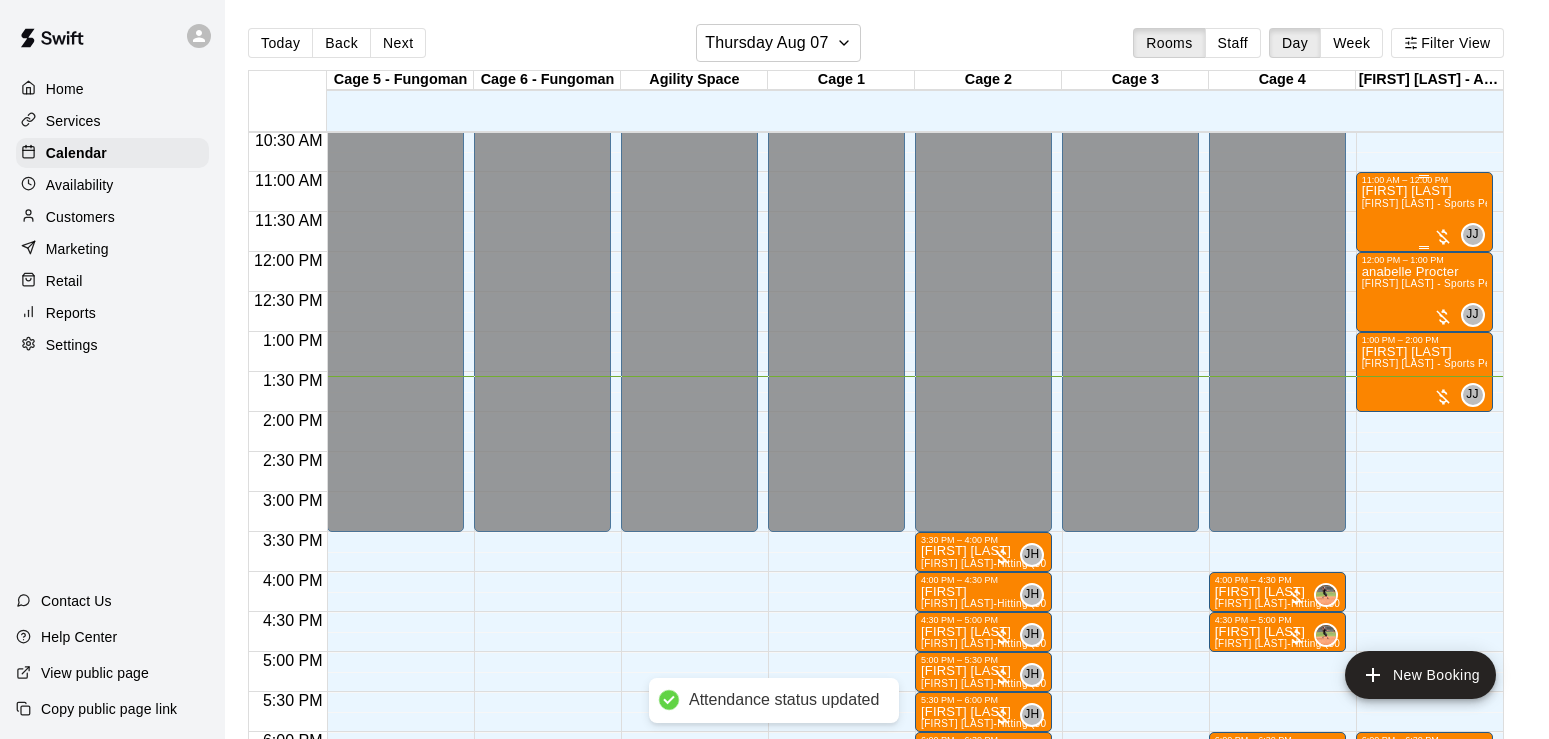 click on "[FIRST] [LAST] - Sports Performance Training (60 min)" at bounding box center [1492, 203] 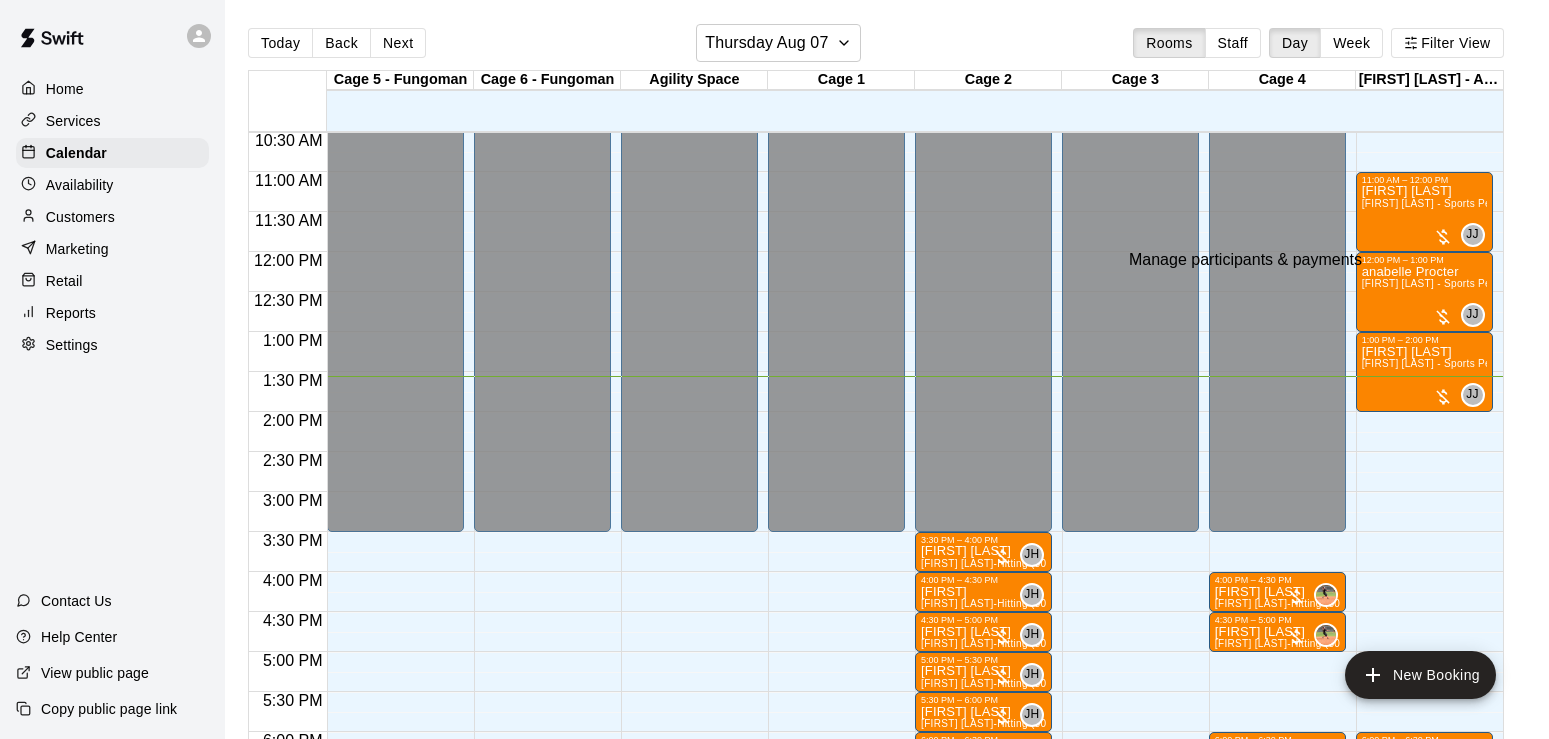 click at bounding box center [59, 786] 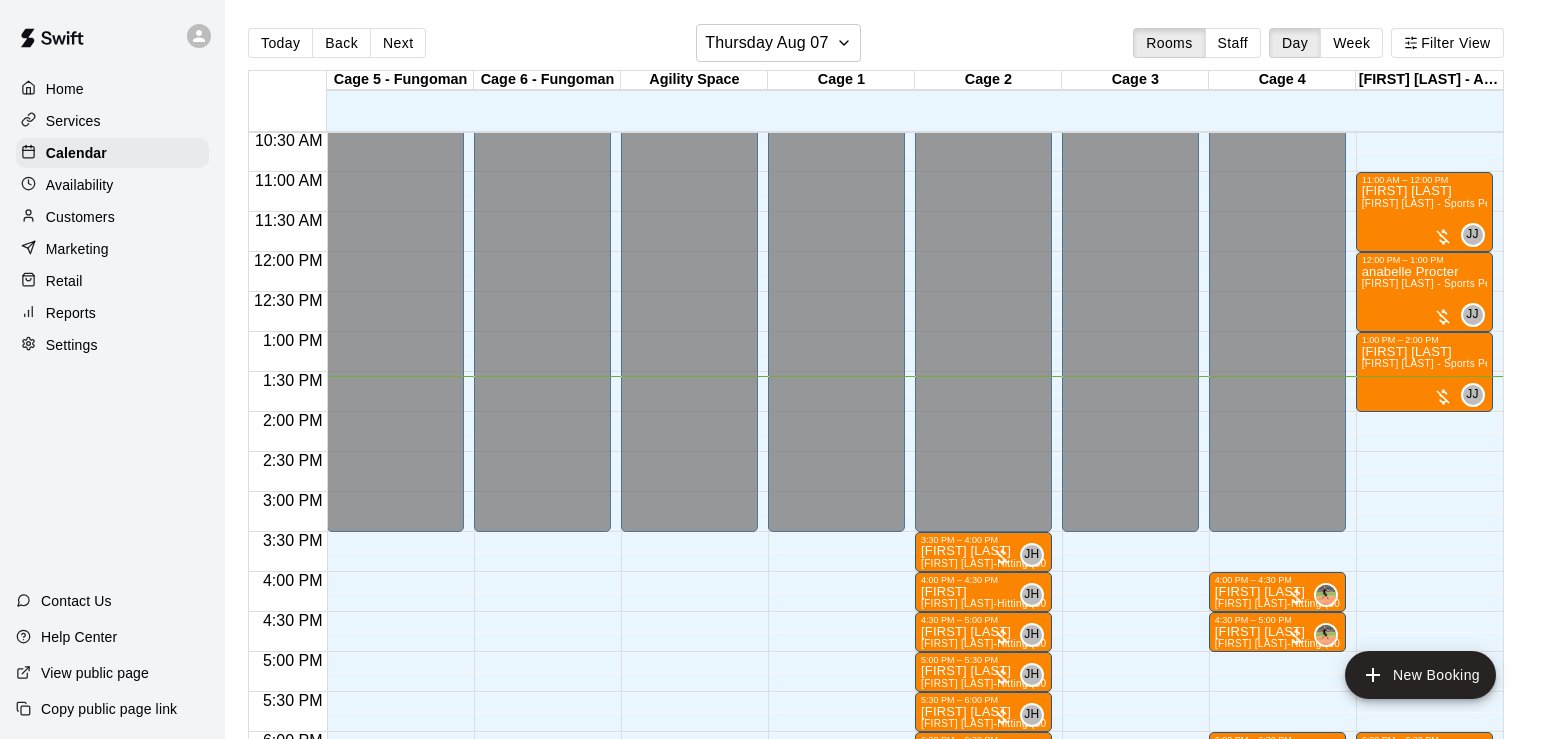click on "Done" at bounding box center [24, 9457] 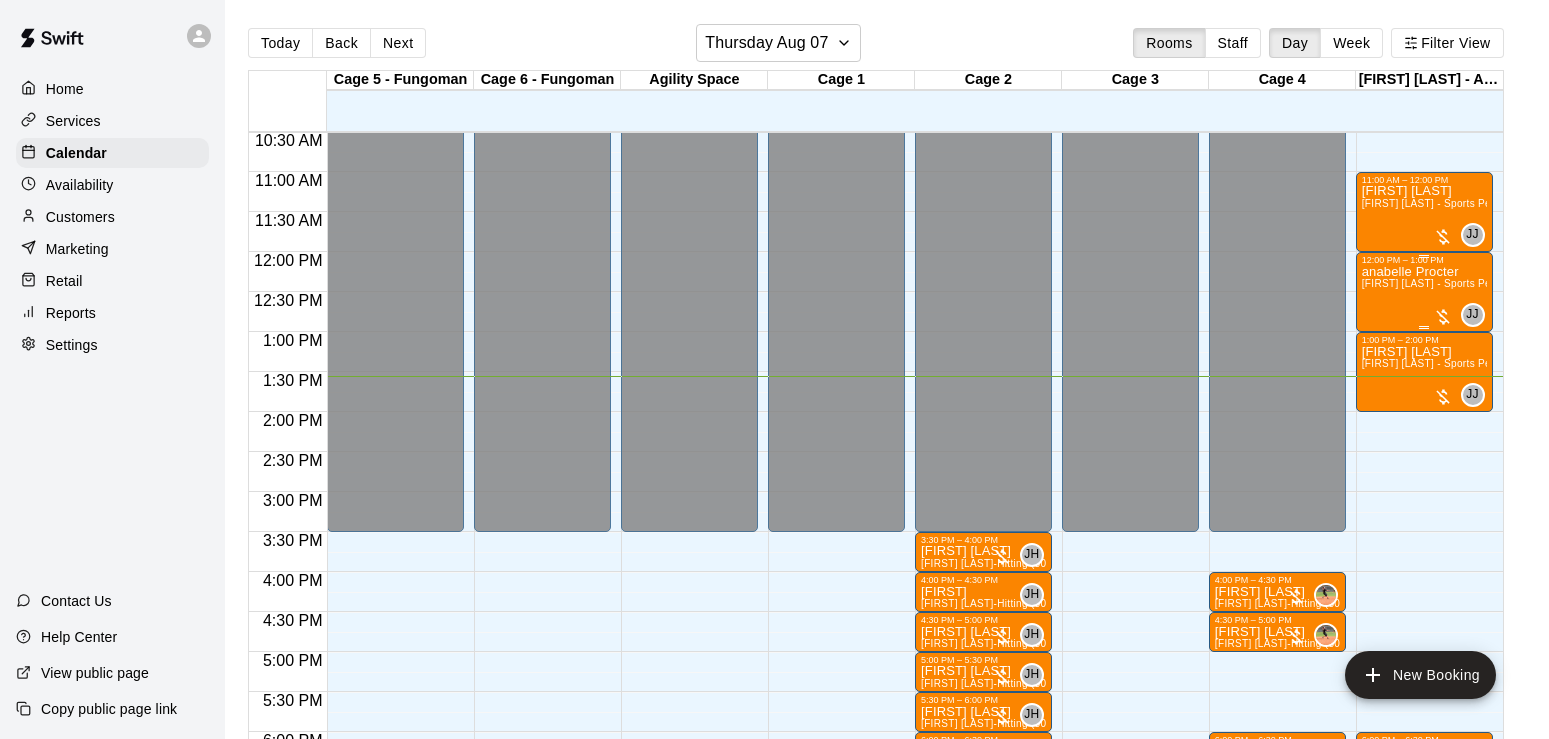 click on "anabelle Procter  [FIRST] [LAST] - Sports Performance Training (60 min)" at bounding box center (1424, 634) 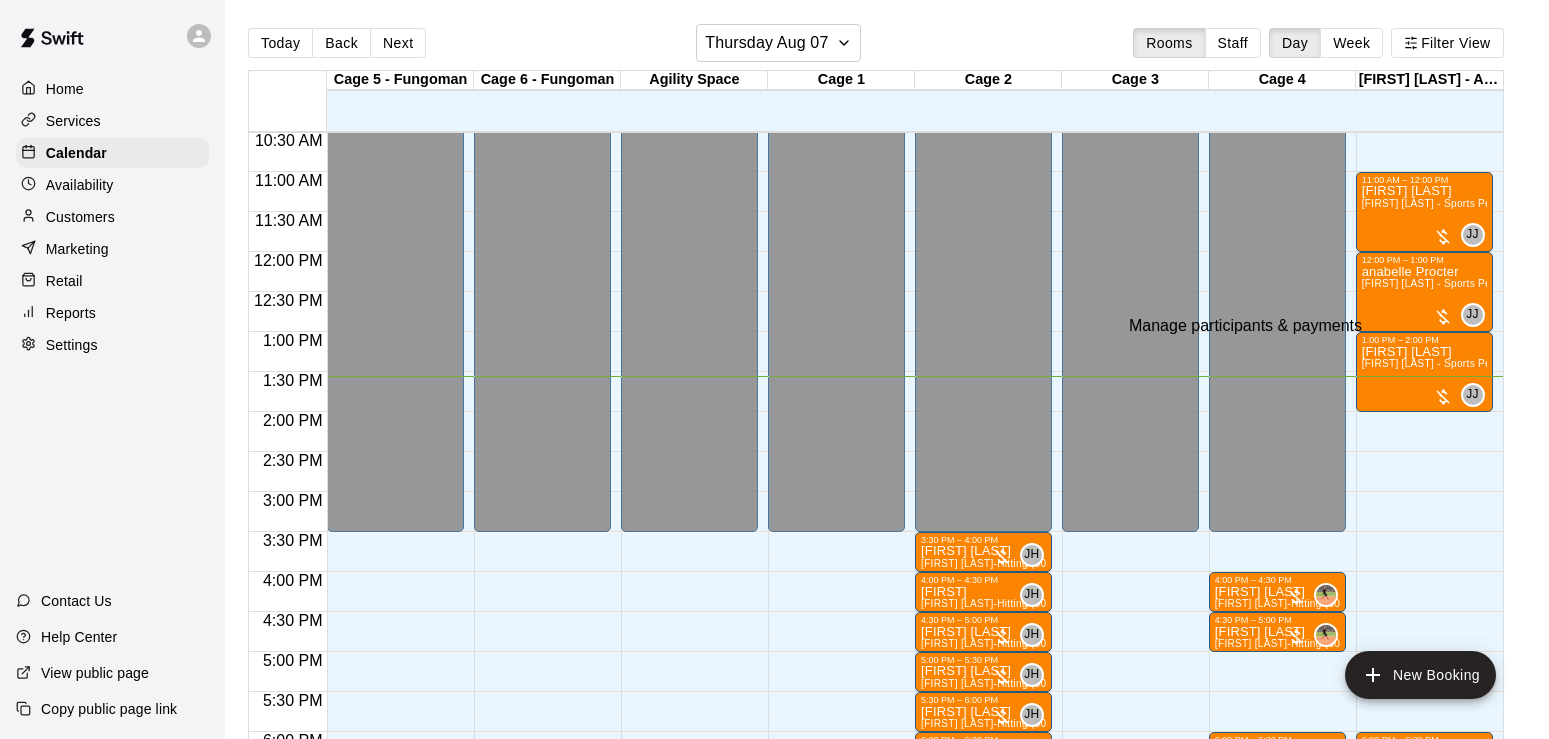 click at bounding box center [59, 788] 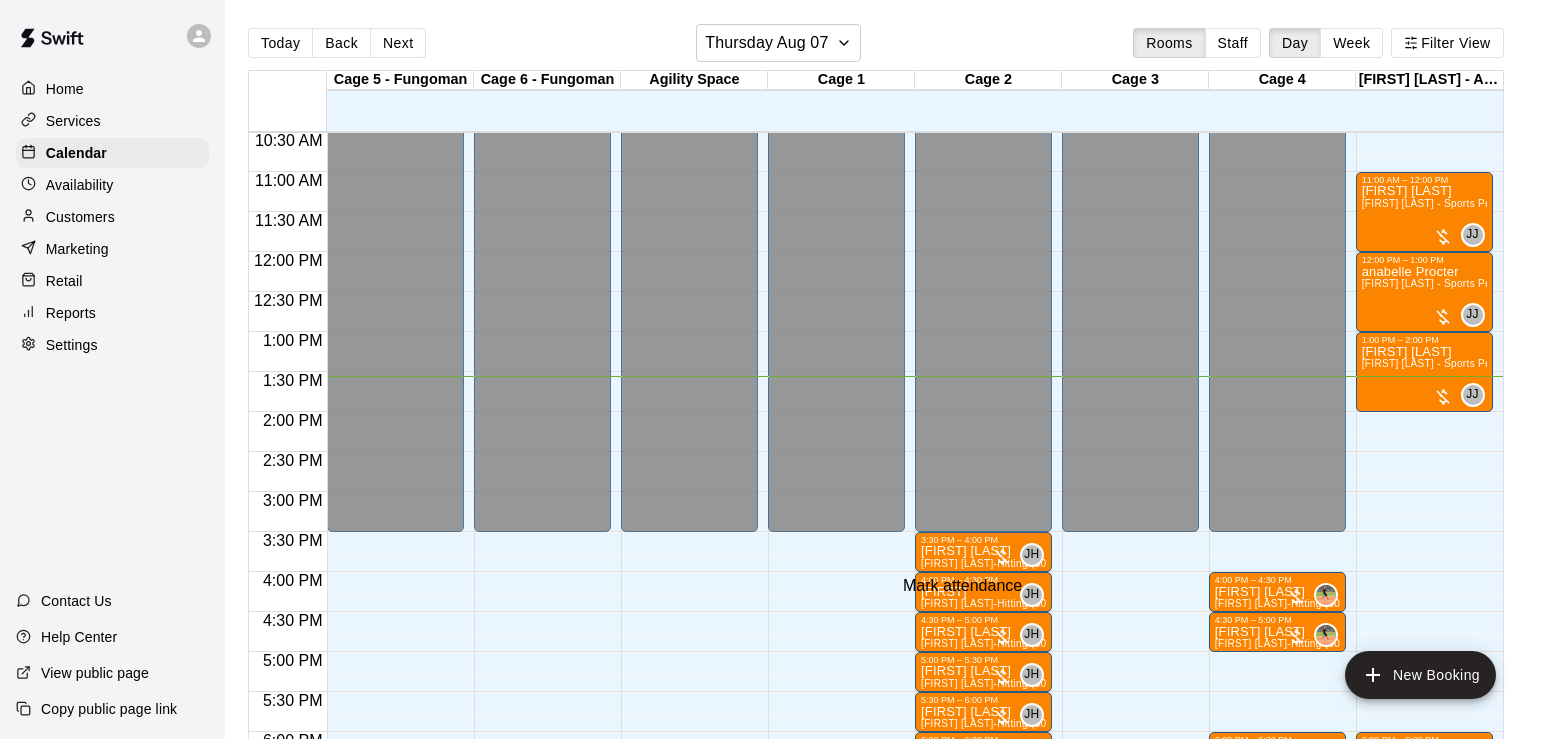 click at bounding box center [17, 9433] 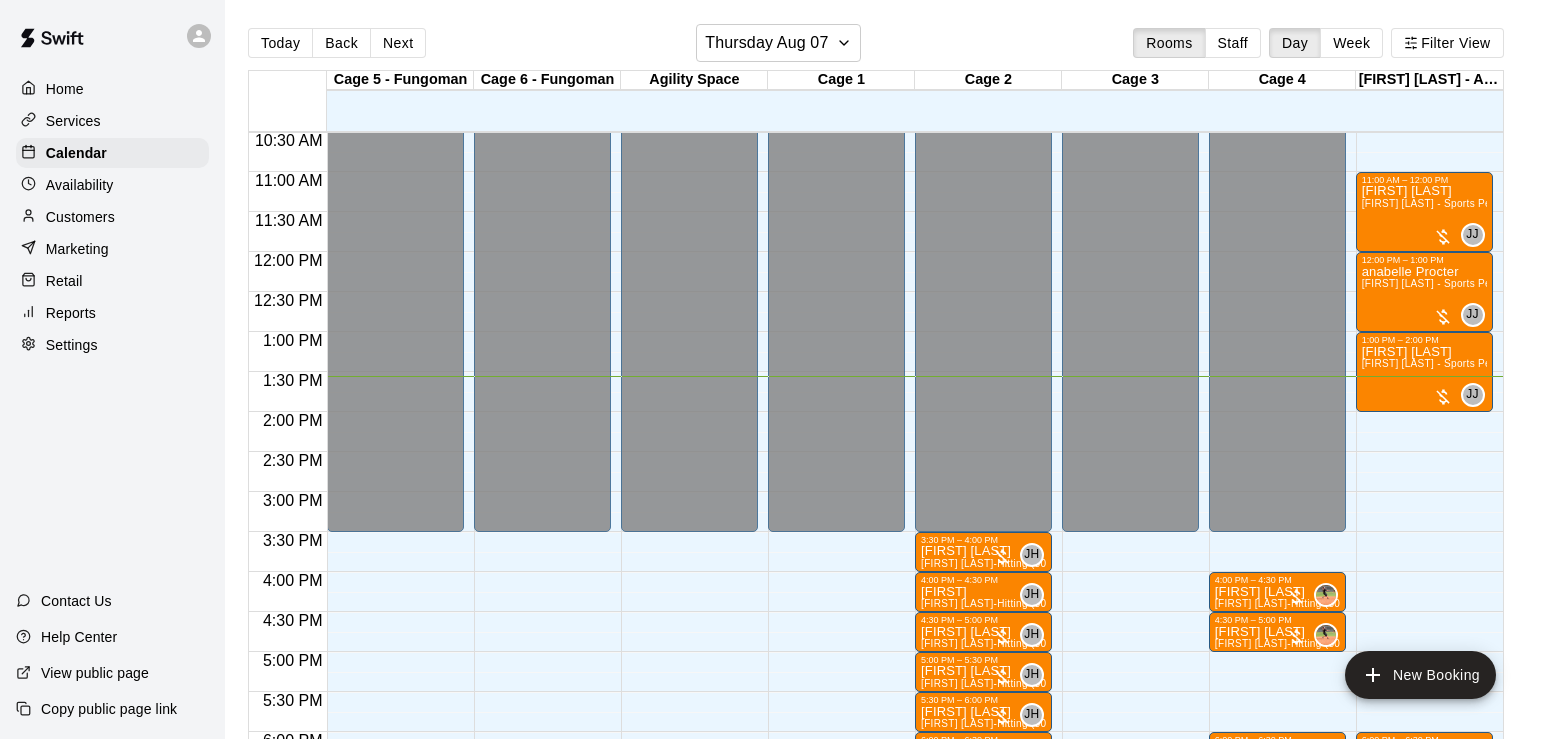 click on "Mark attended" at bounding box center (774, 9500) 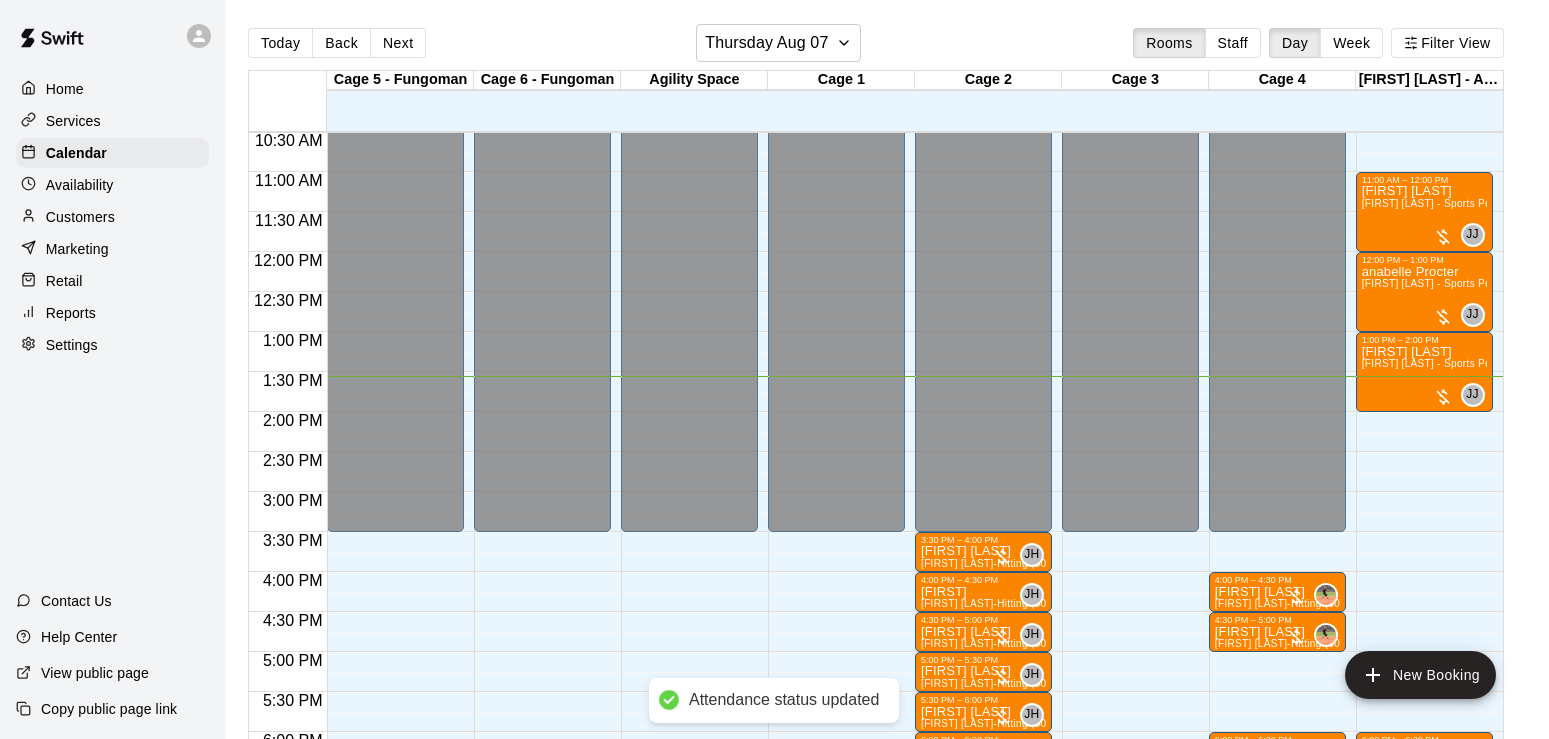 click on "Done" at bounding box center (24, 9457) 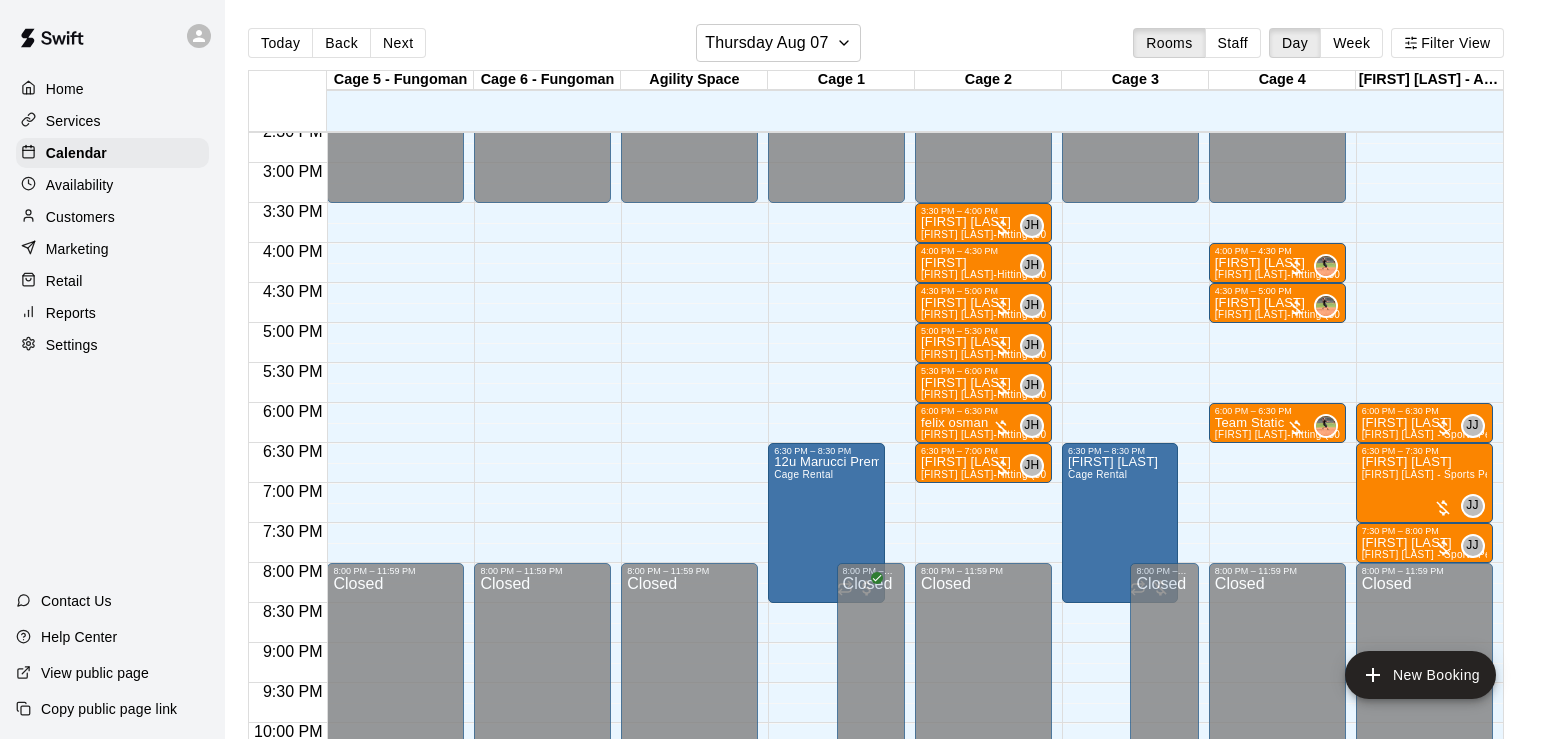 scroll, scrollTop: 1167, scrollLeft: 0, axis: vertical 